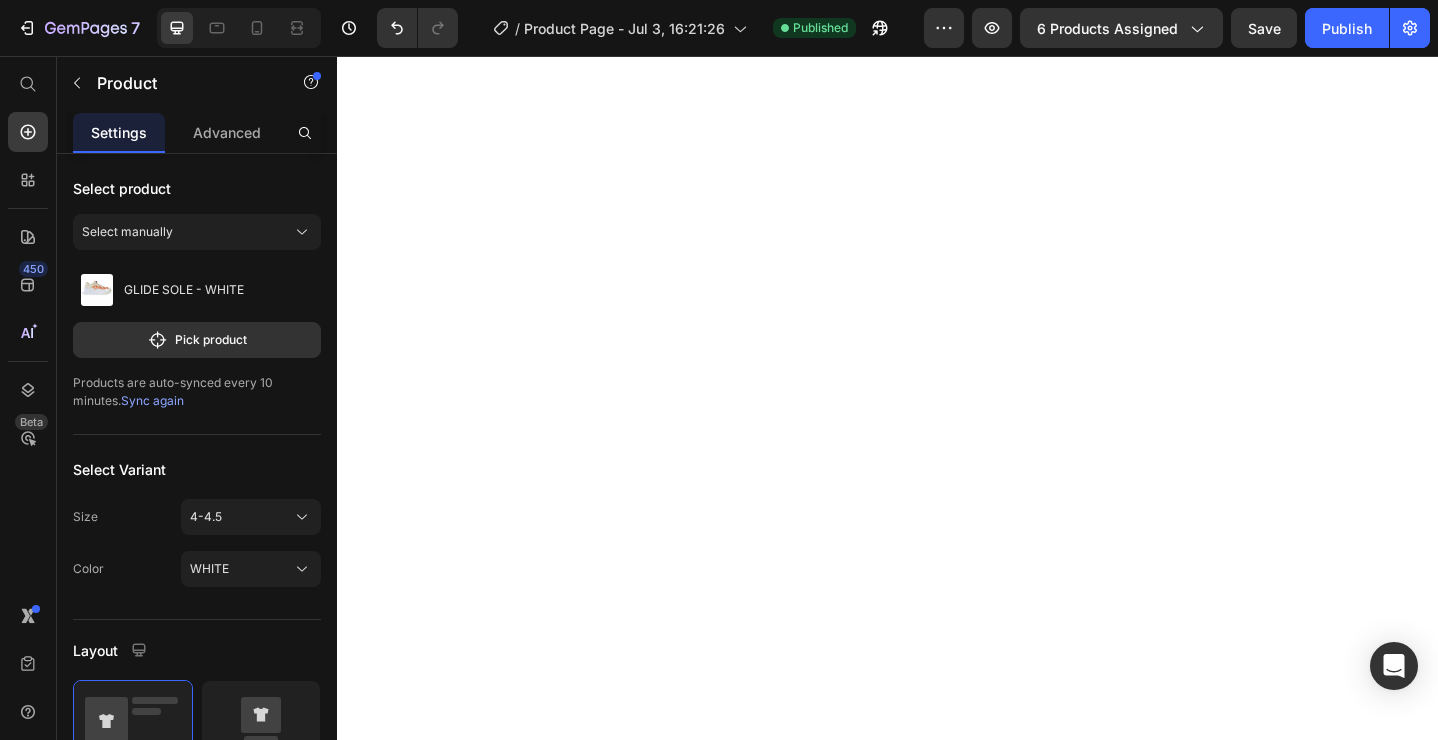 scroll, scrollTop: 0, scrollLeft: 0, axis: both 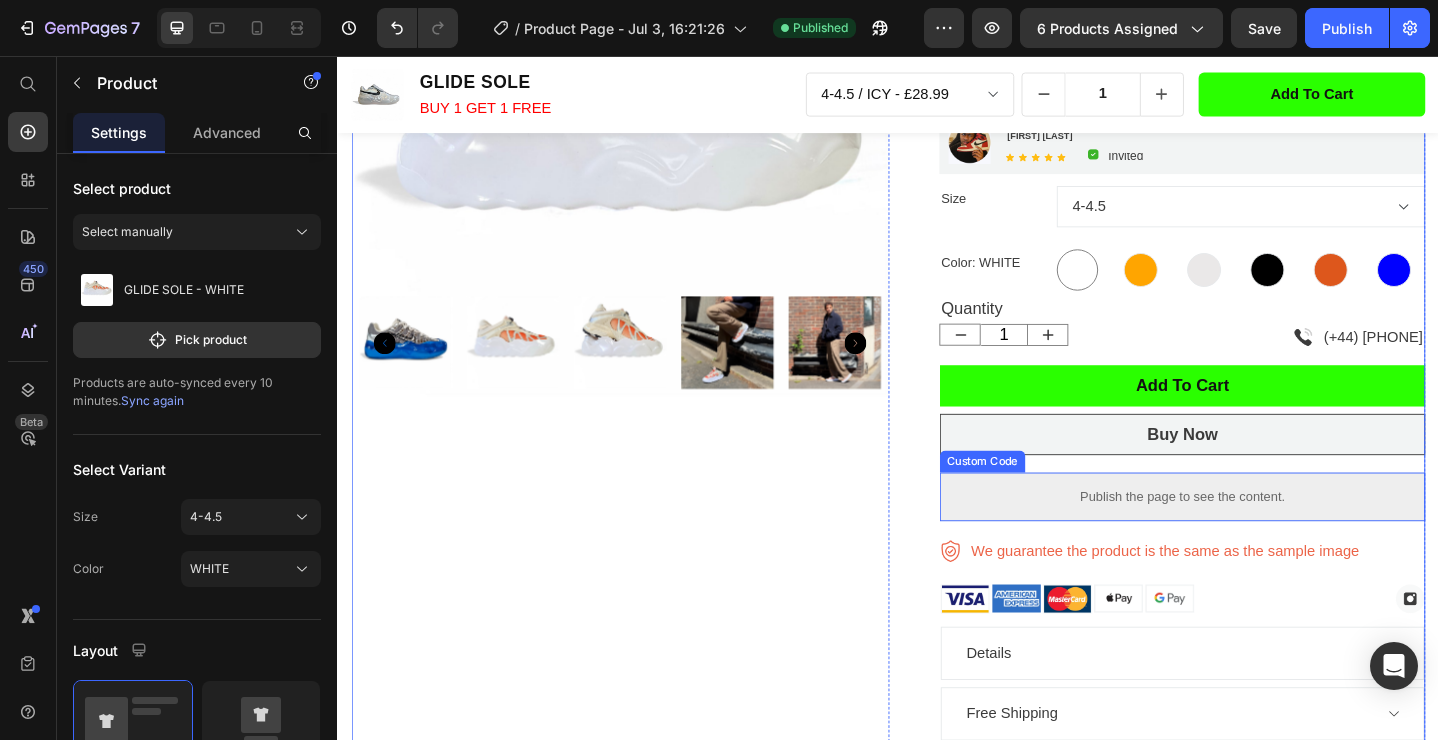 click on "Publish the page to see the content." at bounding box center (1257, 536) 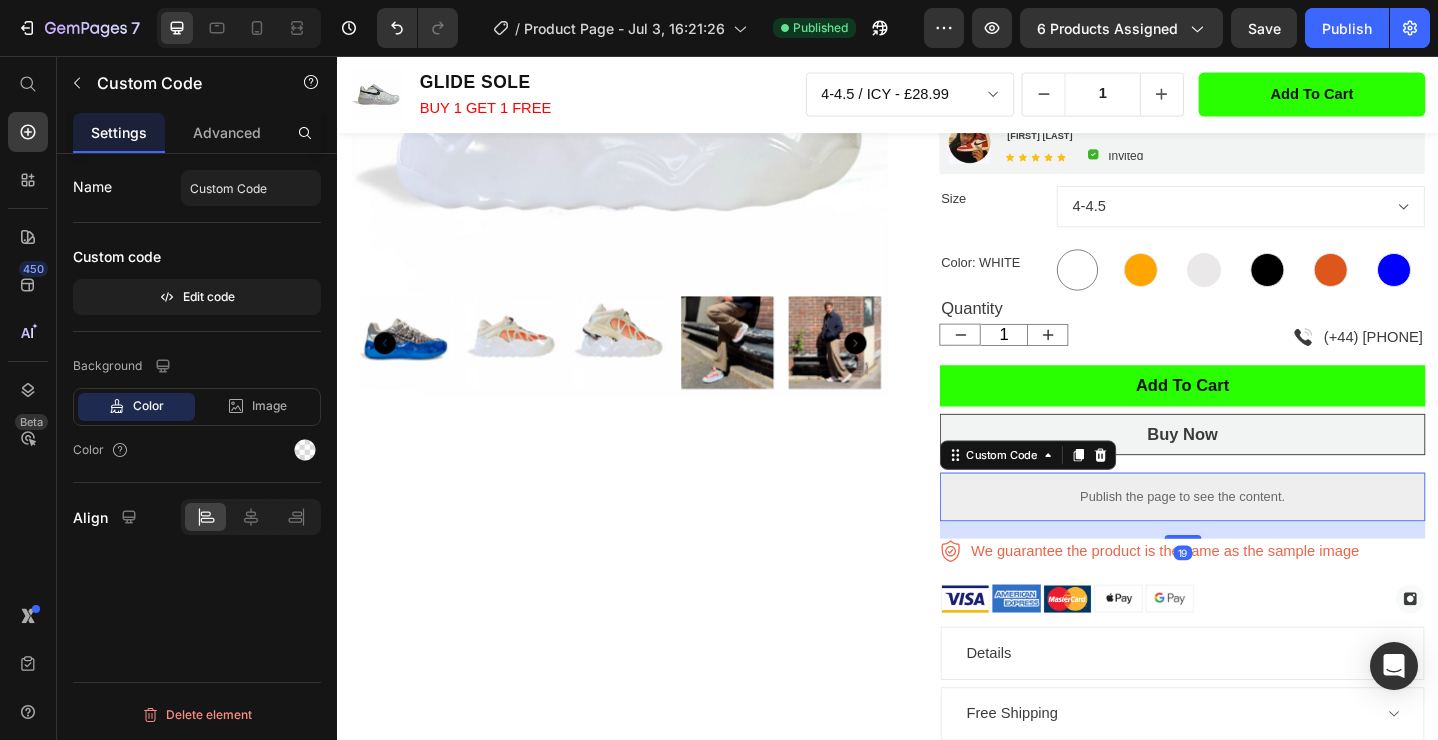 click on "Publish the page to see the content." at bounding box center (1257, 536) 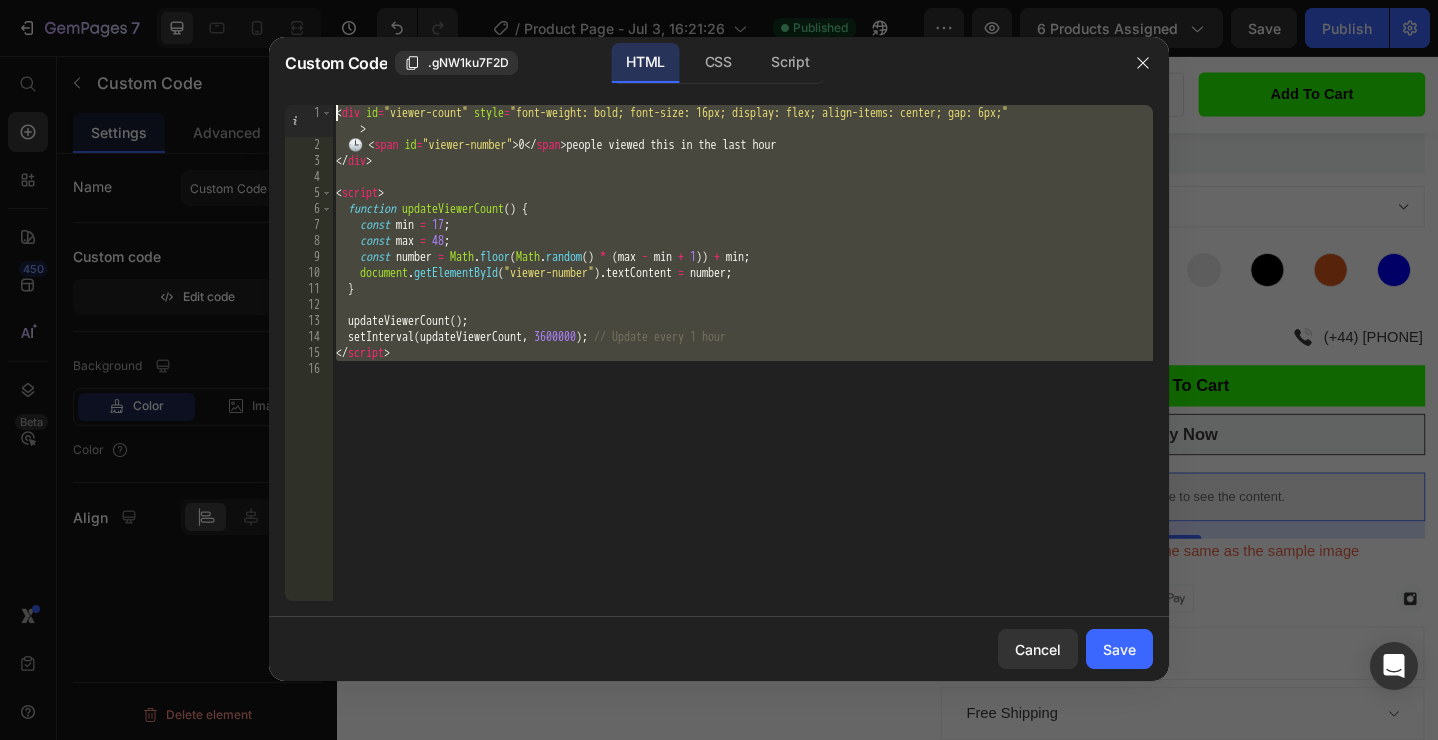 drag, startPoint x: 759, startPoint y: 395, endPoint x: 243, endPoint y: 44, distance: 624.0649 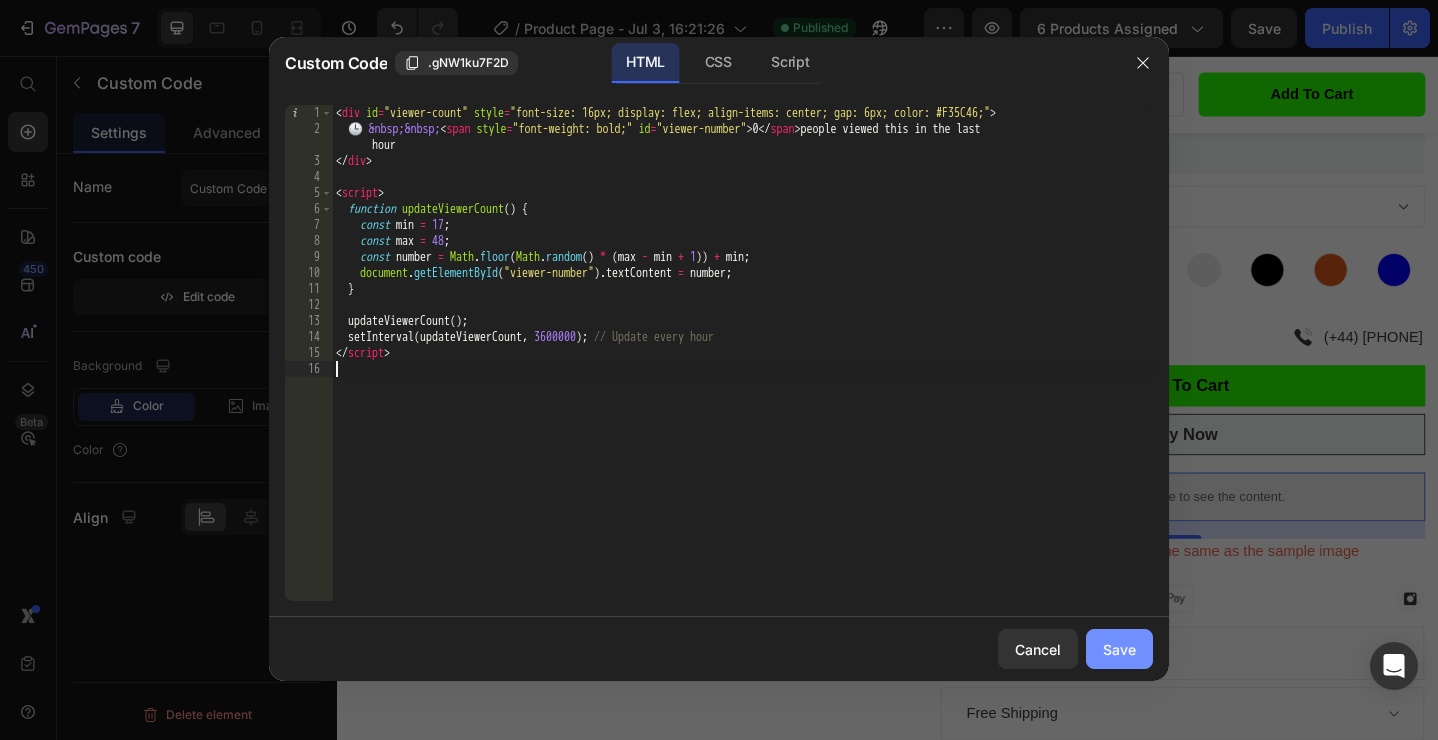 click on "Save" at bounding box center (1119, 649) 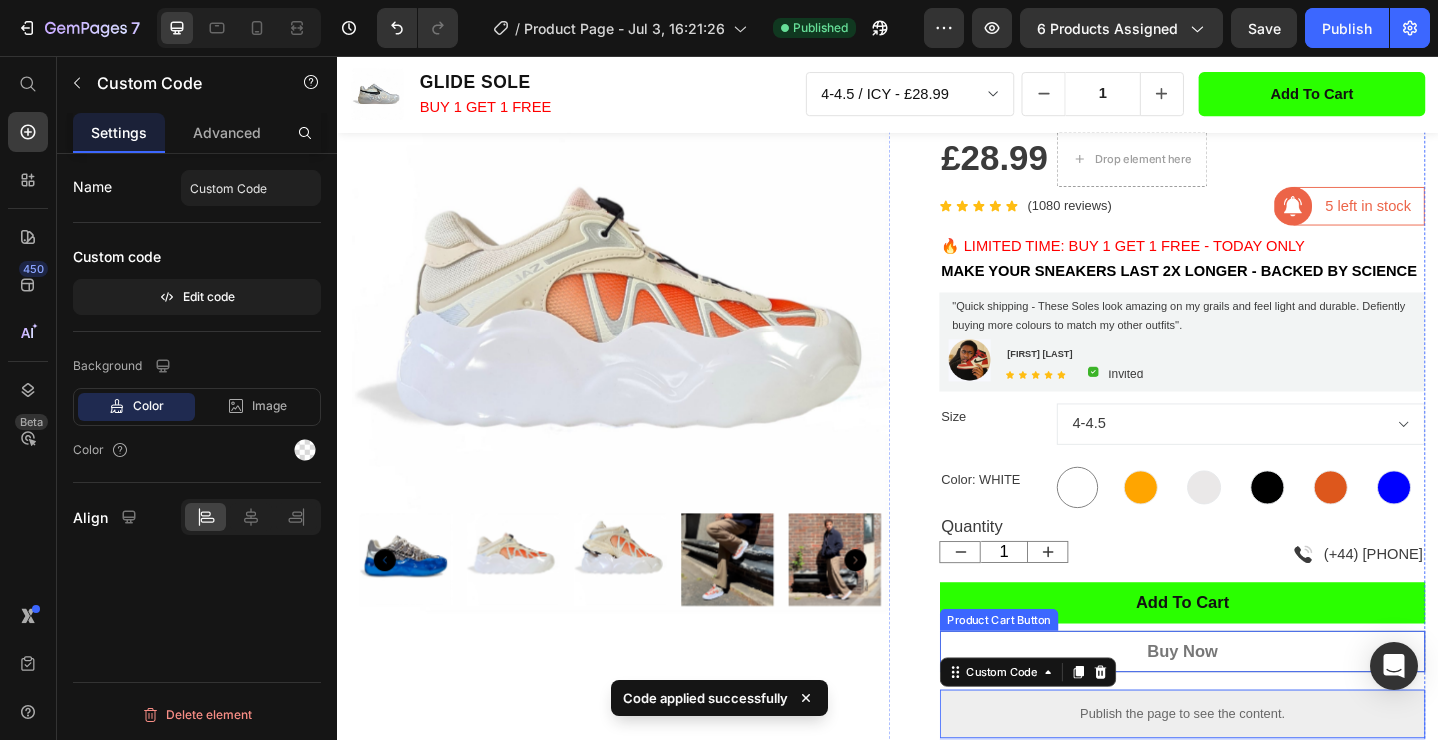 scroll, scrollTop: 95, scrollLeft: 0, axis: vertical 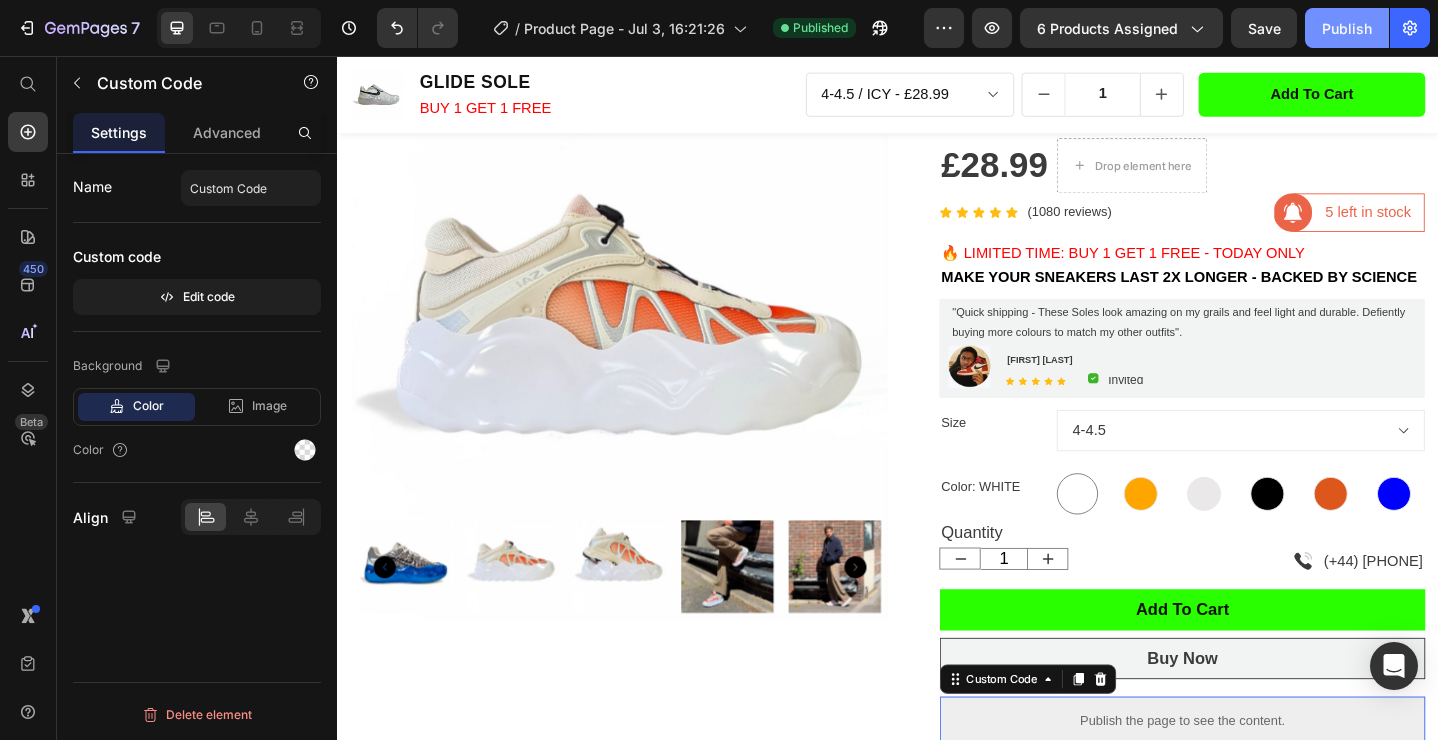click on "Publish" at bounding box center (1347, 28) 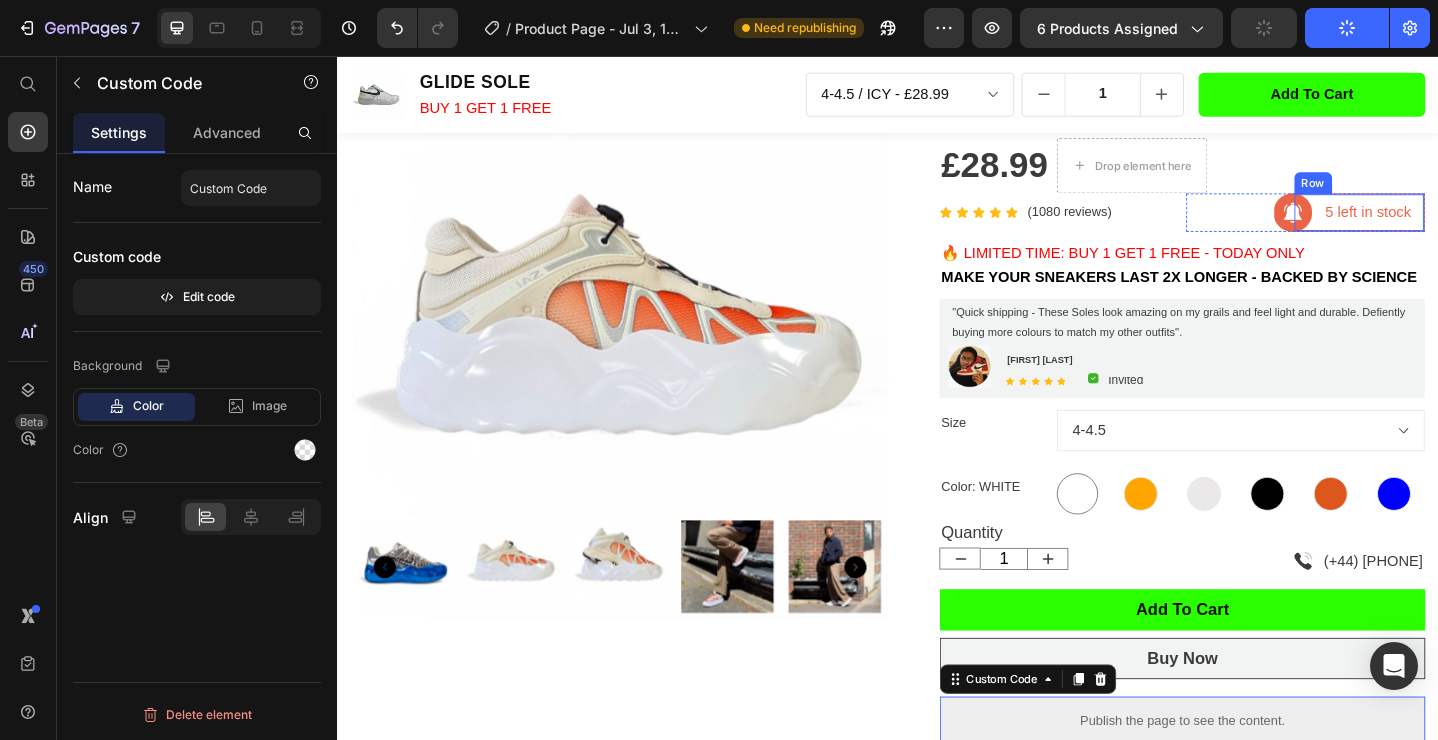 click on "5 left in stock" at bounding box center (1460, 227) 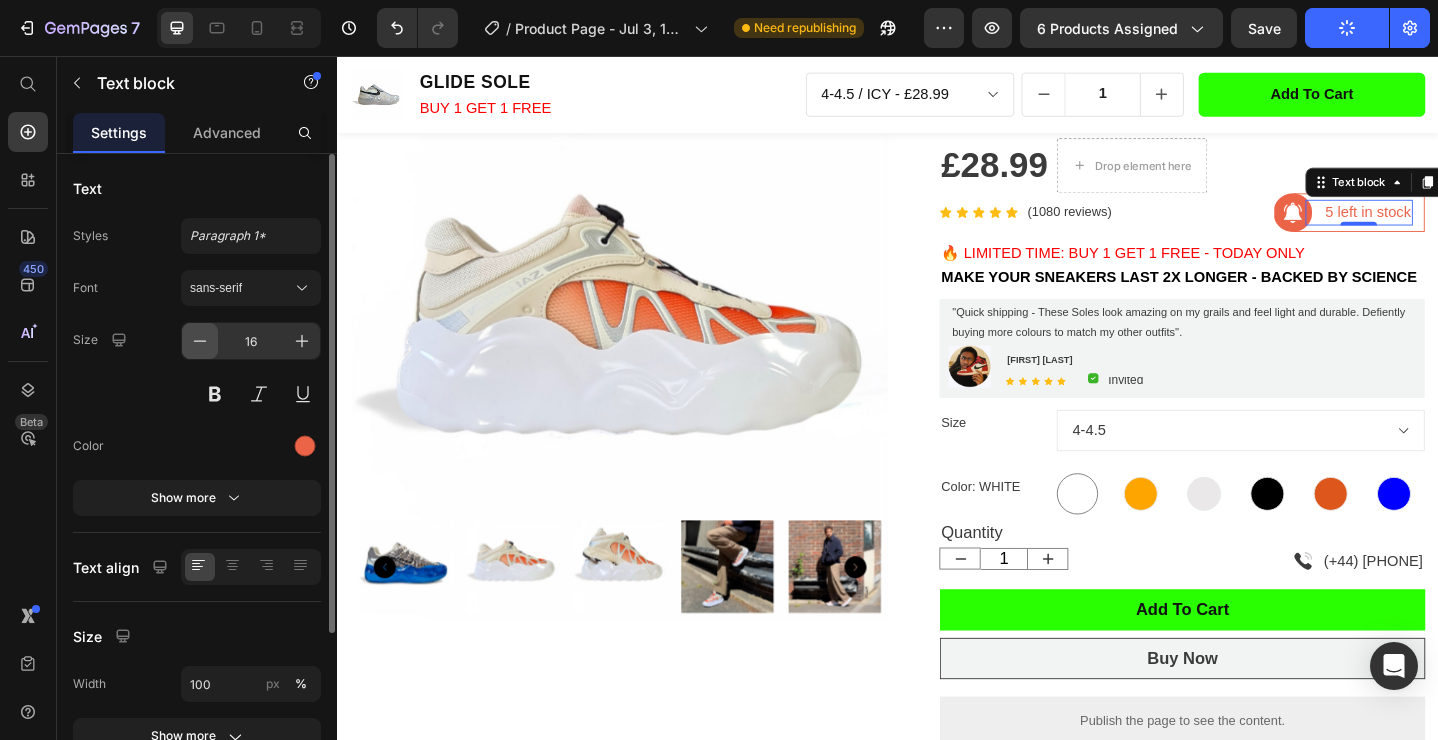 click 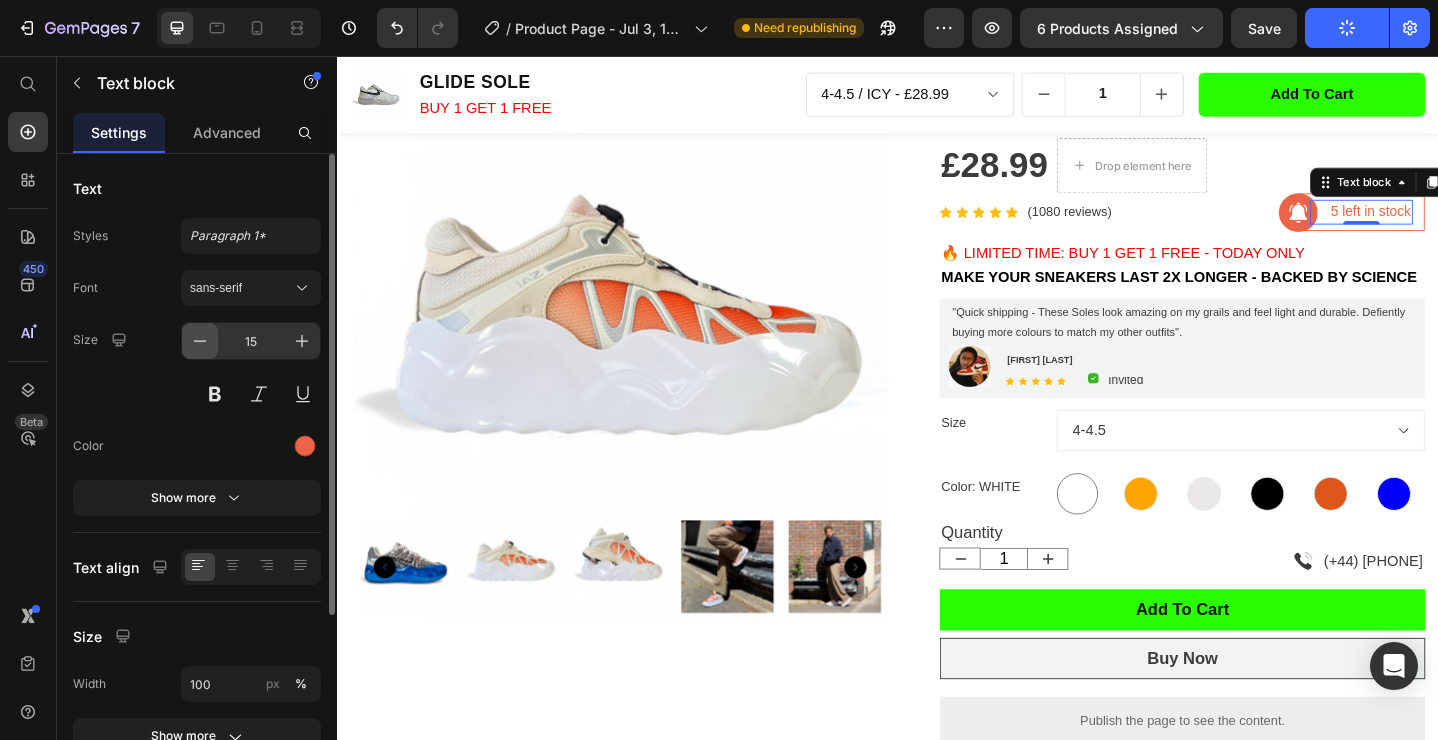 click 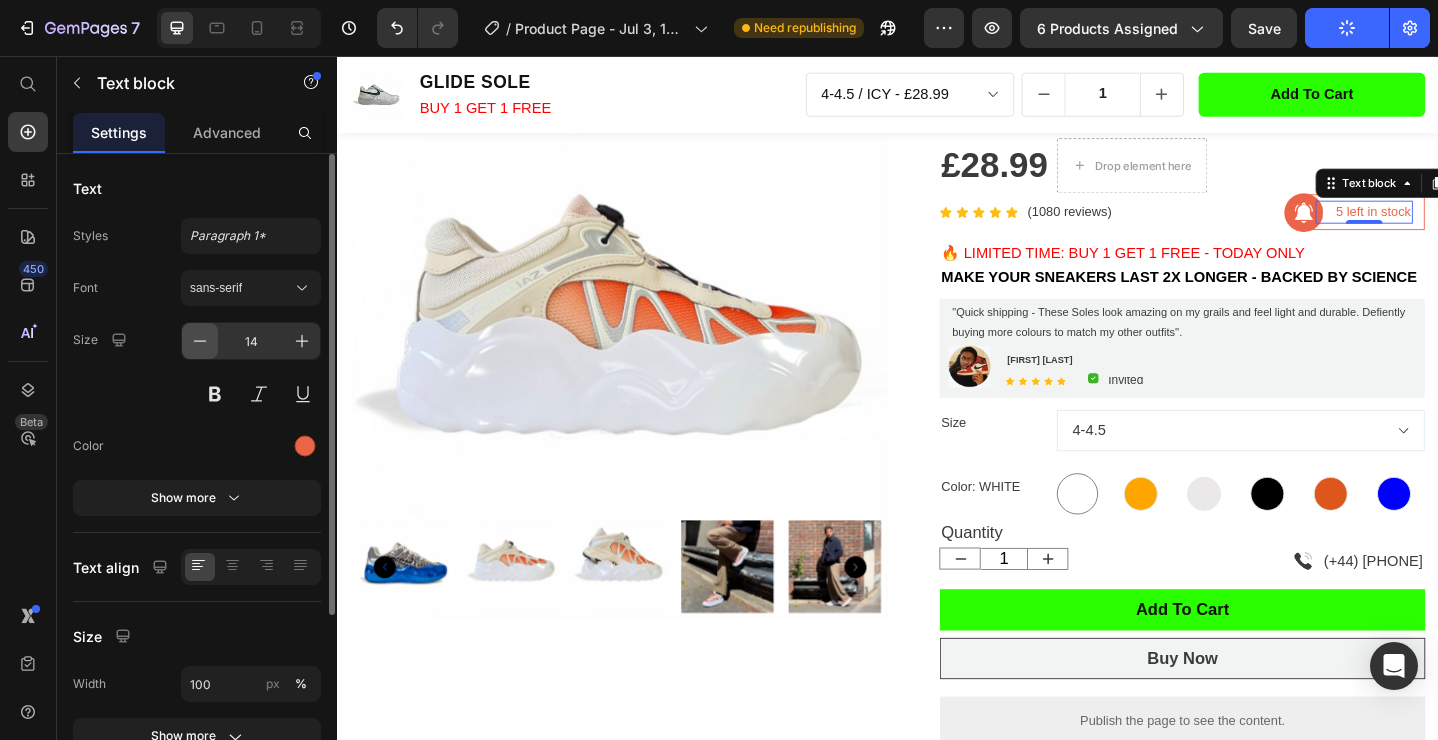 click 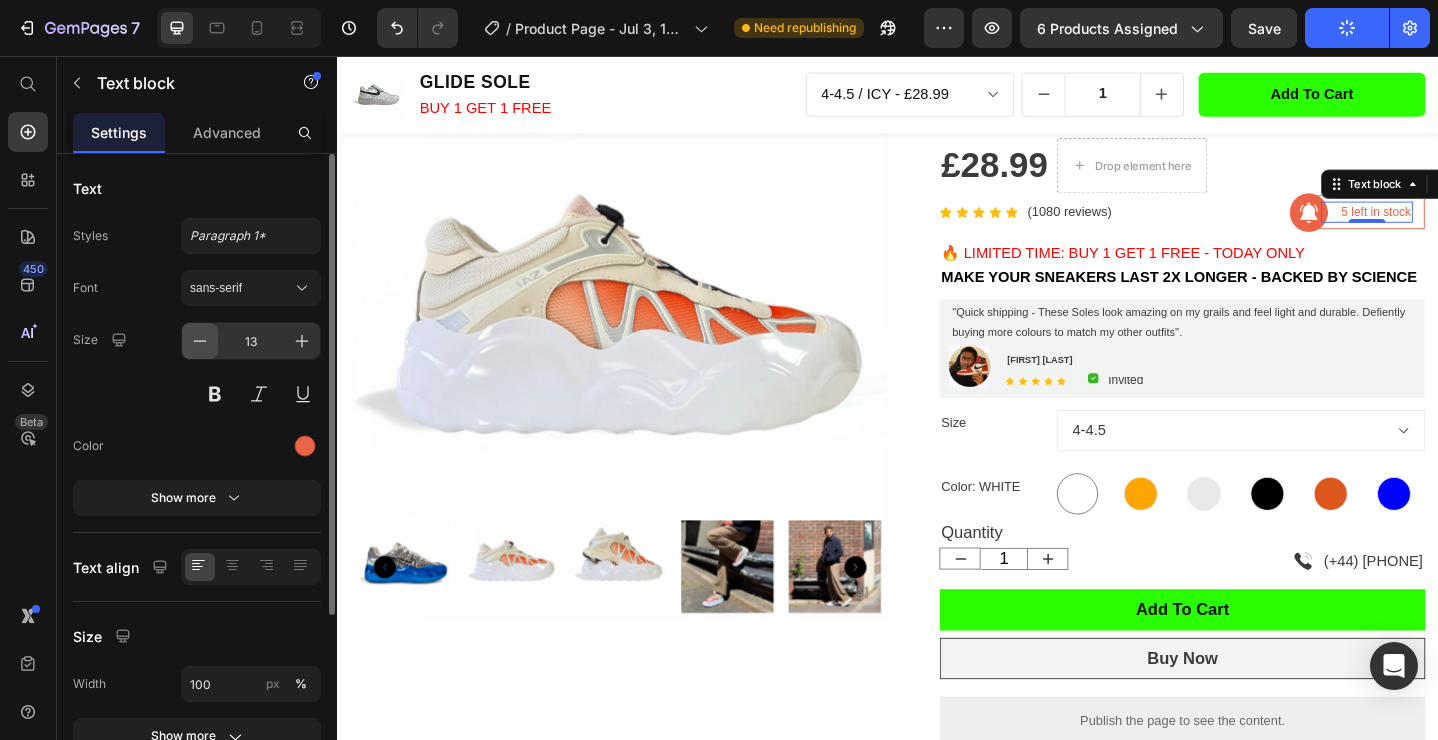 click 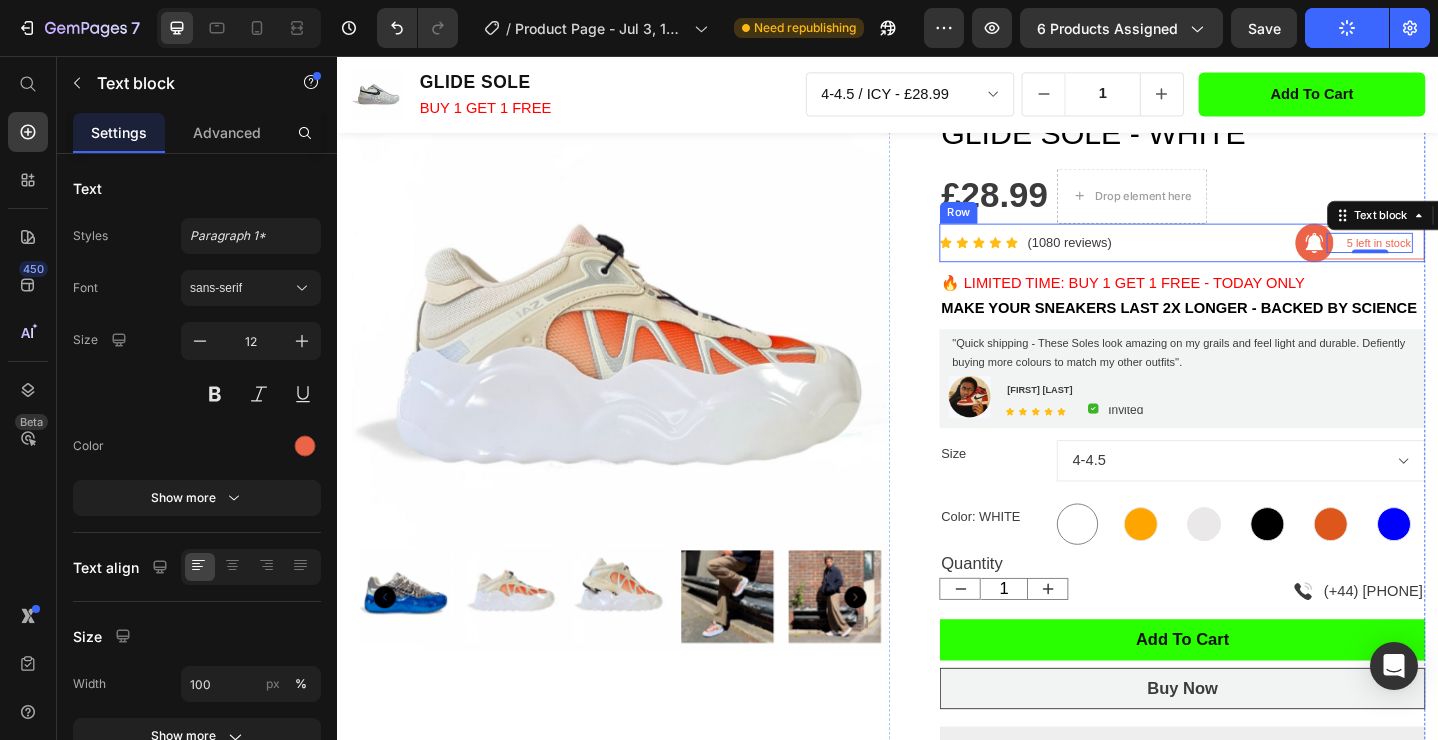 scroll, scrollTop: 50, scrollLeft: 0, axis: vertical 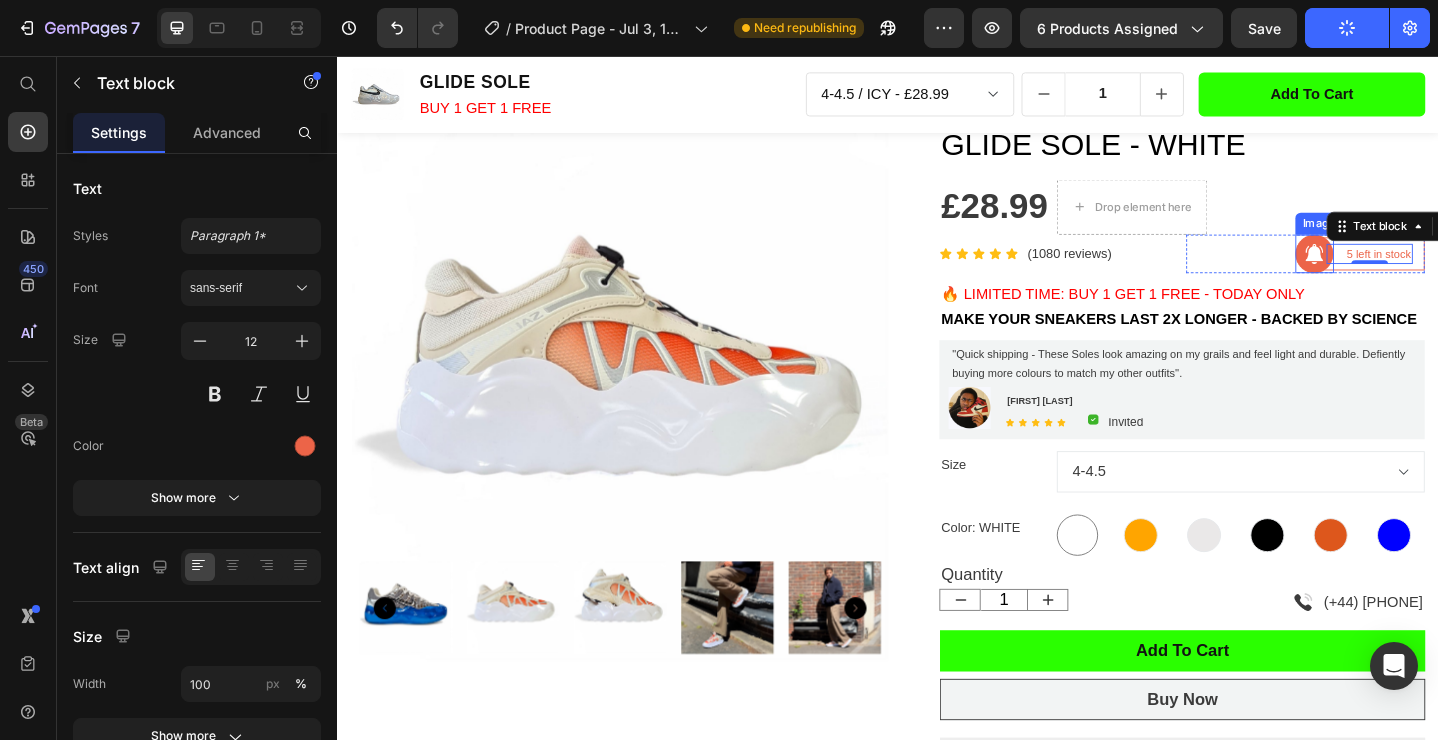 click at bounding box center (1402, 272) 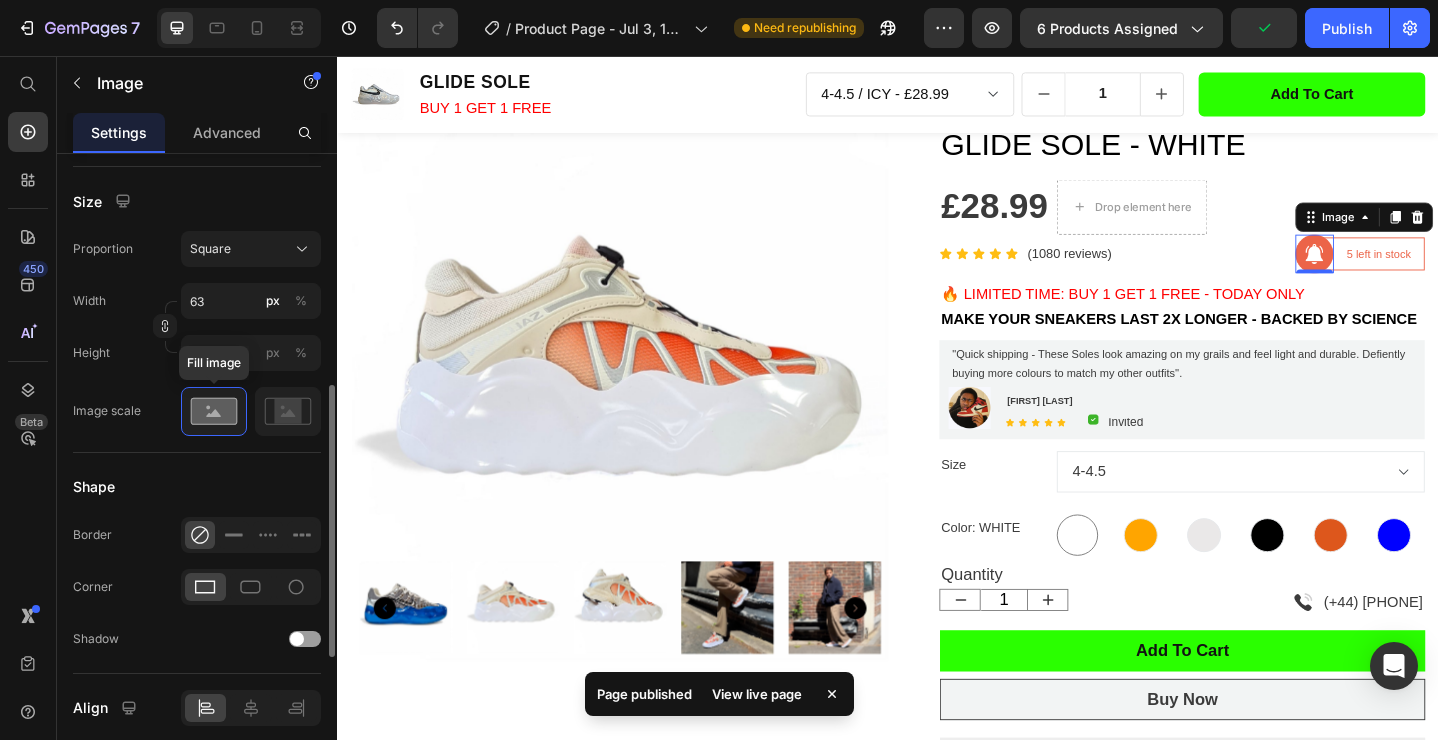 scroll, scrollTop: 0, scrollLeft: 0, axis: both 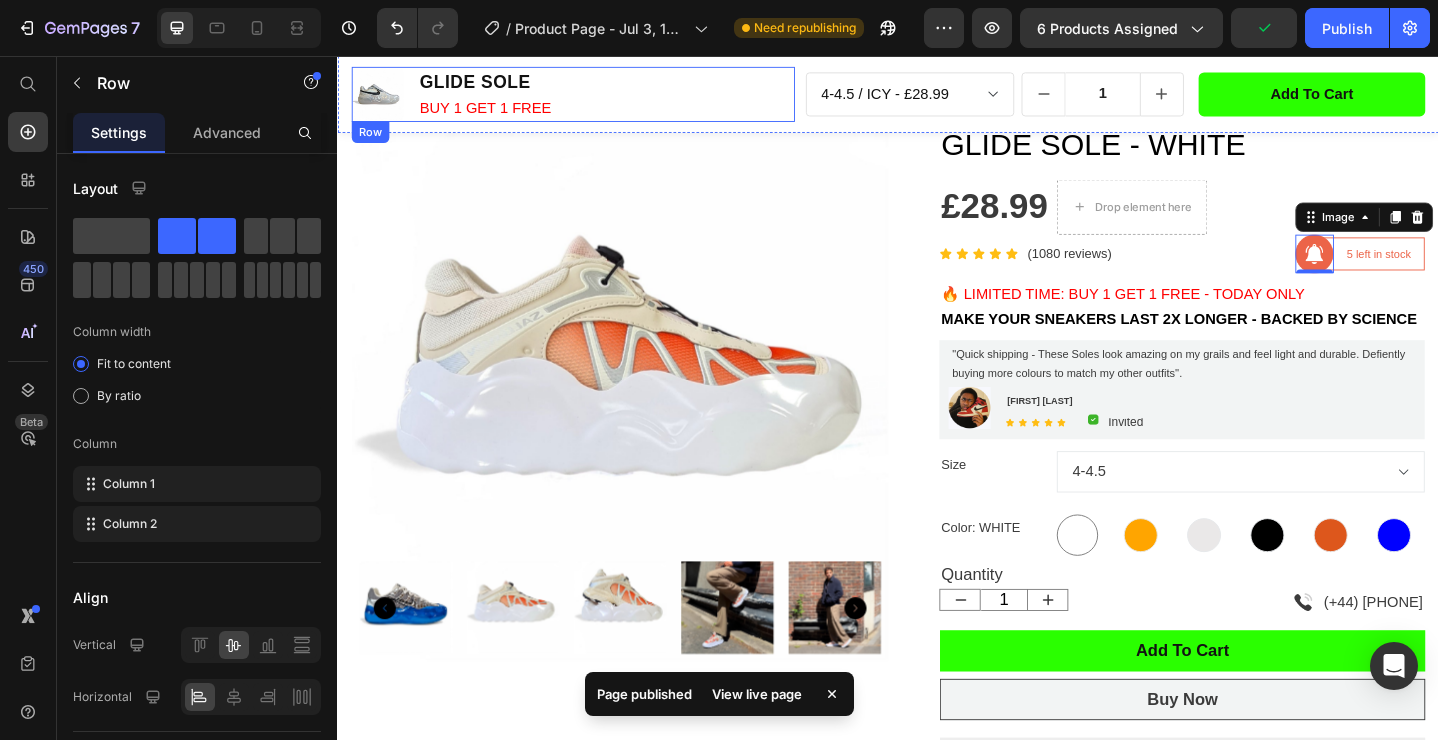 click on "Product Images GLIDE SOLE Product Title BUY 1 GET 1 FREE Text Block Row" at bounding box center [593, 98] 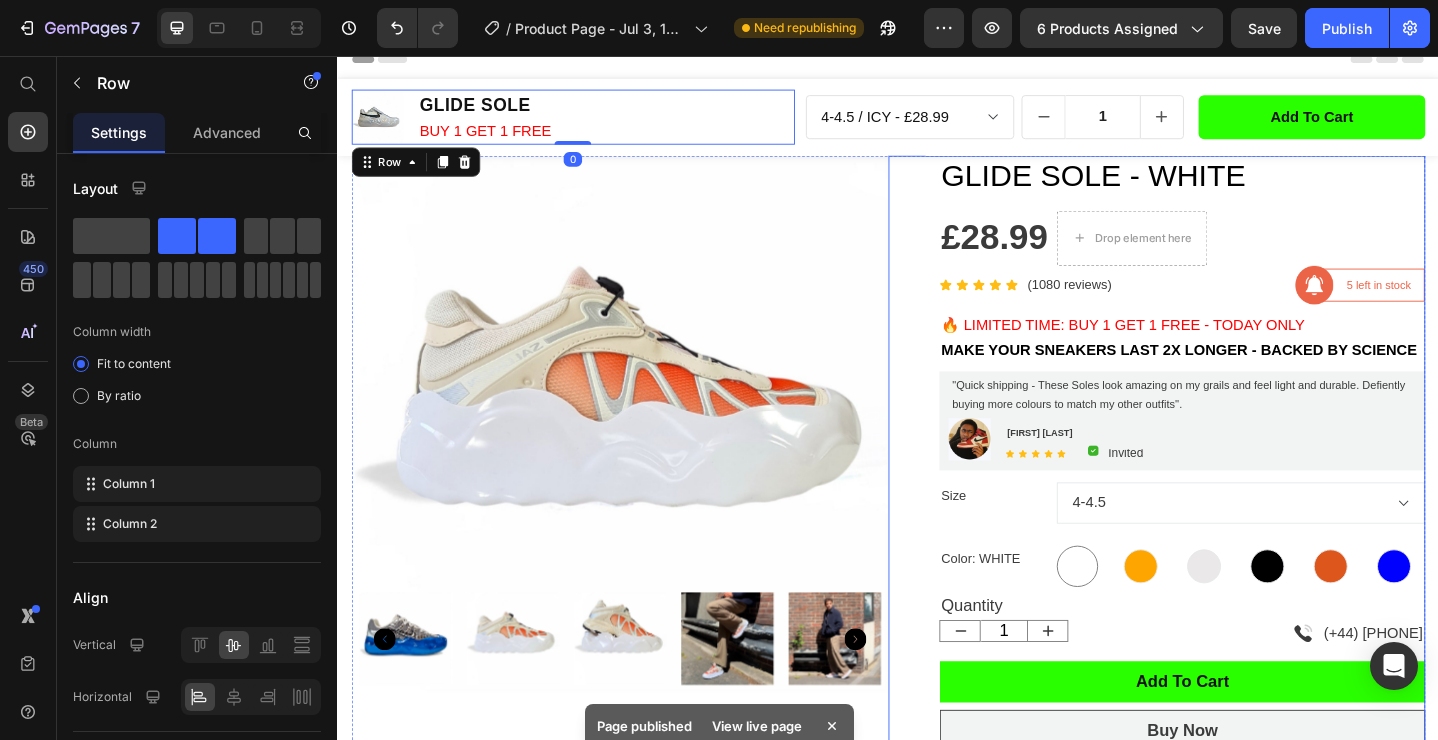 scroll, scrollTop: 0, scrollLeft: 0, axis: both 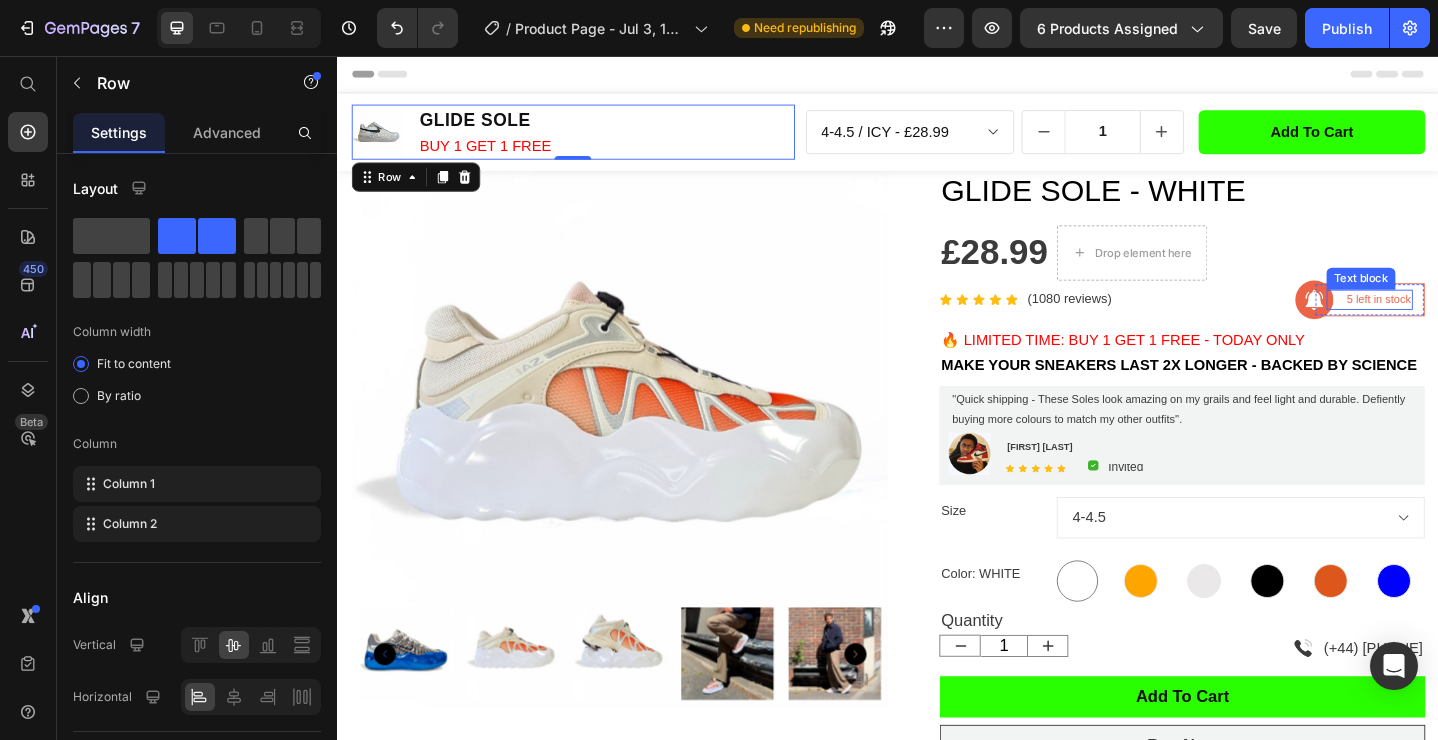 click on "5 left in stock" at bounding box center [1472, 322] 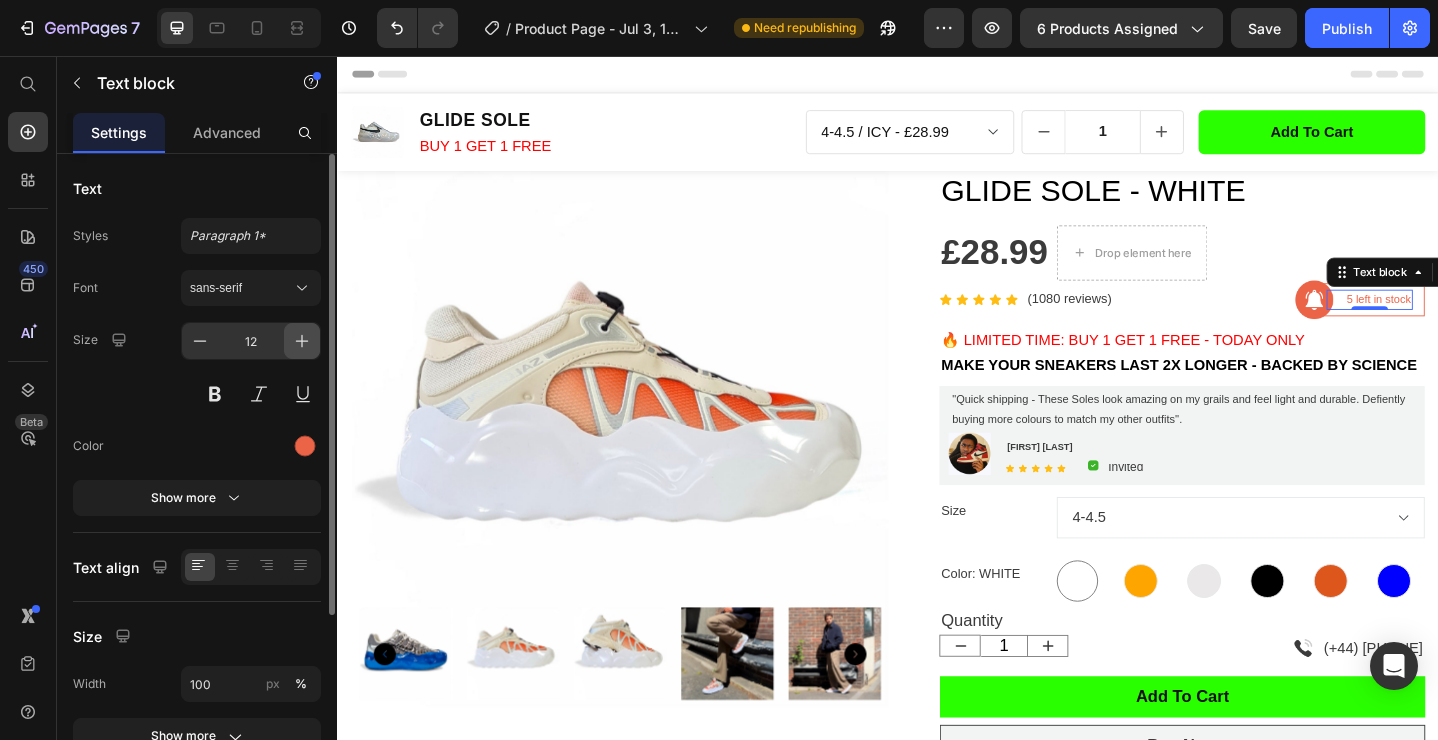 click 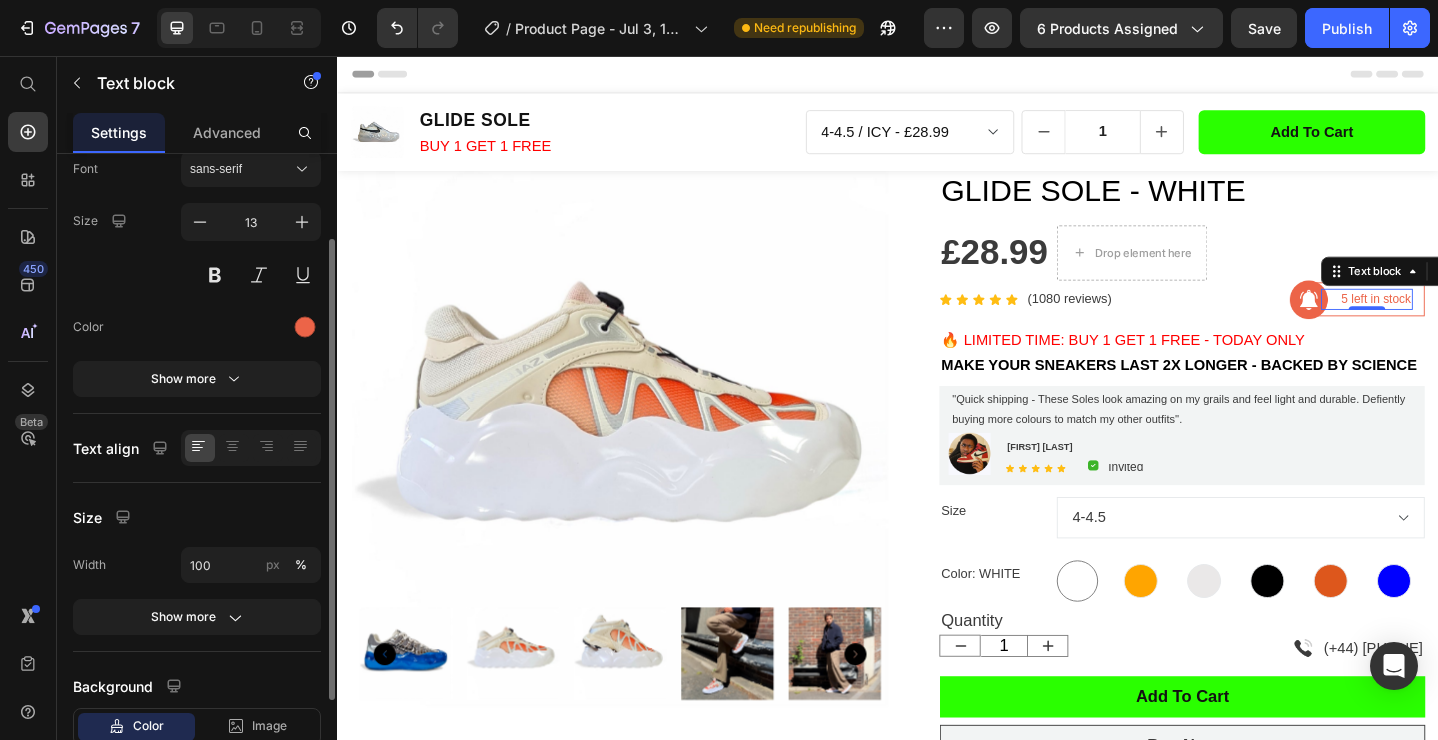 scroll, scrollTop: 118, scrollLeft: 0, axis: vertical 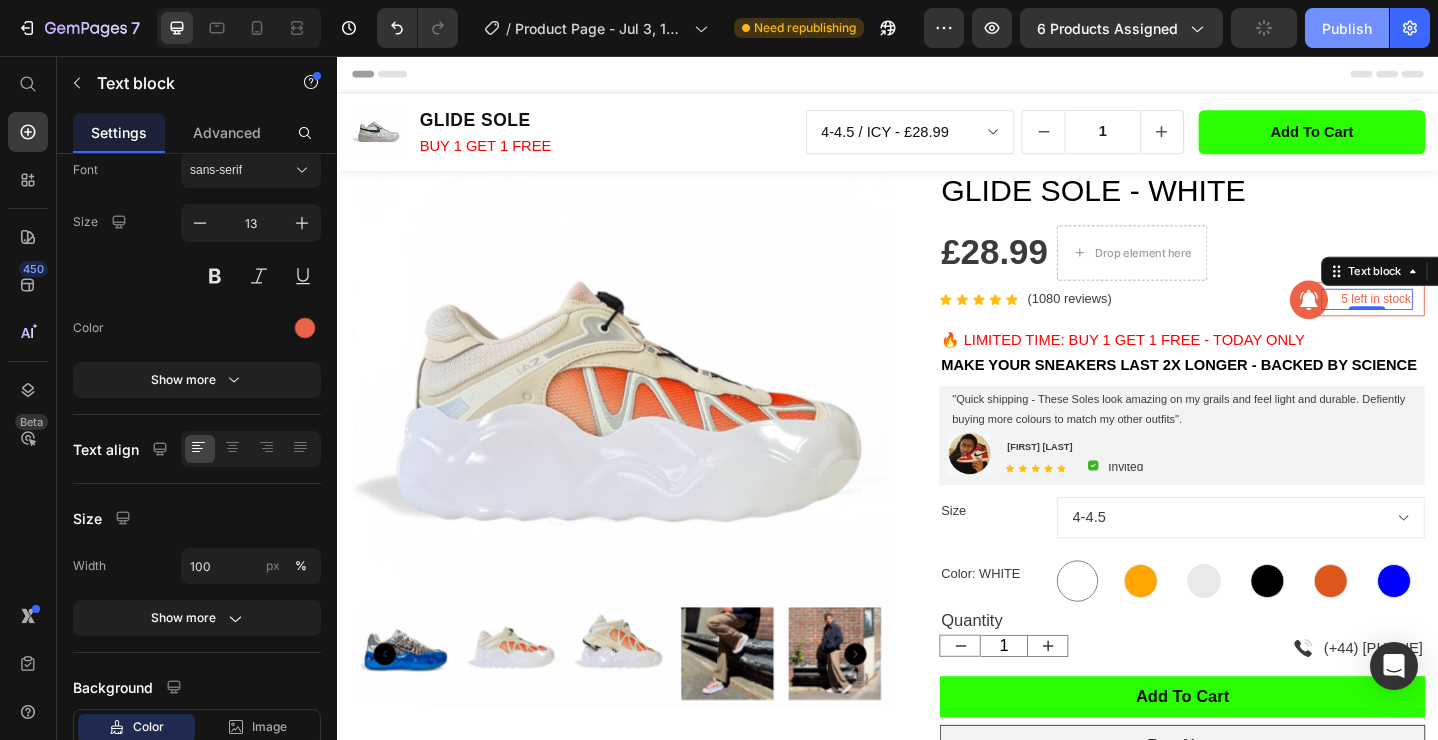click on "Publish" at bounding box center (1347, 28) 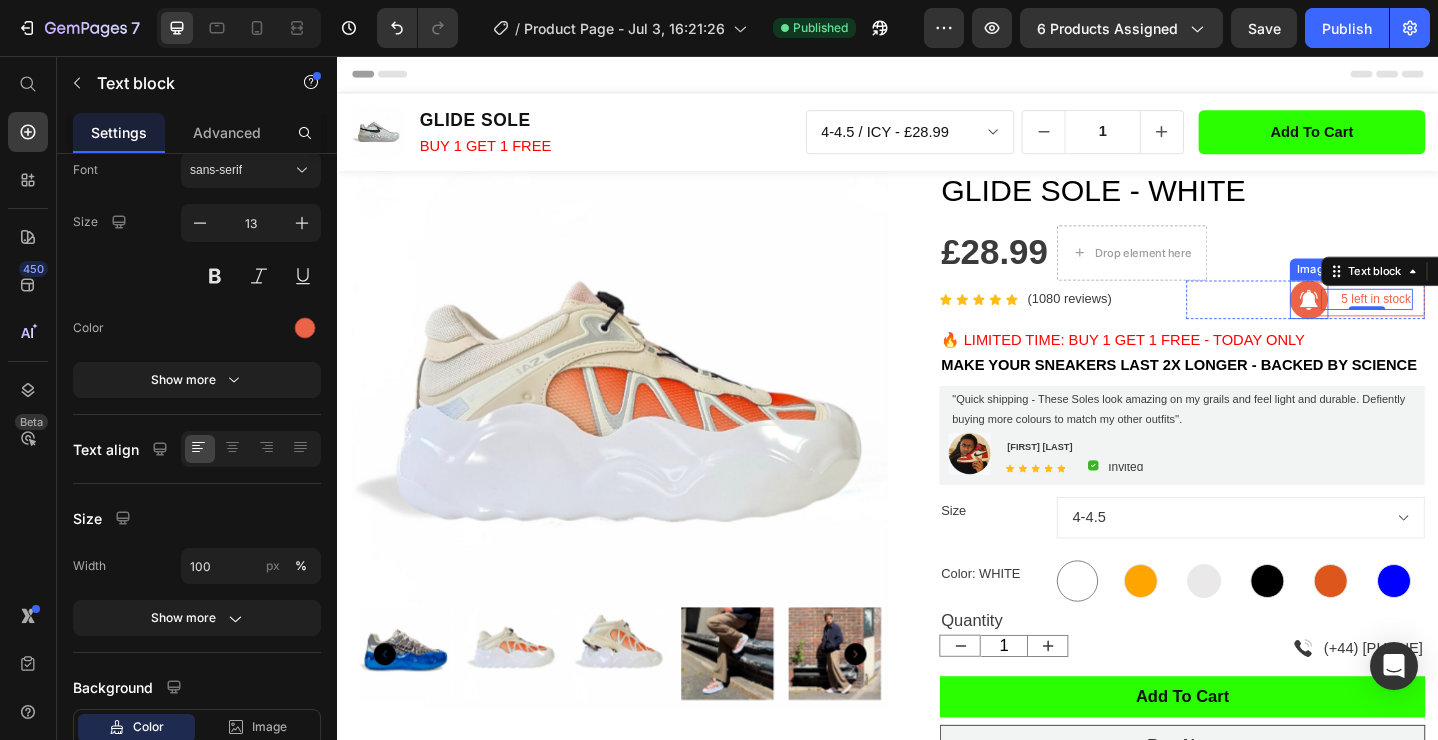 click at bounding box center [1396, 322] 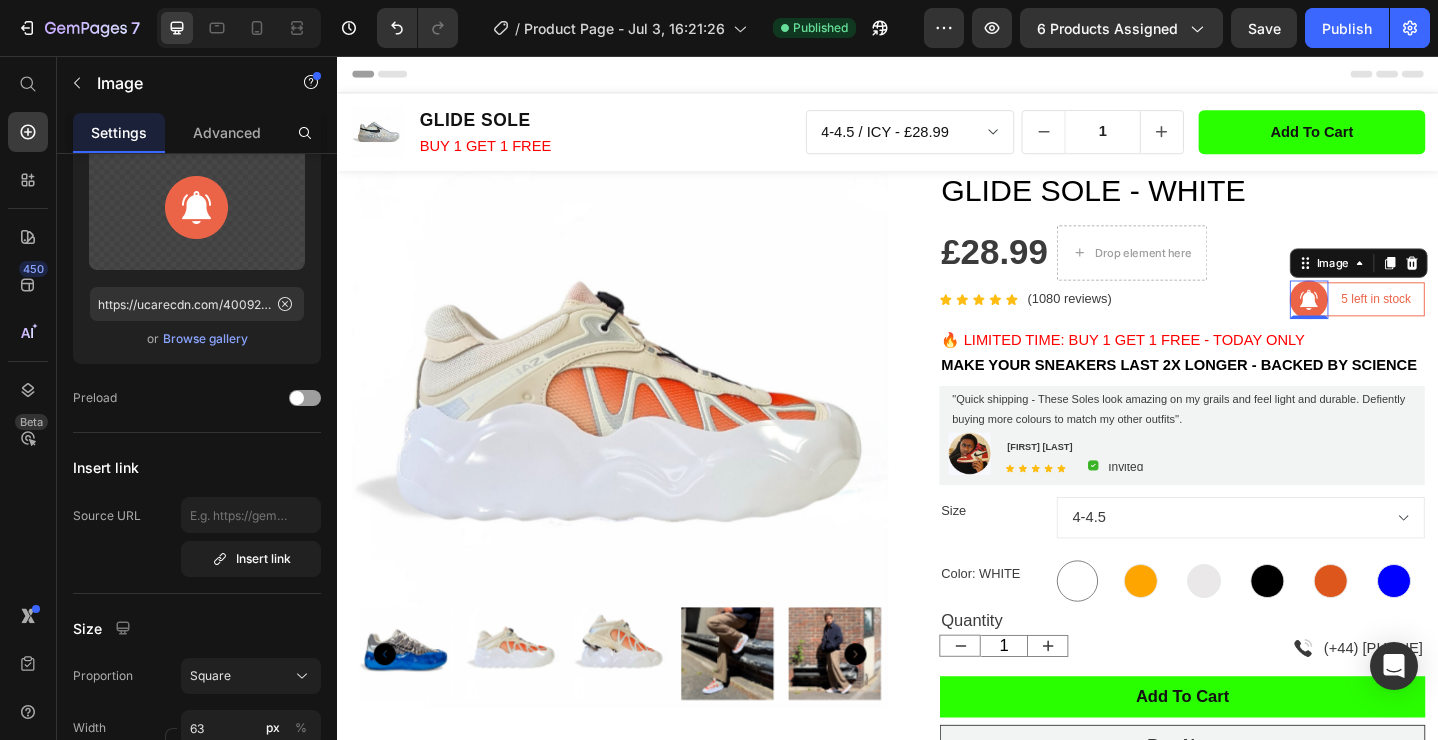 scroll, scrollTop: 0, scrollLeft: 0, axis: both 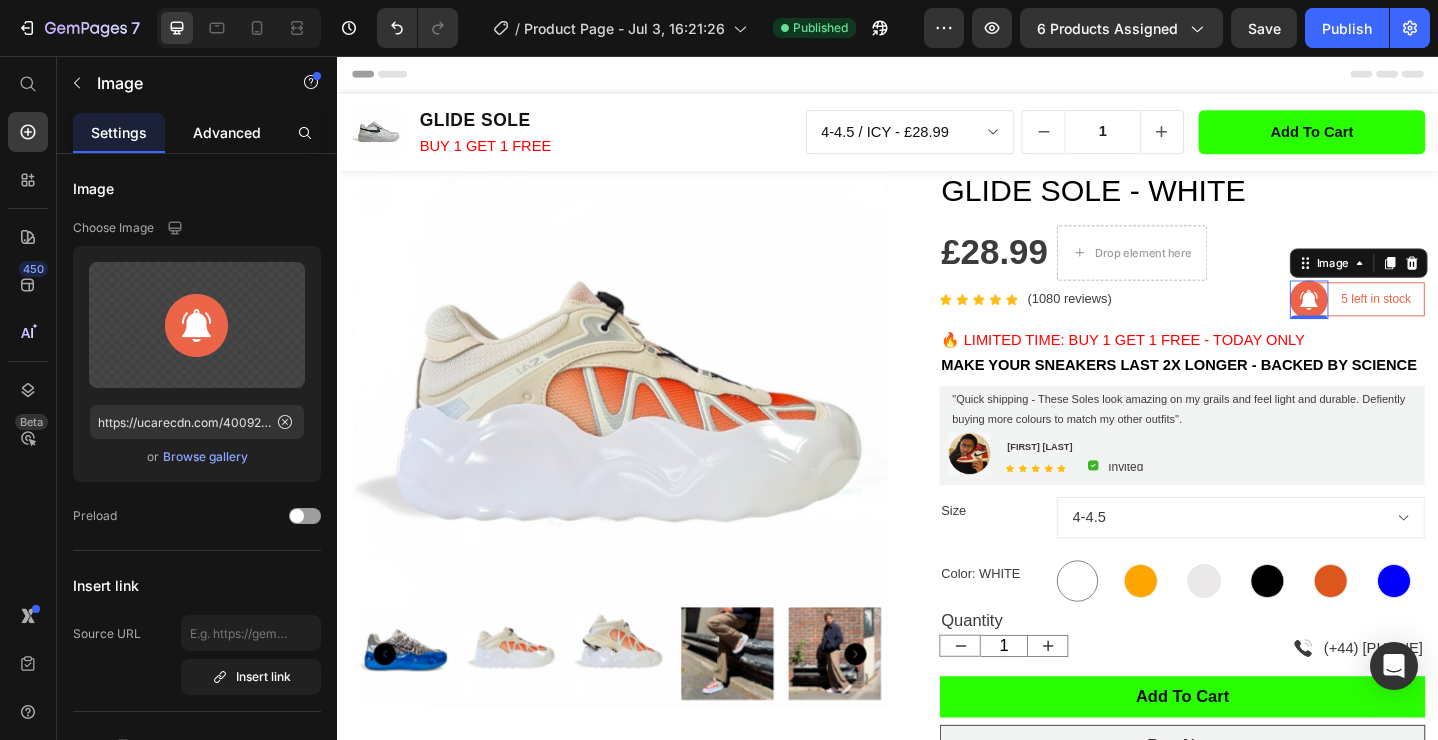 click on "Advanced" at bounding box center (227, 132) 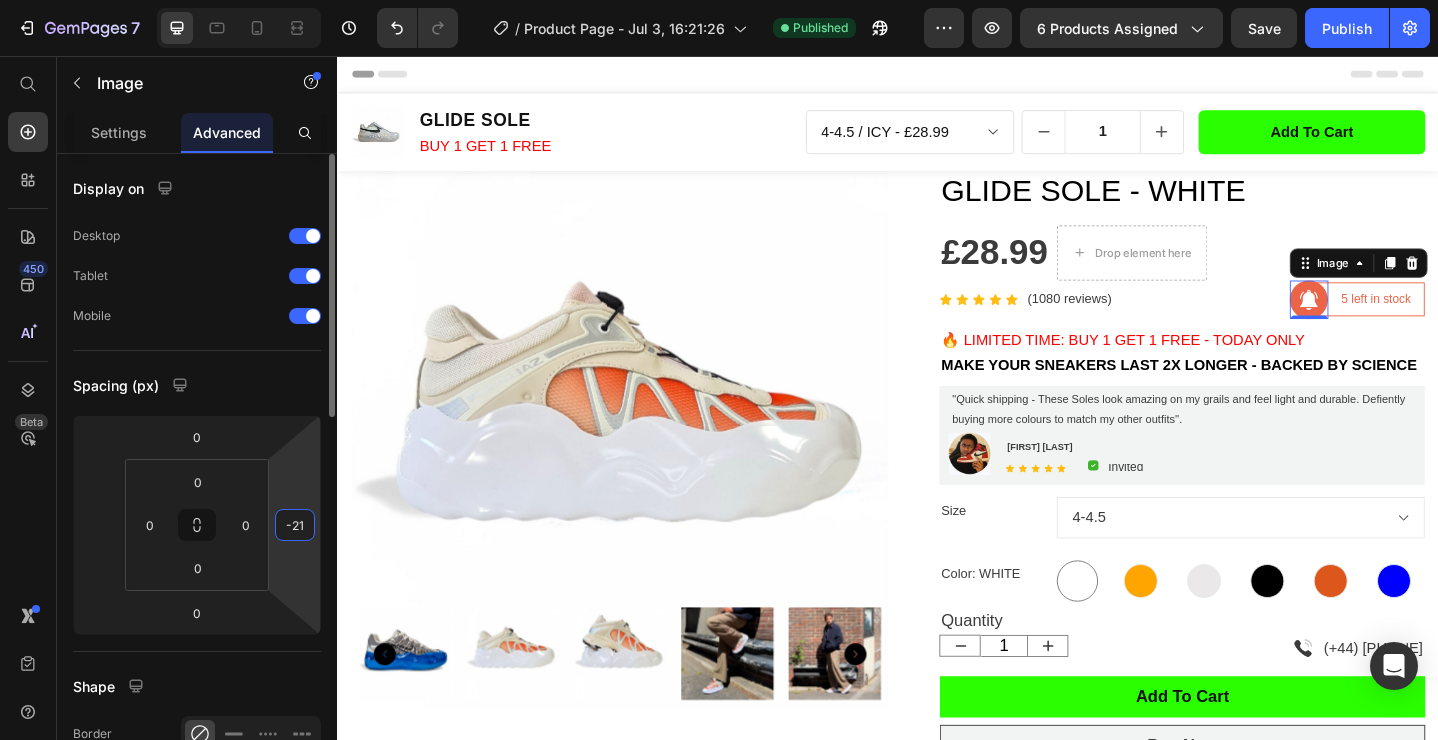 click on "-21" at bounding box center [295, 525] 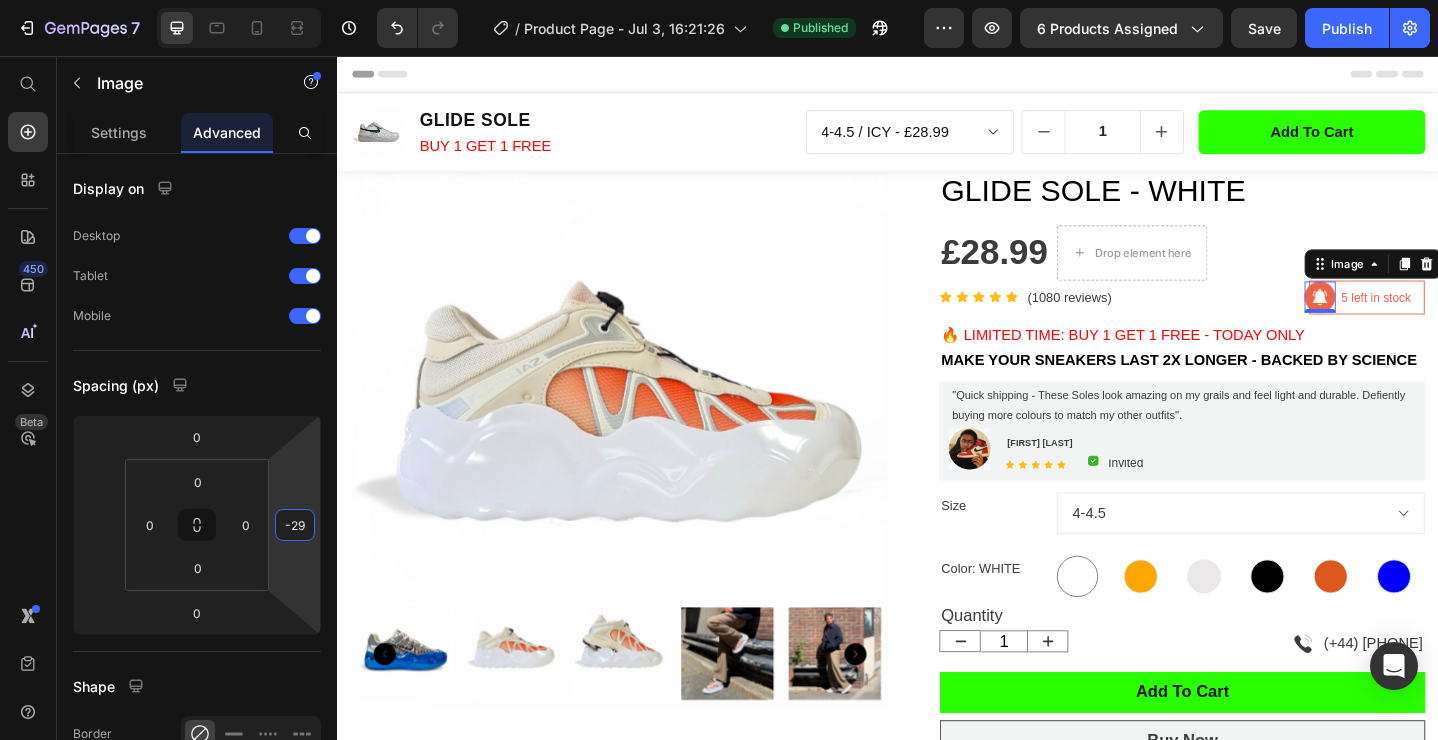 type on "-2" 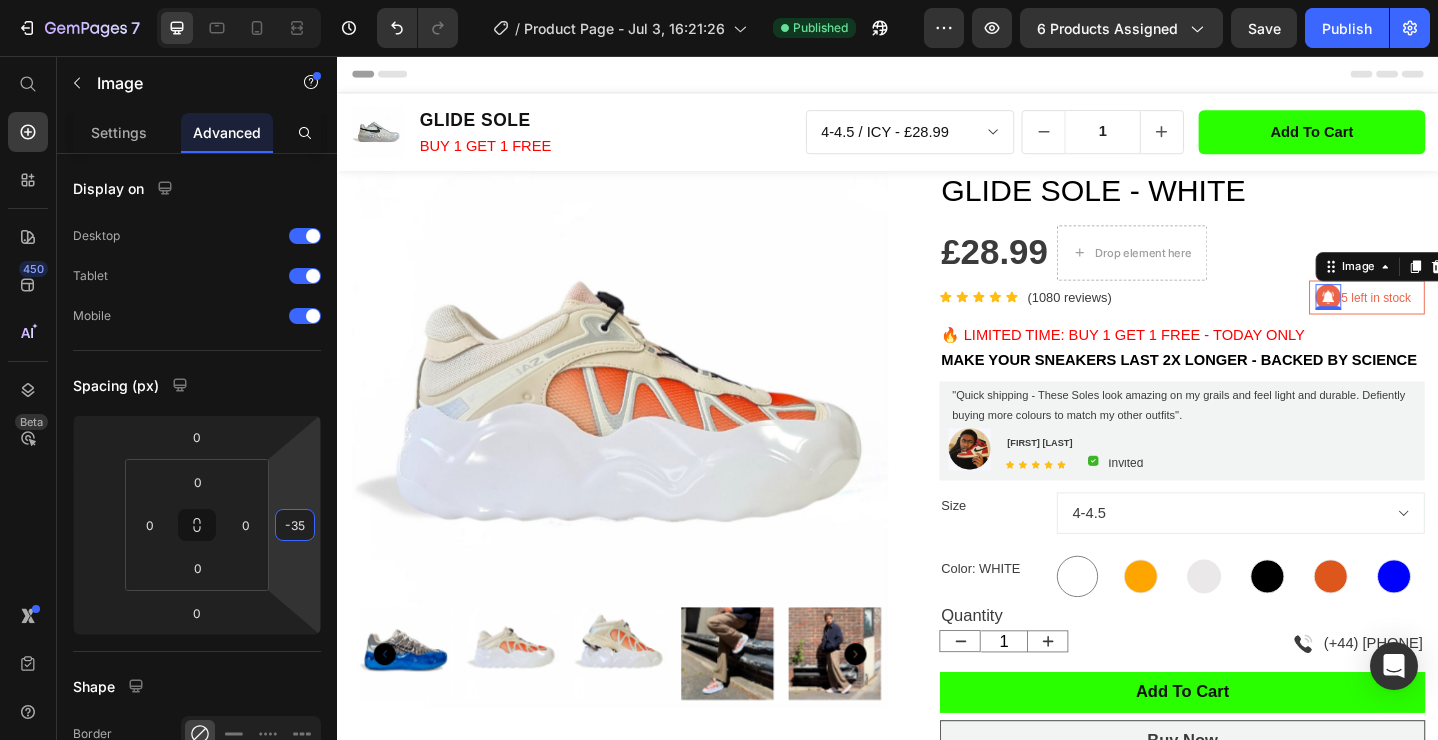 type on "-3" 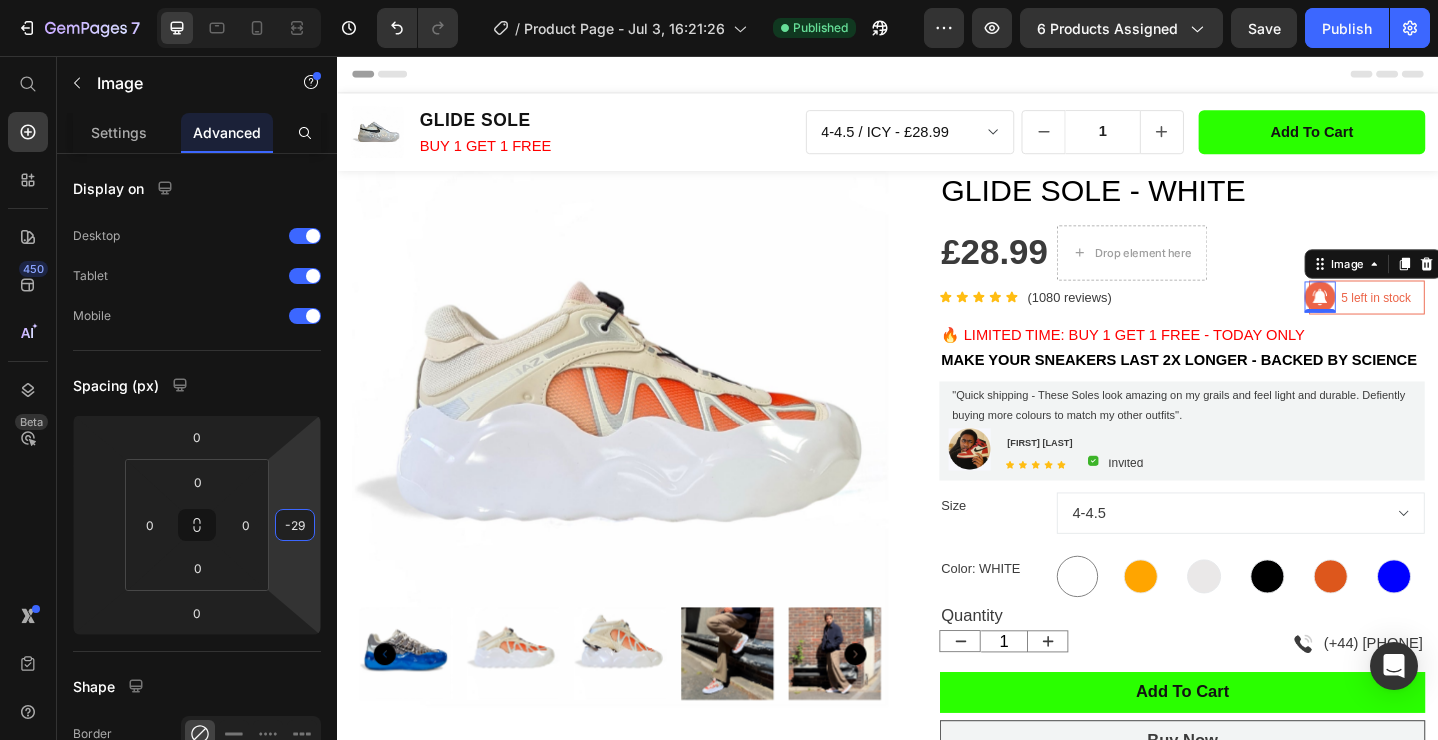 type on "-2" 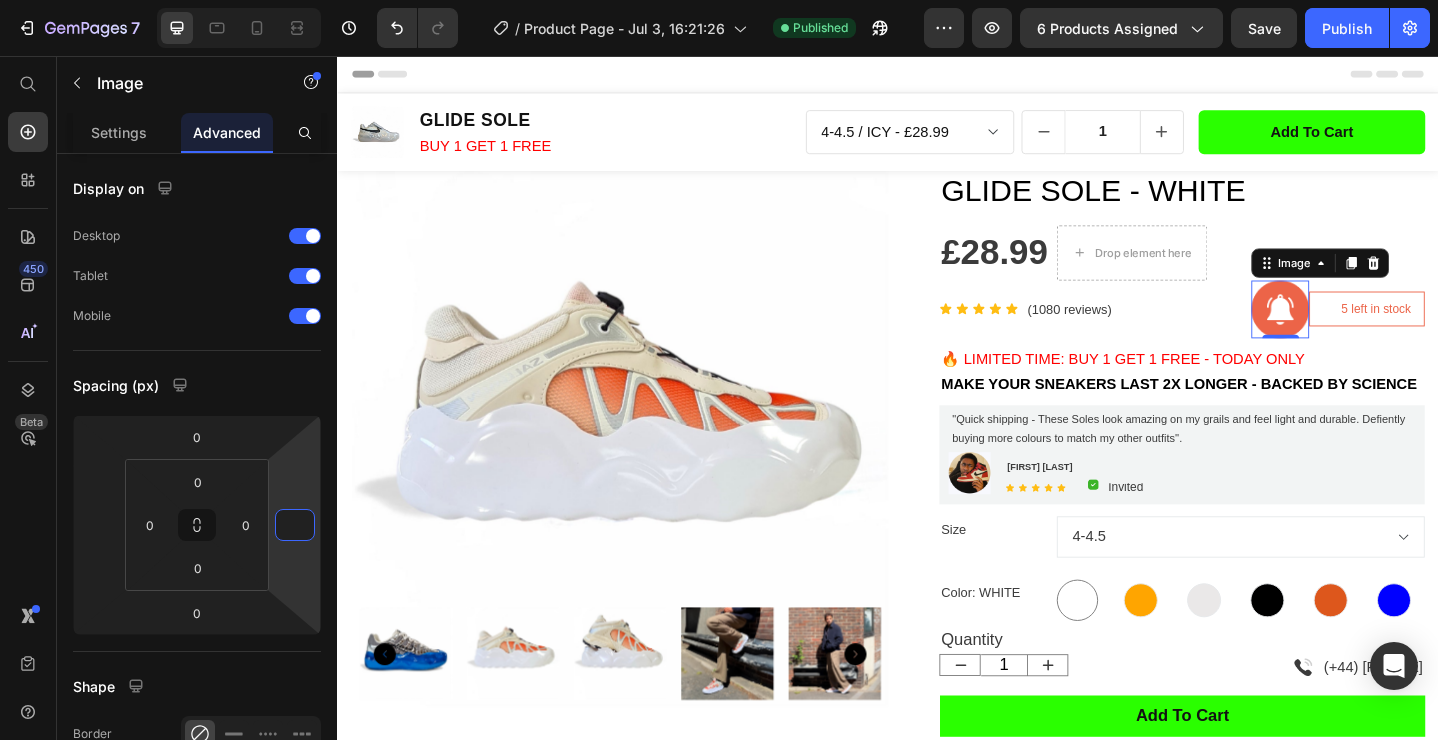 type on "-3" 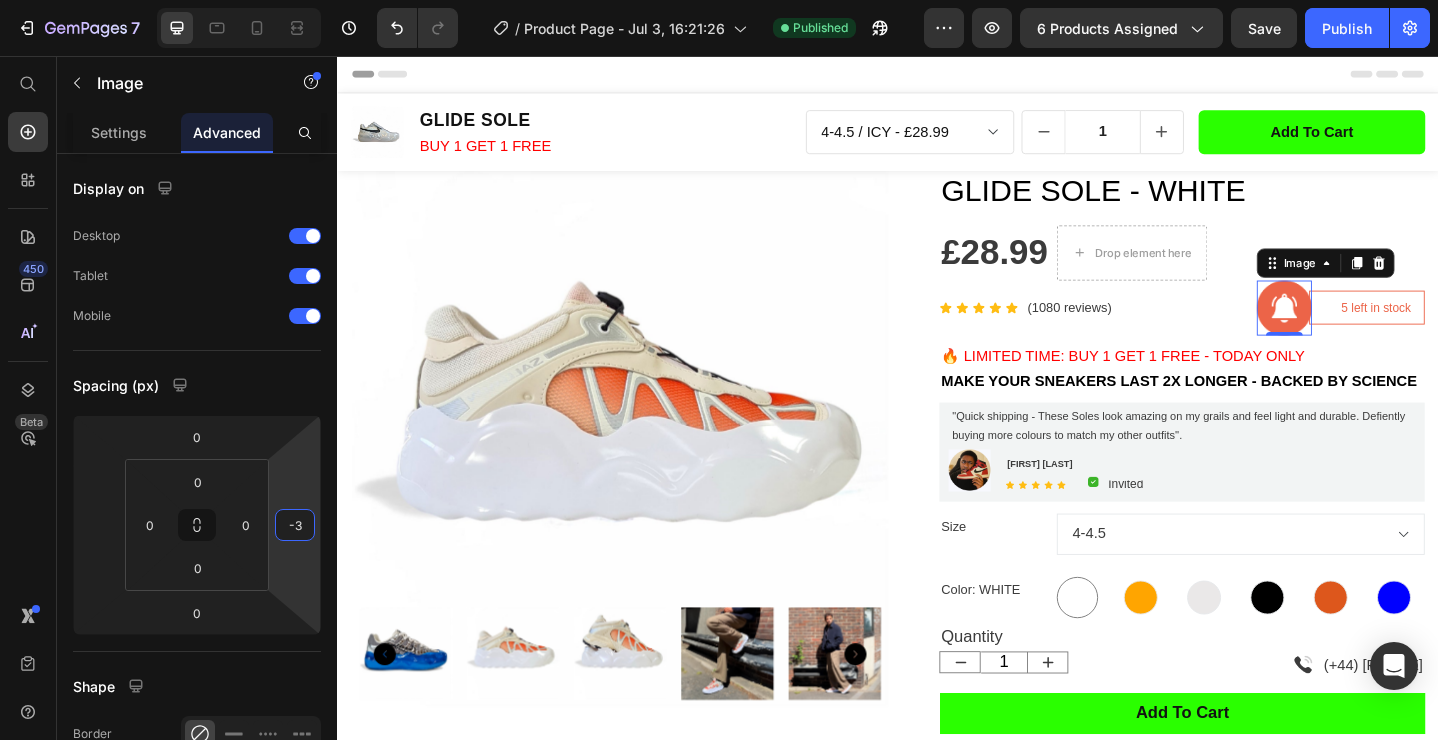 type on "-30" 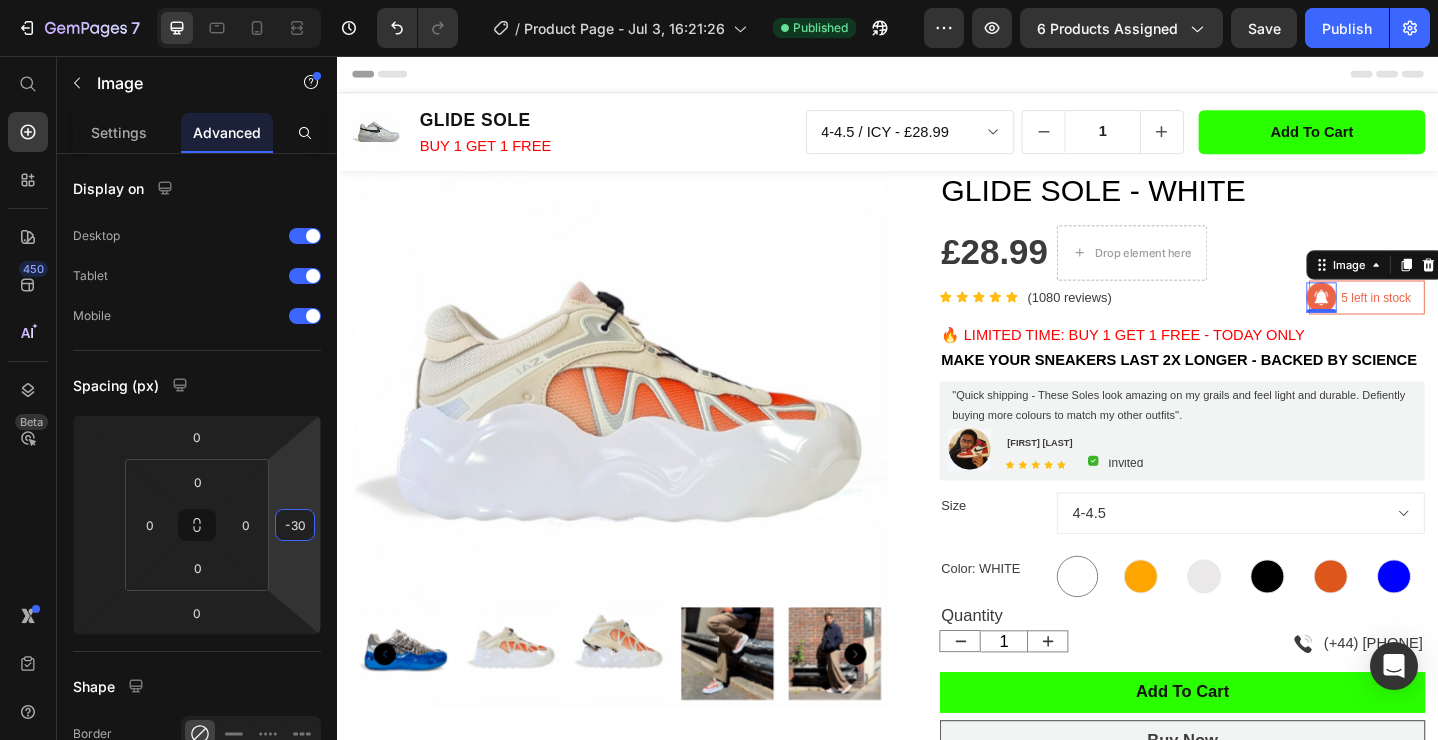 click on "Header" at bounding box center [937, 76] 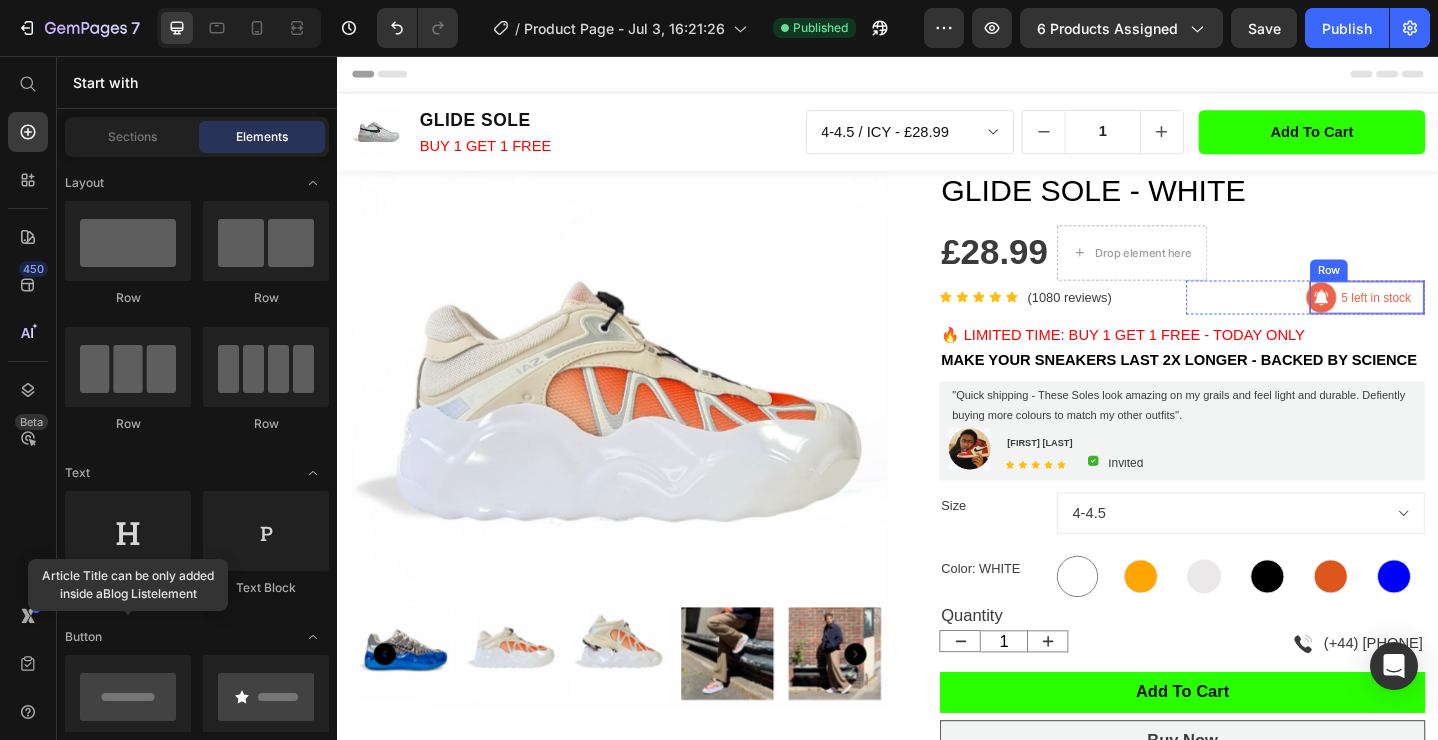 click on "5 left in stock Text block Row" at bounding box center (1459, 320) 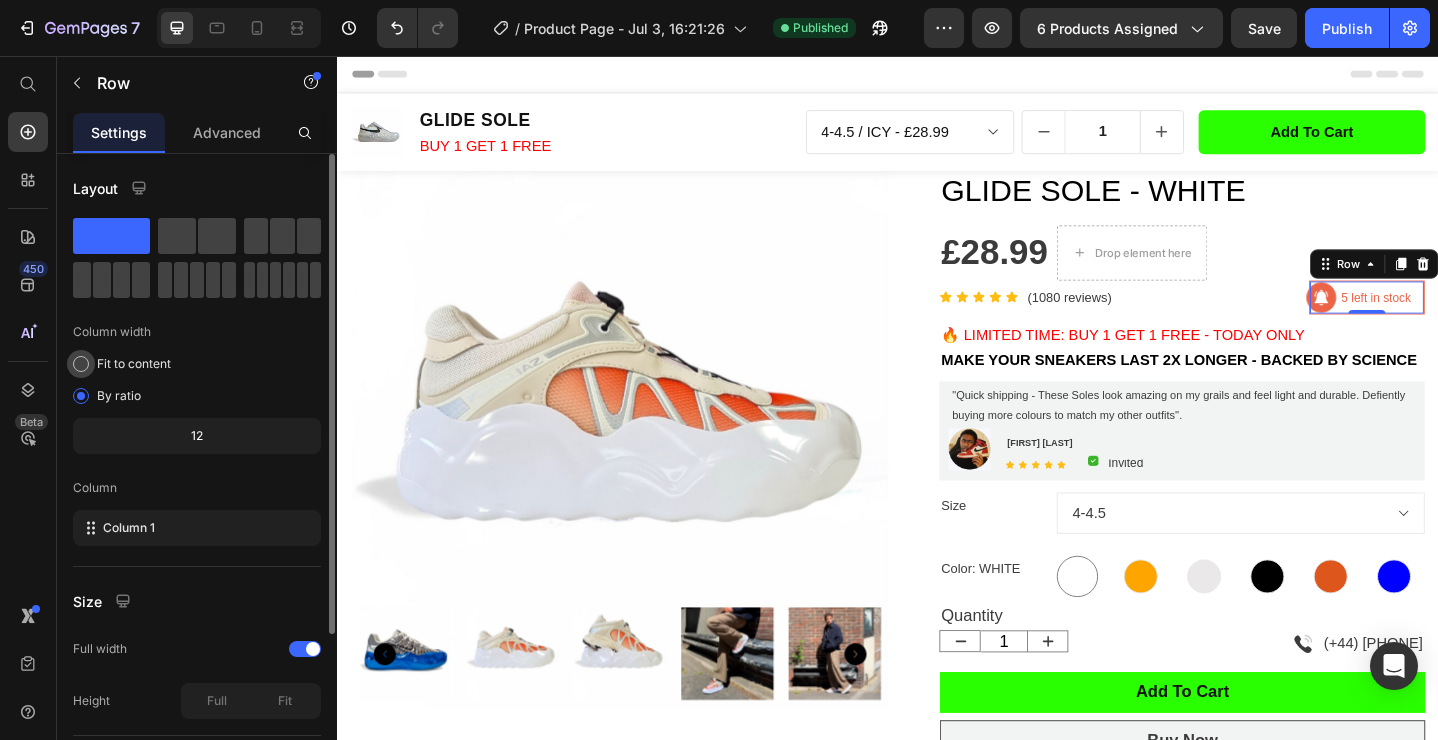 click at bounding box center (81, 364) 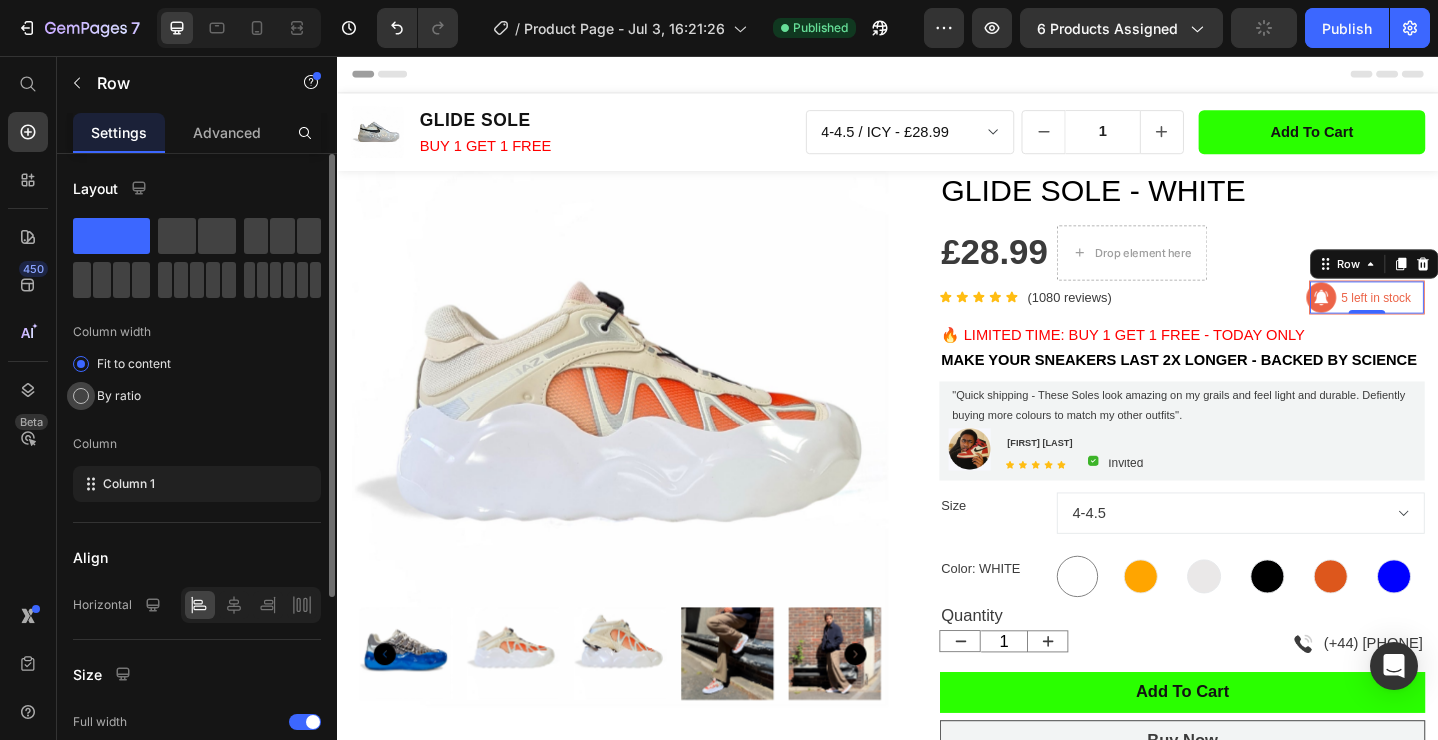 click at bounding box center [81, 396] 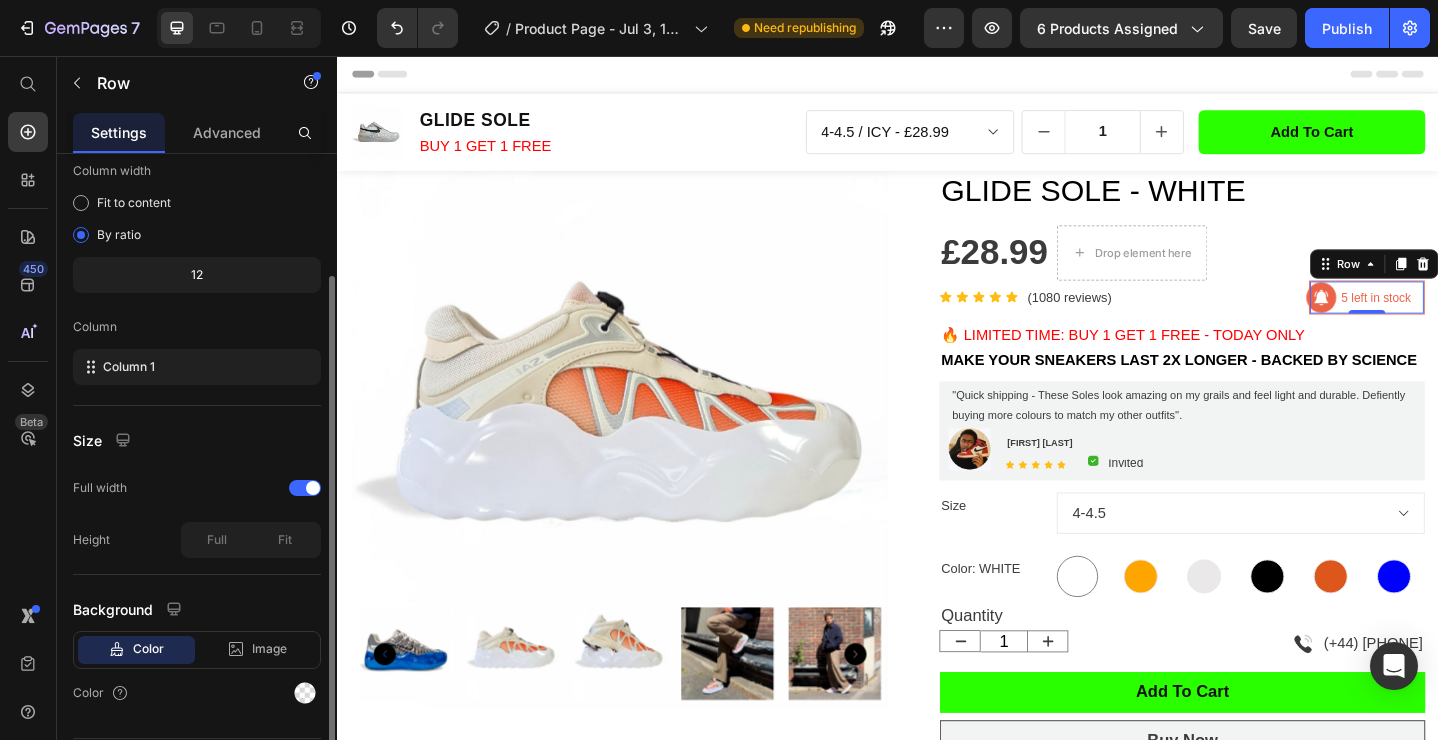 scroll, scrollTop: 217, scrollLeft: 0, axis: vertical 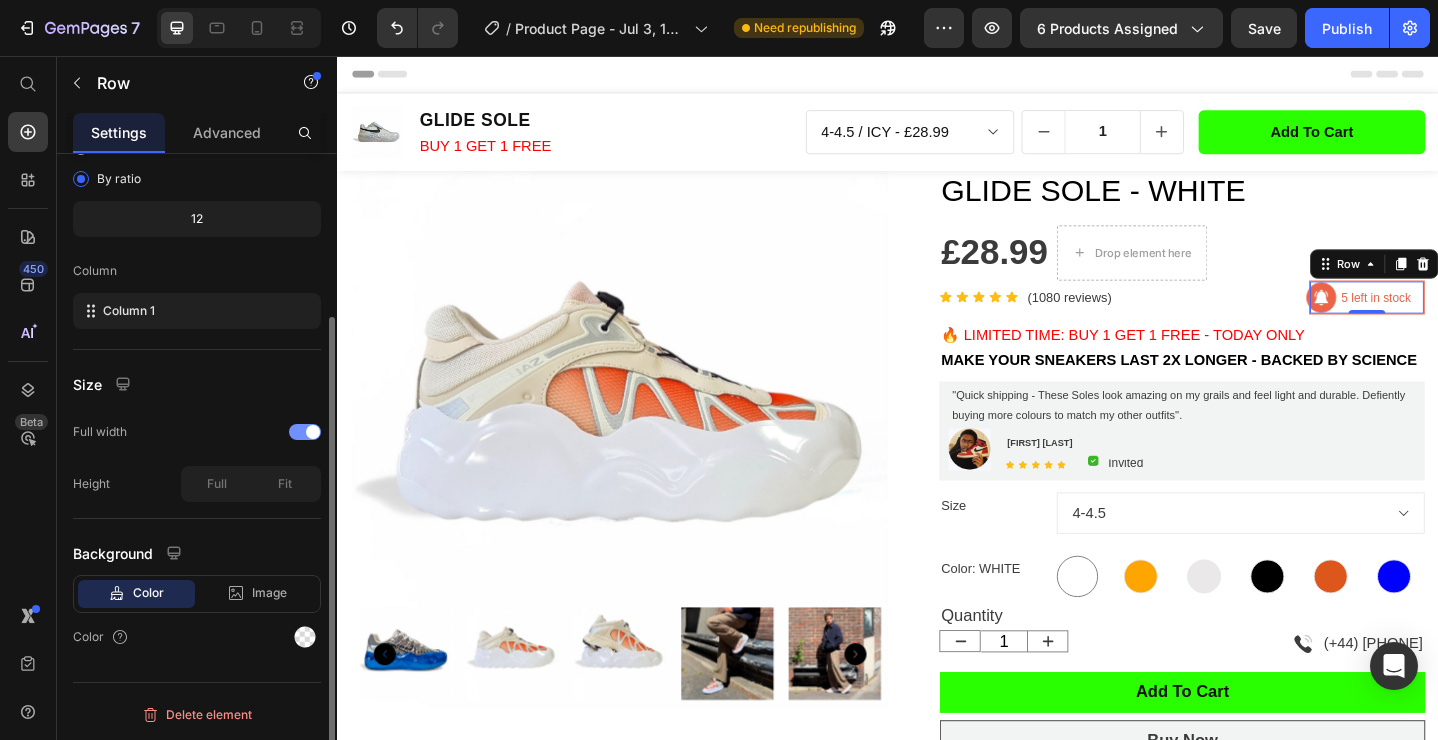 click at bounding box center [305, 432] 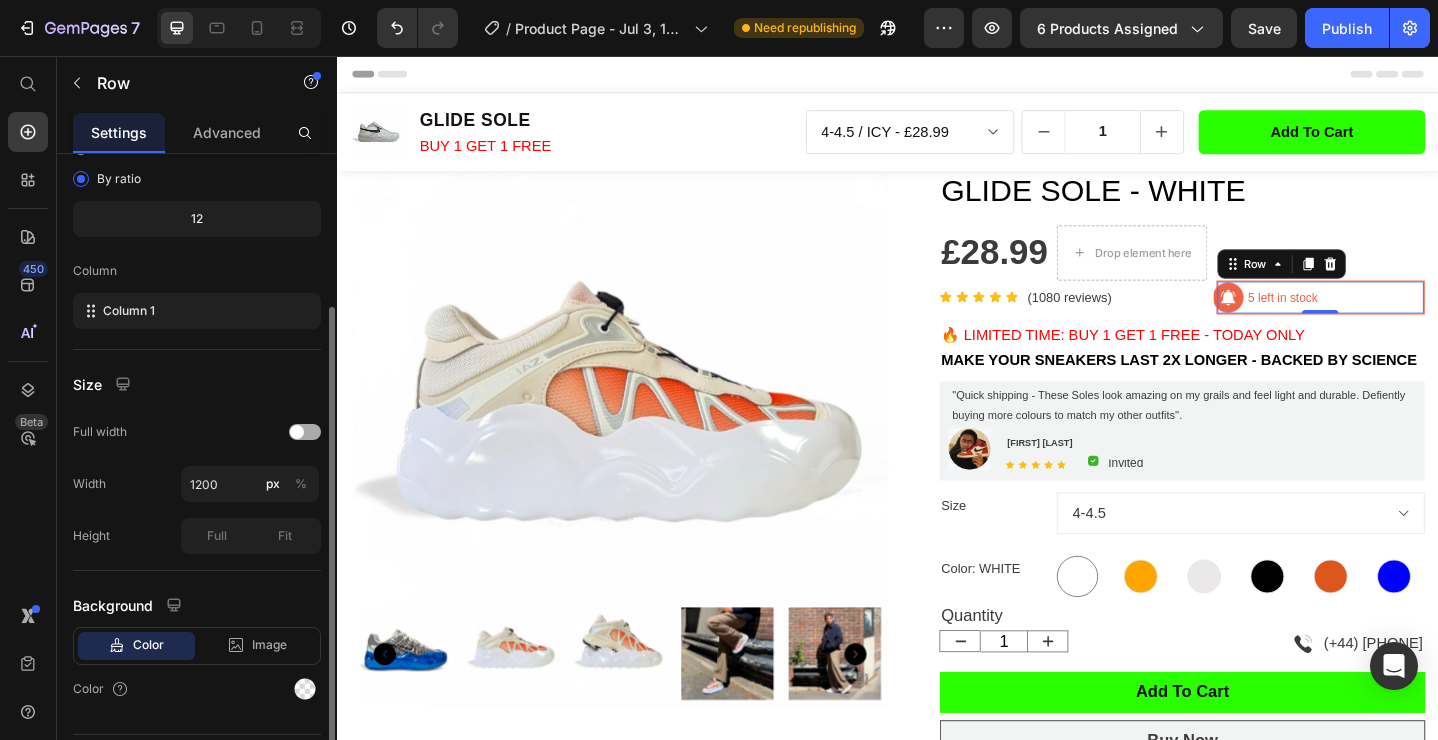 click at bounding box center (297, 432) 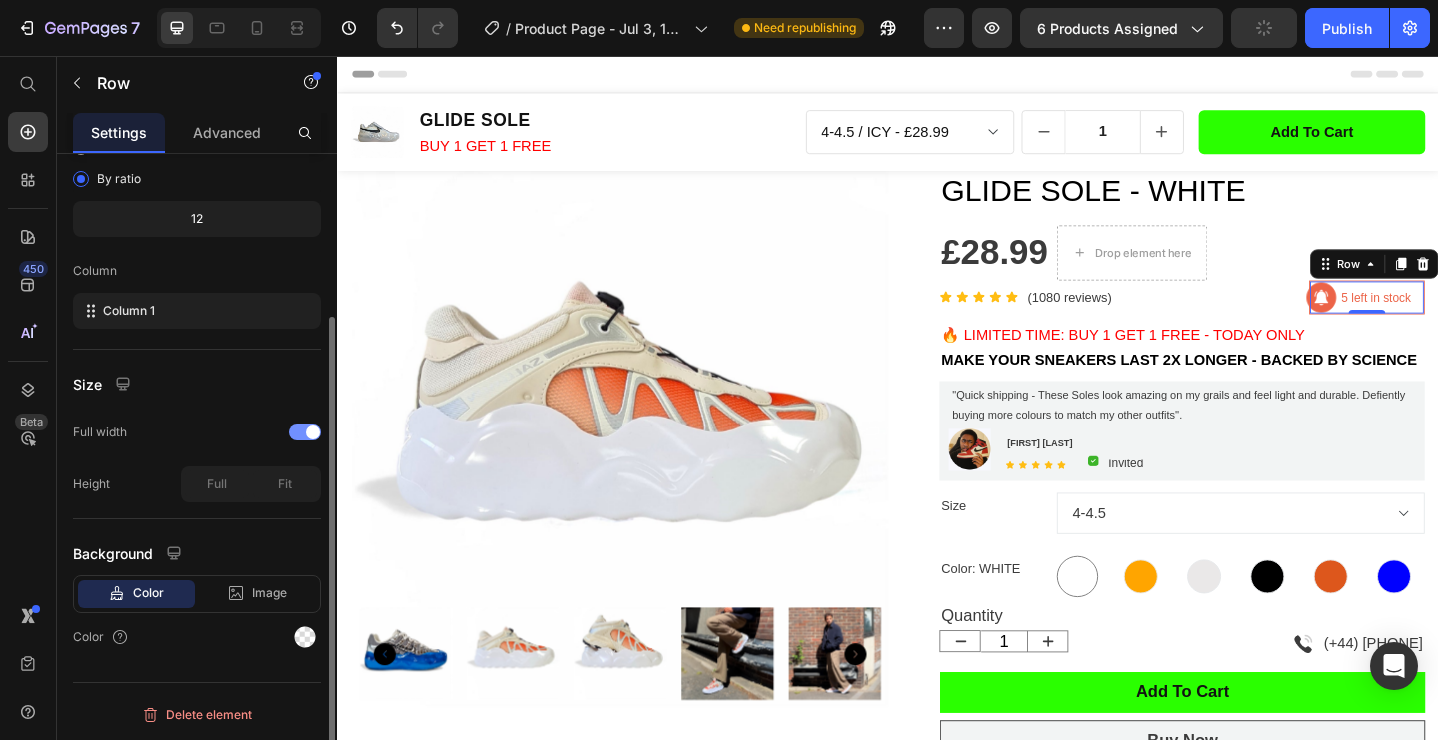 click on "Full width" at bounding box center [100, 432] 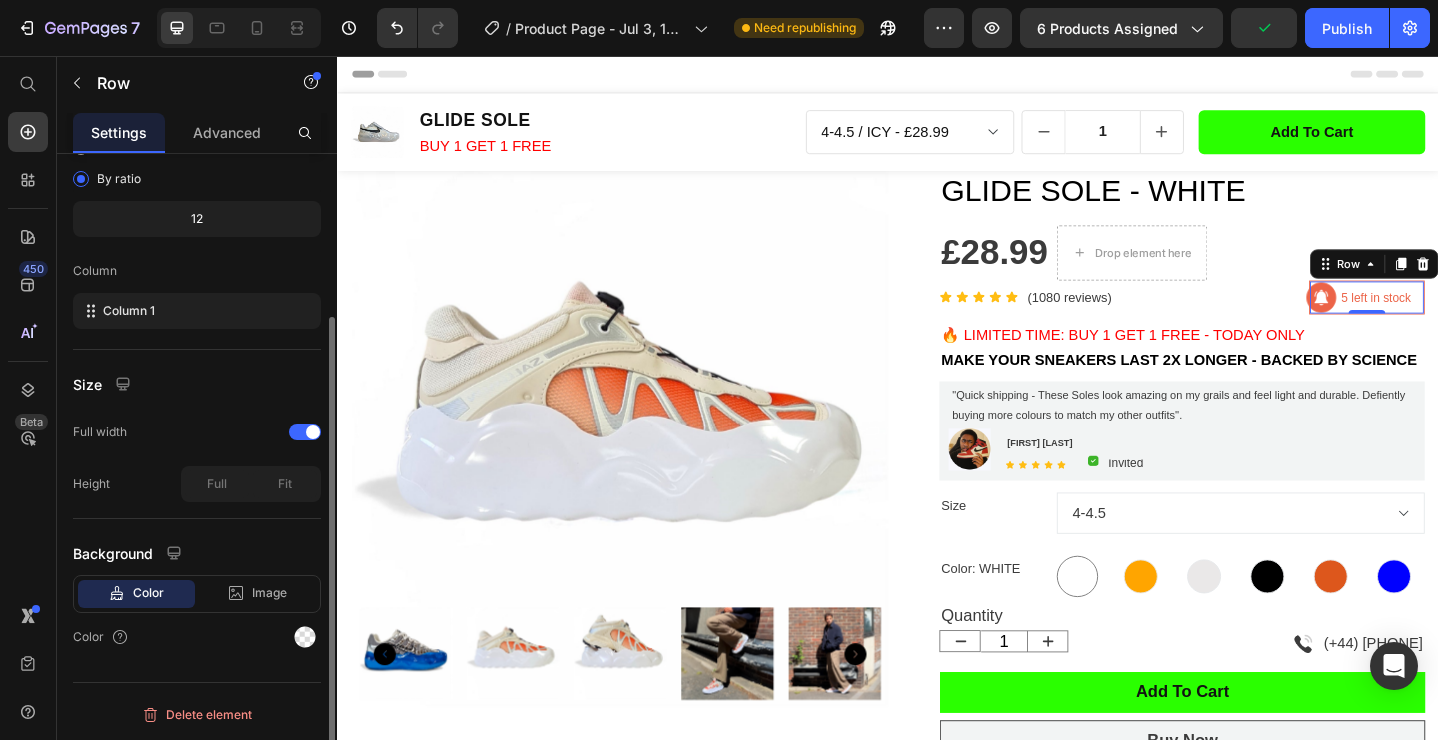 click on "Height" at bounding box center [91, 484] 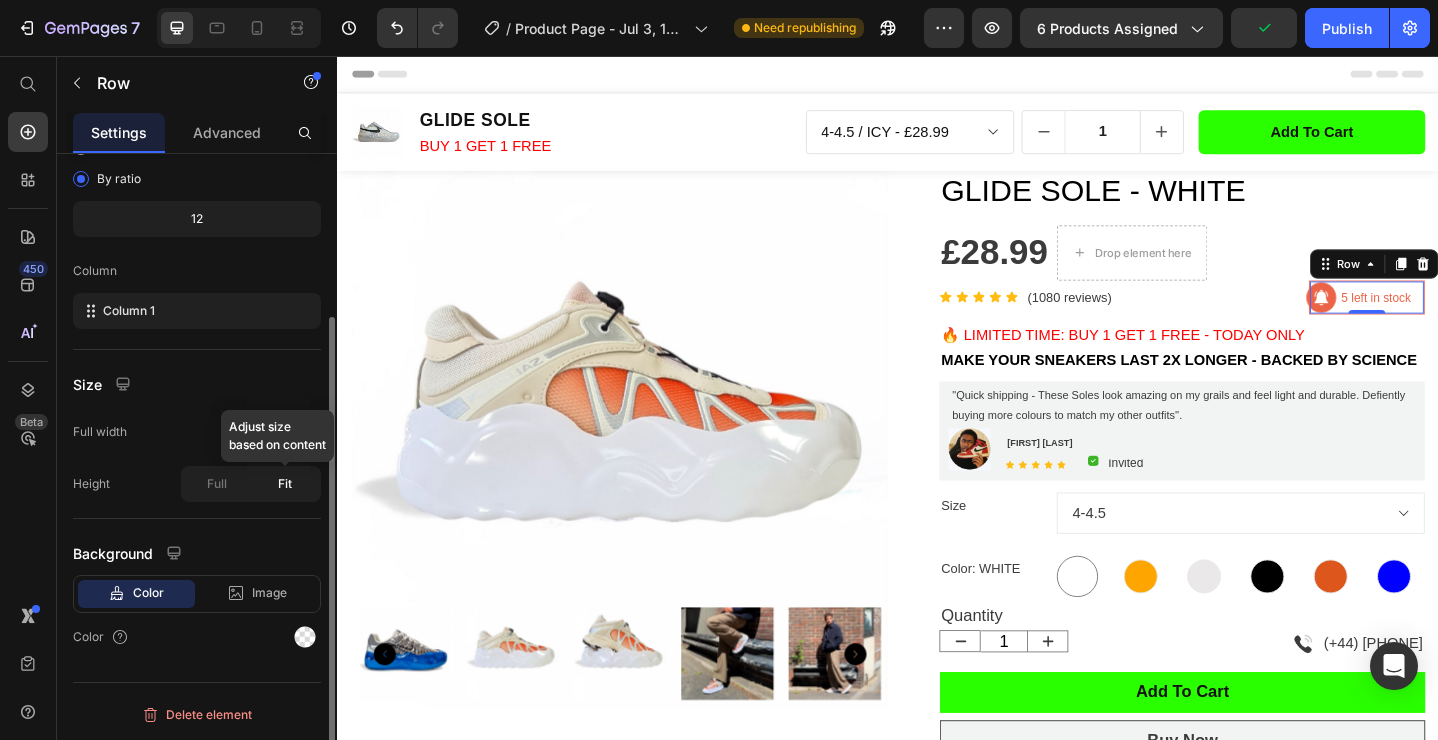click on "Fit" 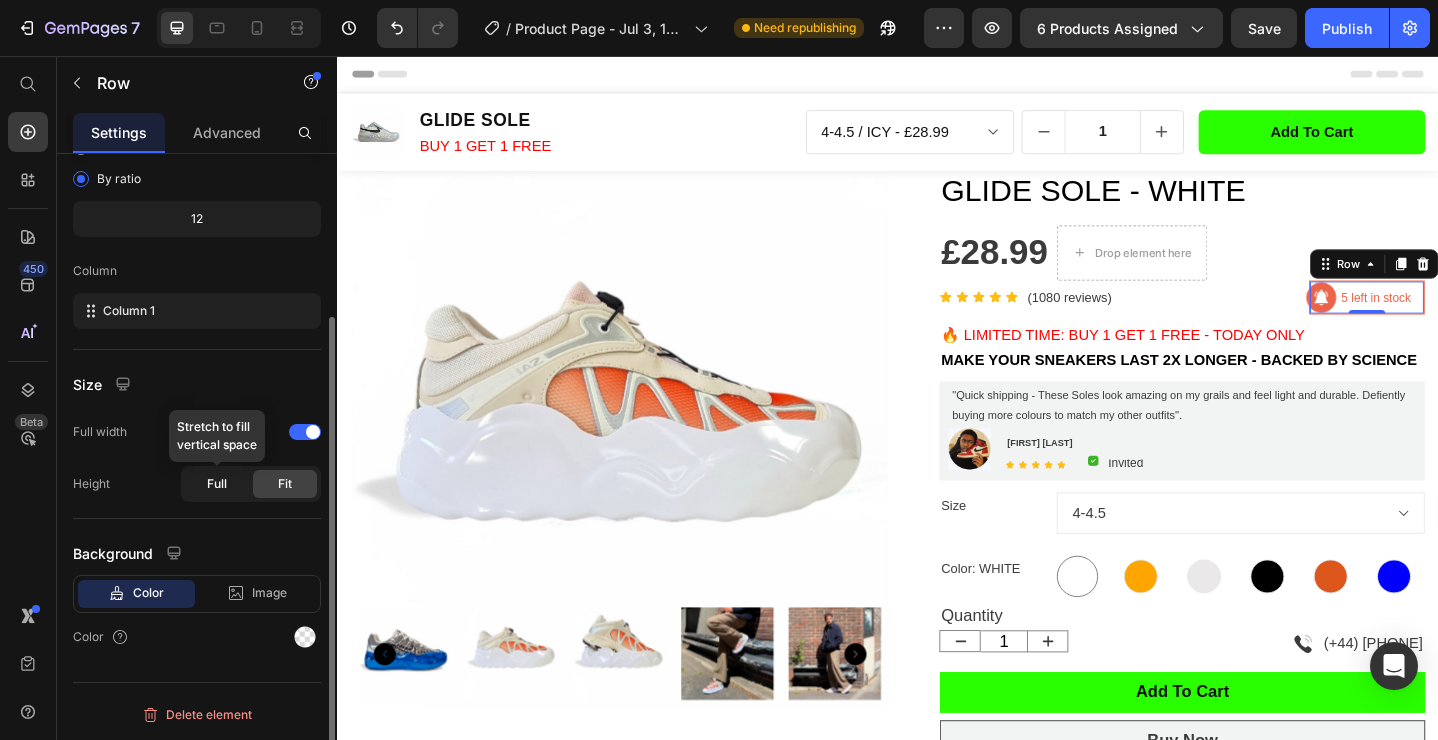 click on "Full" 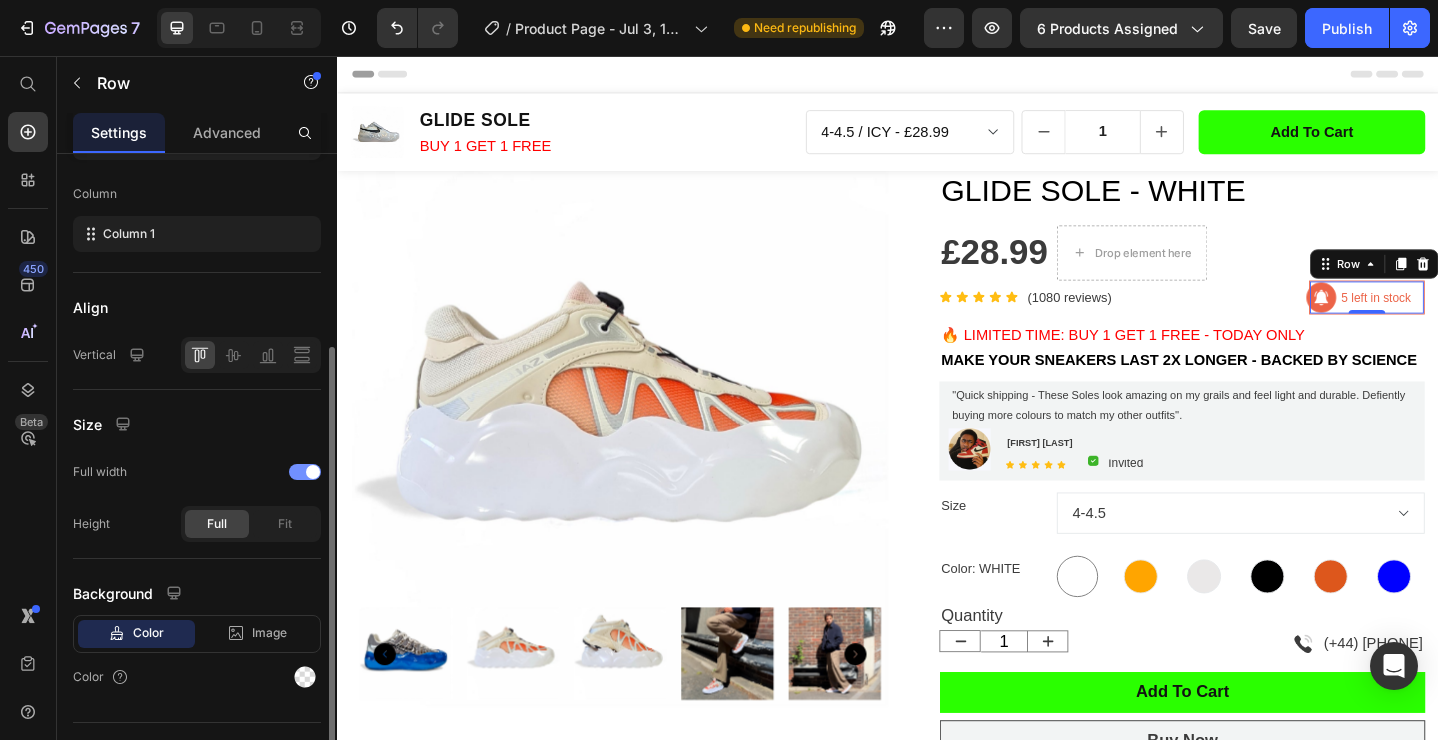 scroll, scrollTop: 316, scrollLeft: 0, axis: vertical 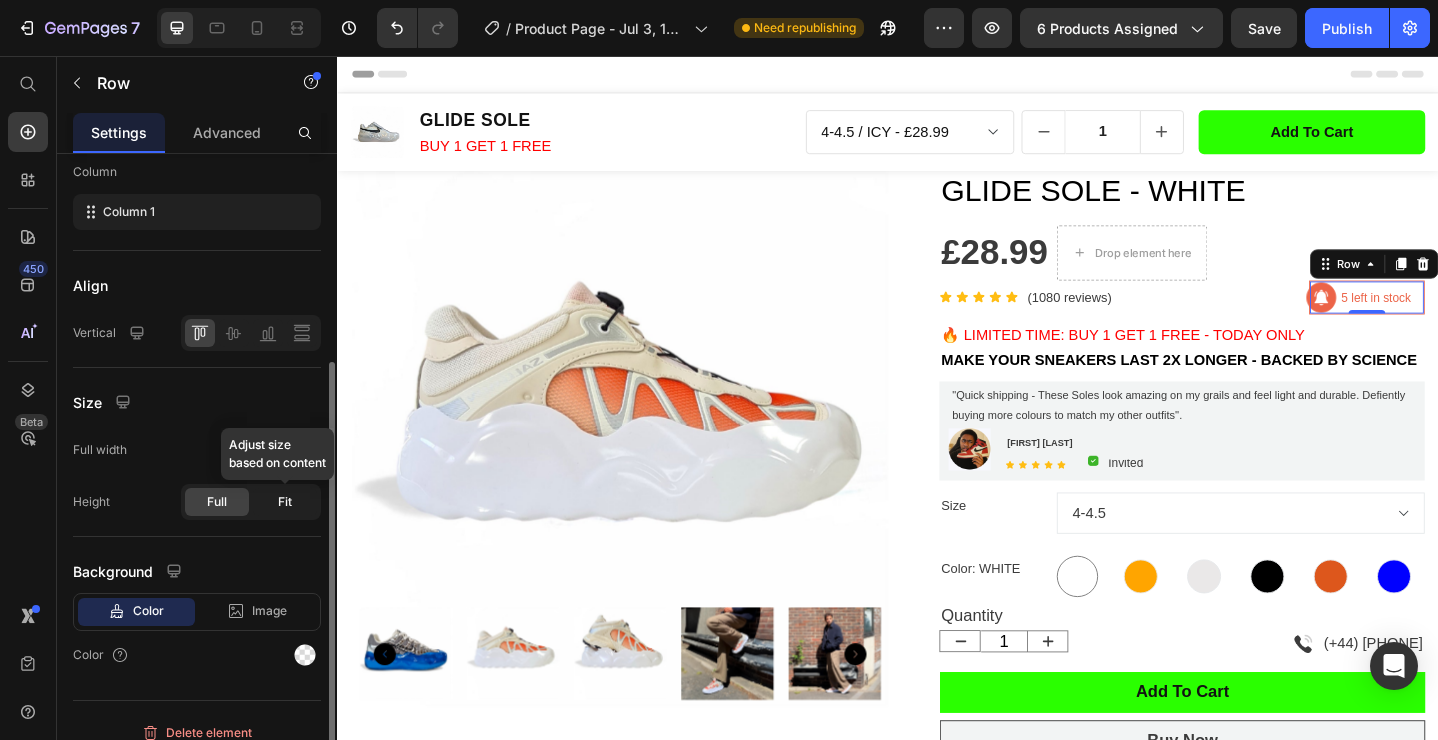 click on "Fit" 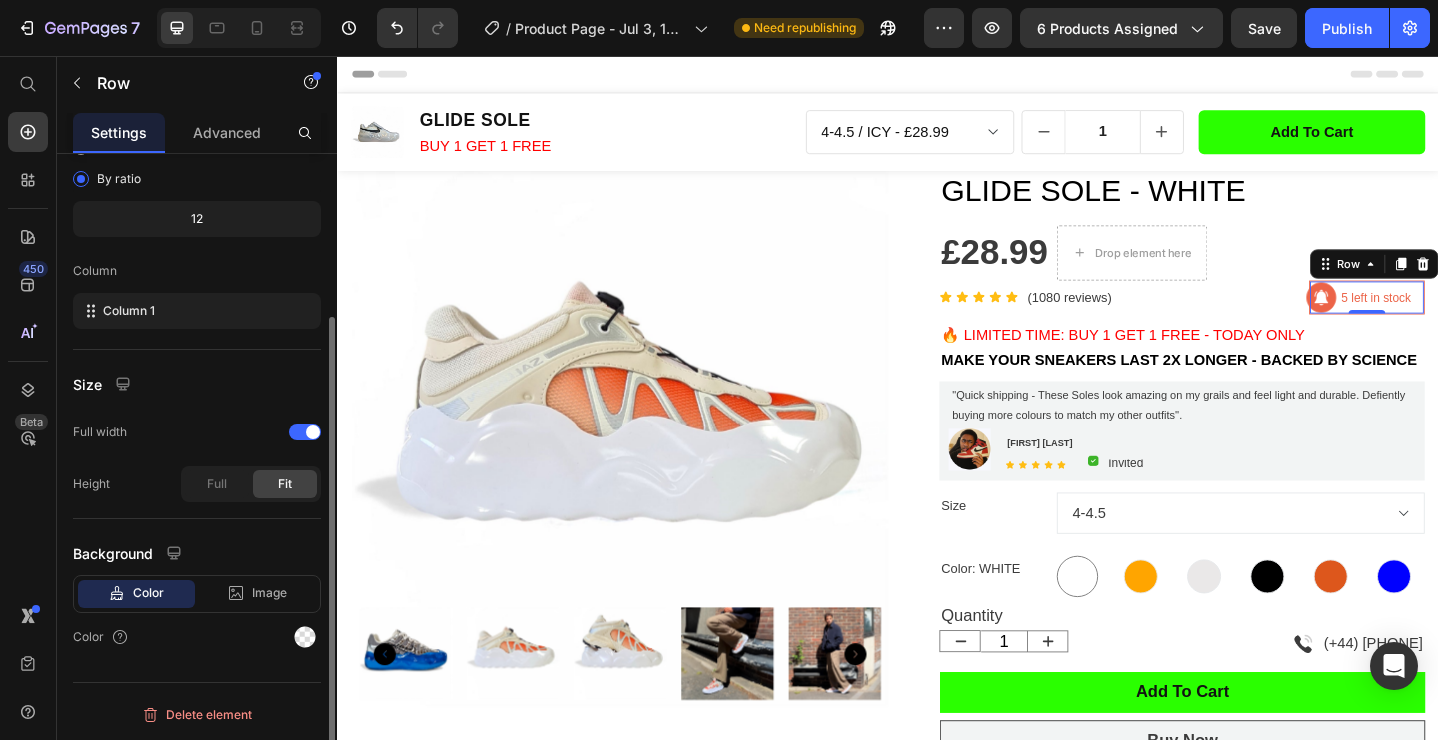 scroll, scrollTop: 217, scrollLeft: 0, axis: vertical 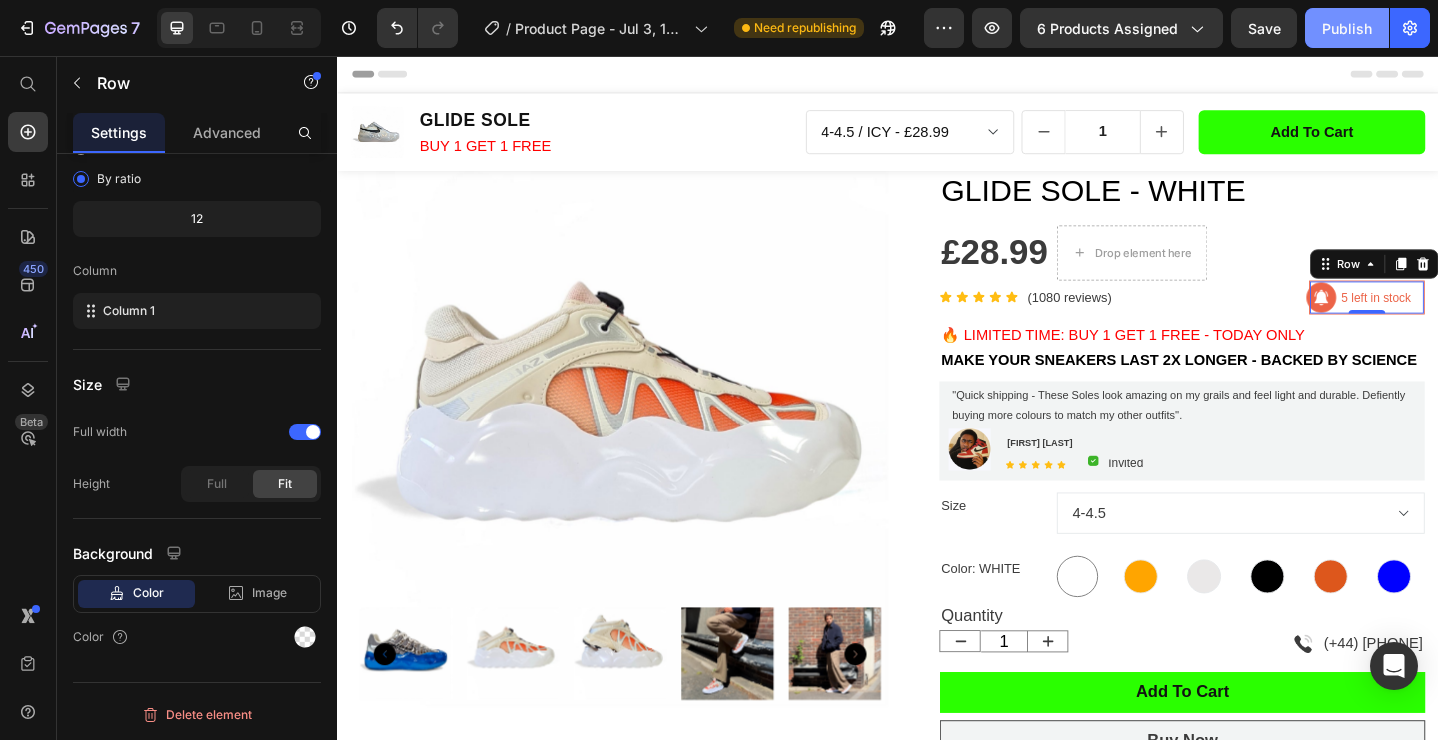 click on "Publish" at bounding box center (1347, 28) 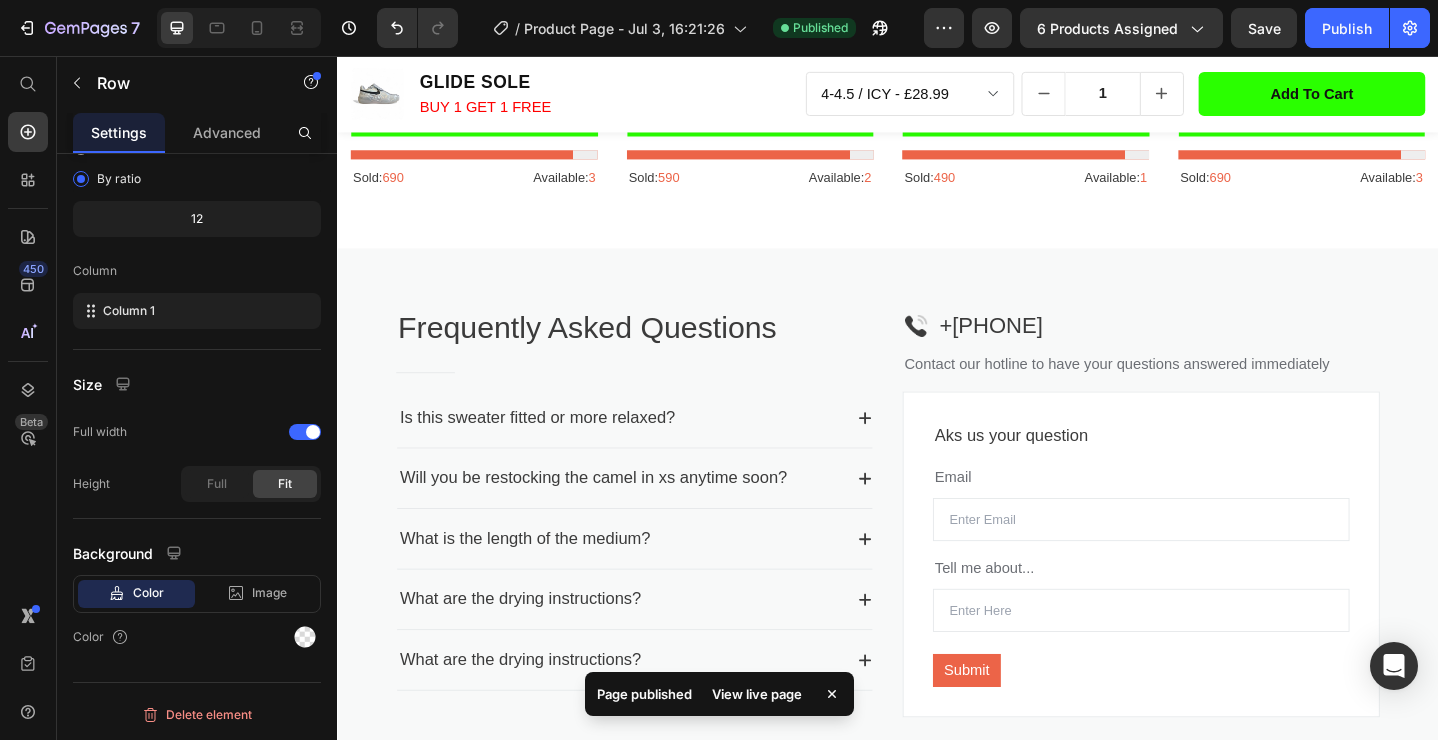 scroll, scrollTop: 2609, scrollLeft: 0, axis: vertical 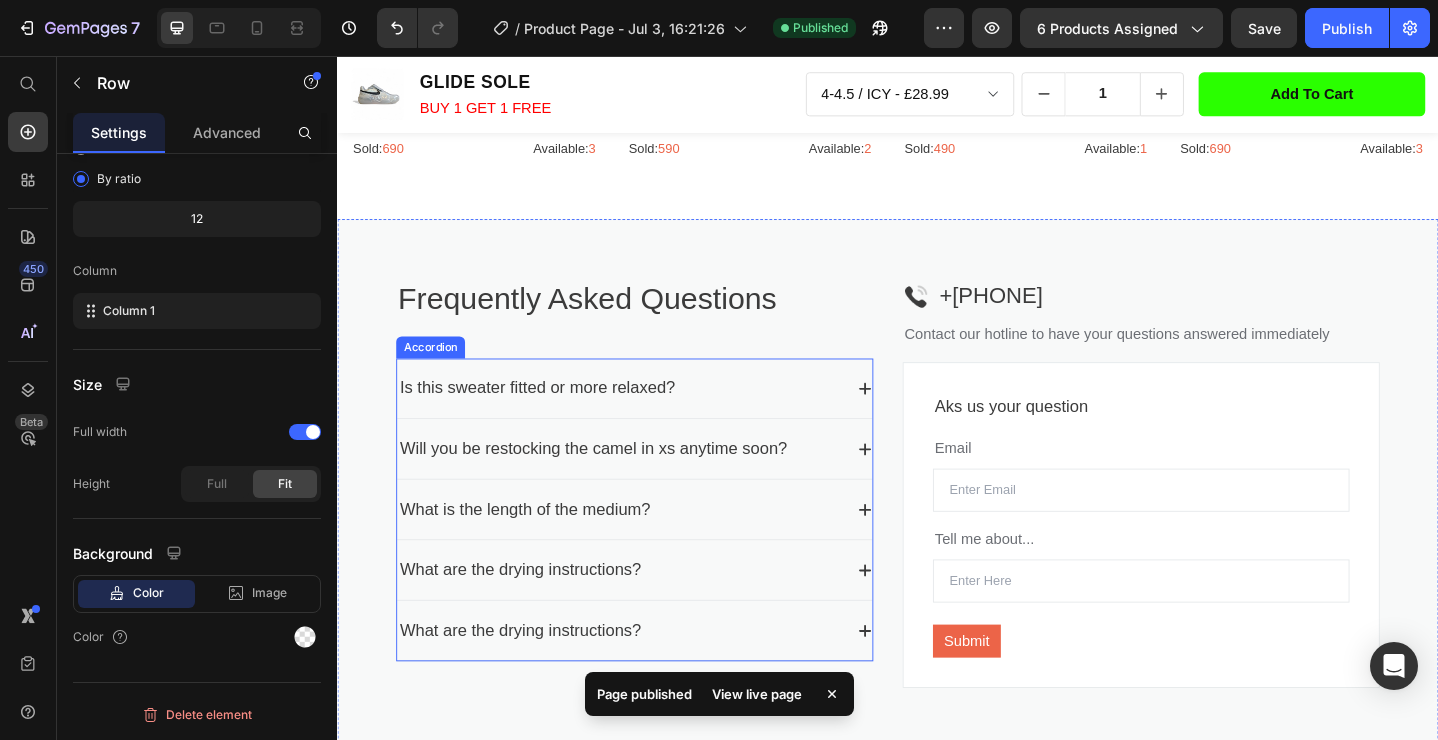 click on "Is this sweater fitted or more relaxed?" at bounding box center [555, 418] 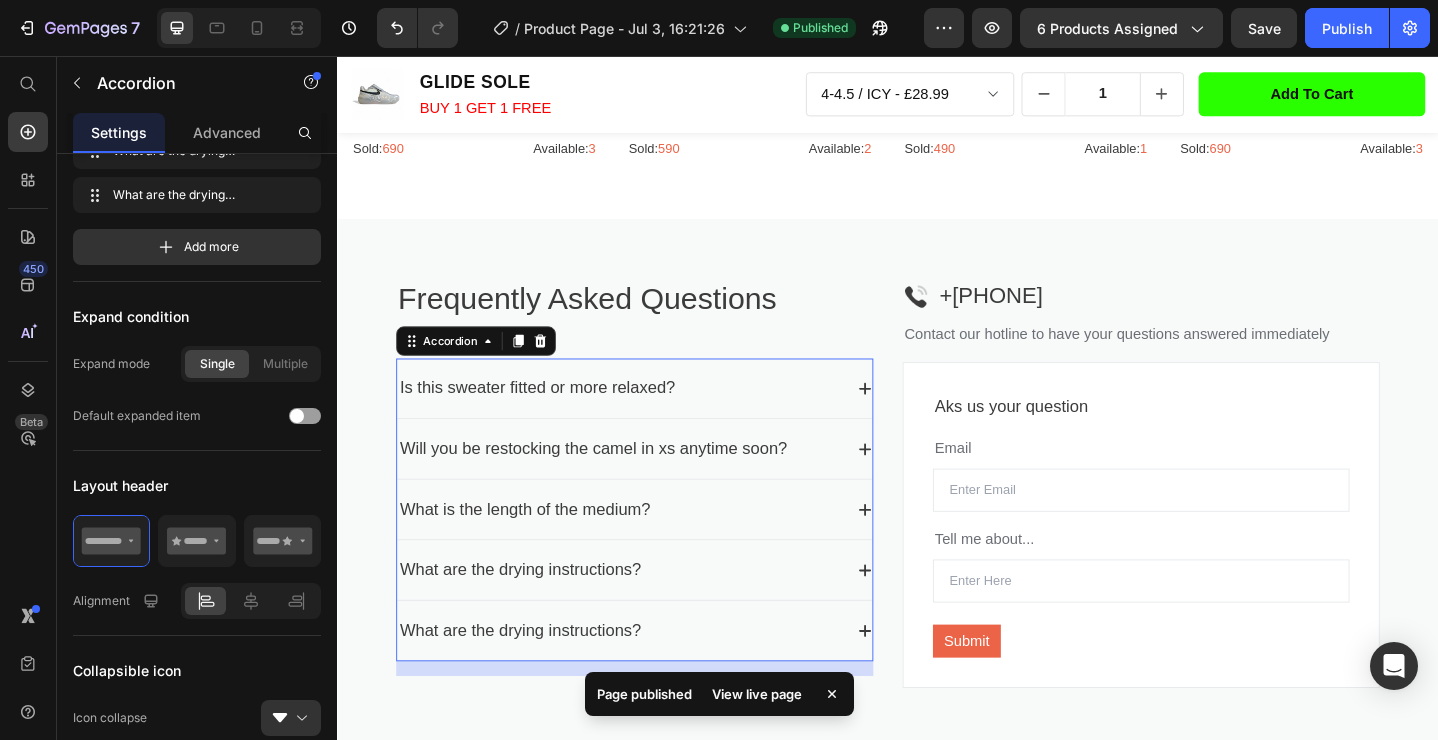 scroll, scrollTop: 0, scrollLeft: 0, axis: both 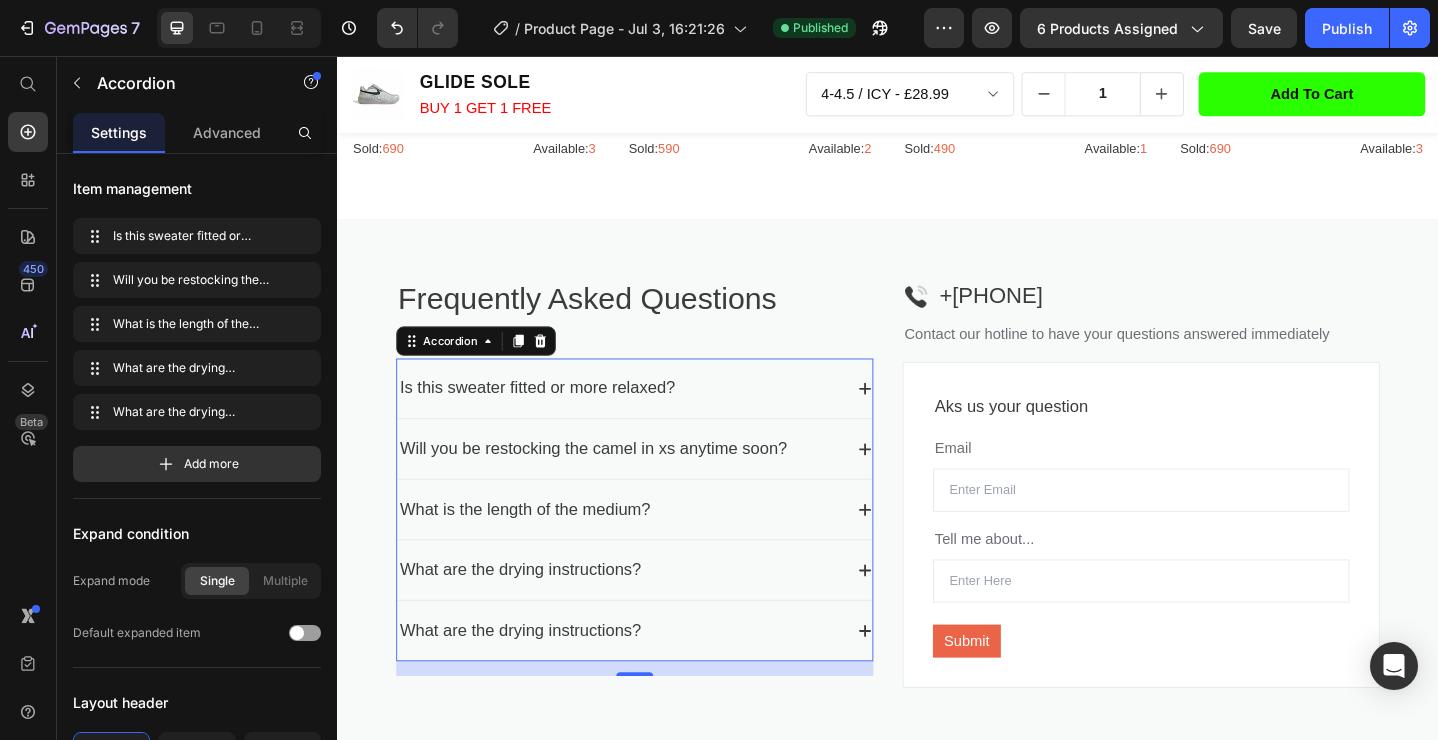 click on "Is this sweater fitted or more relaxed?" at bounding box center (555, 418) 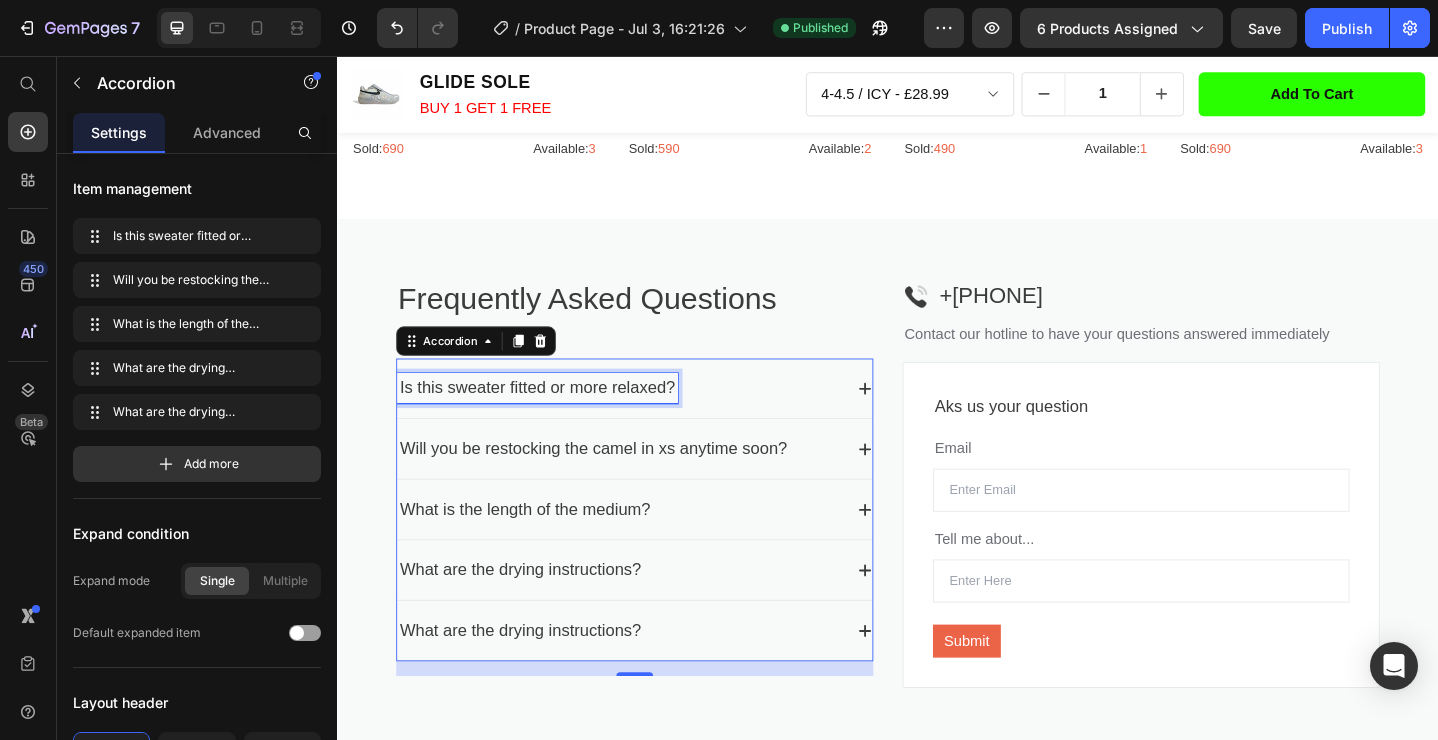 click on "Is this sweater fitted or more relaxed?" at bounding box center [555, 418] 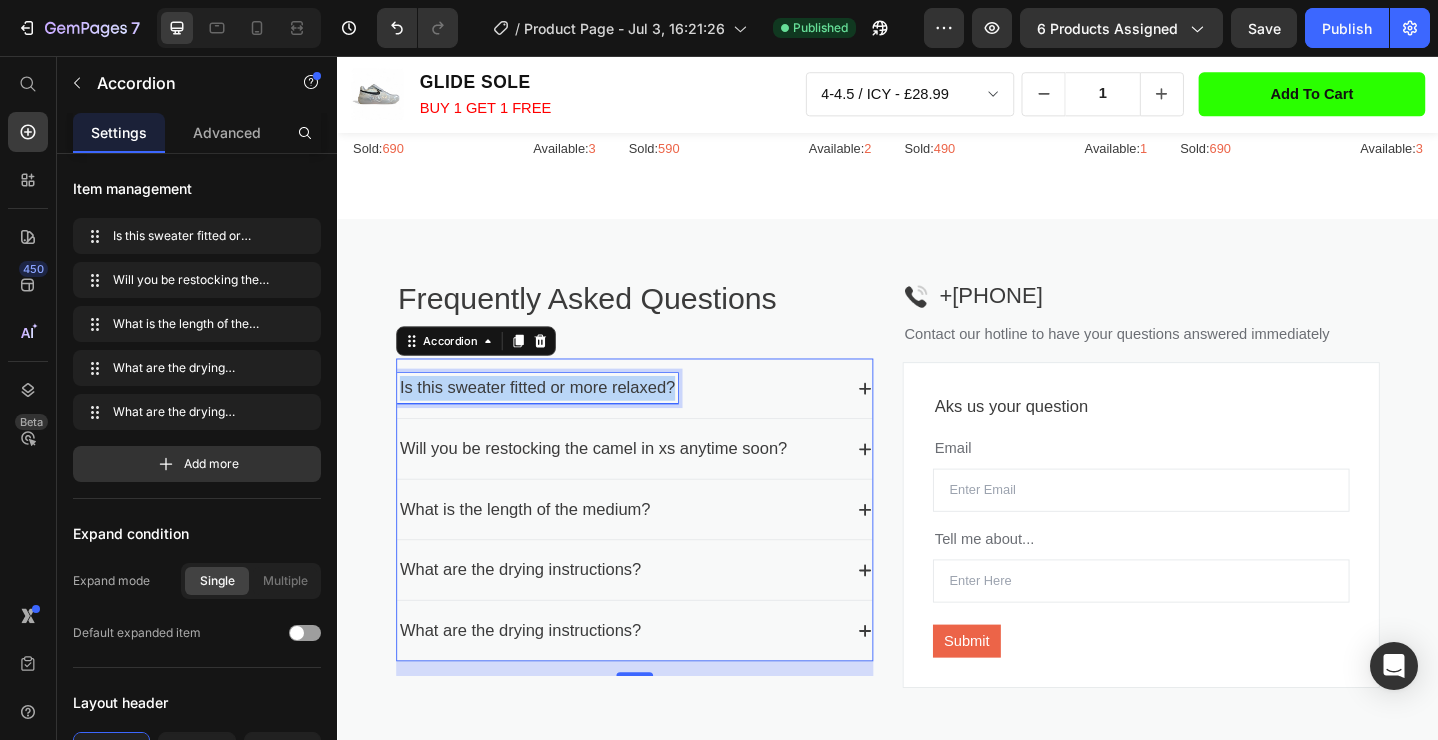 click on "Is this sweater fitted or more relaxed?" at bounding box center [555, 418] 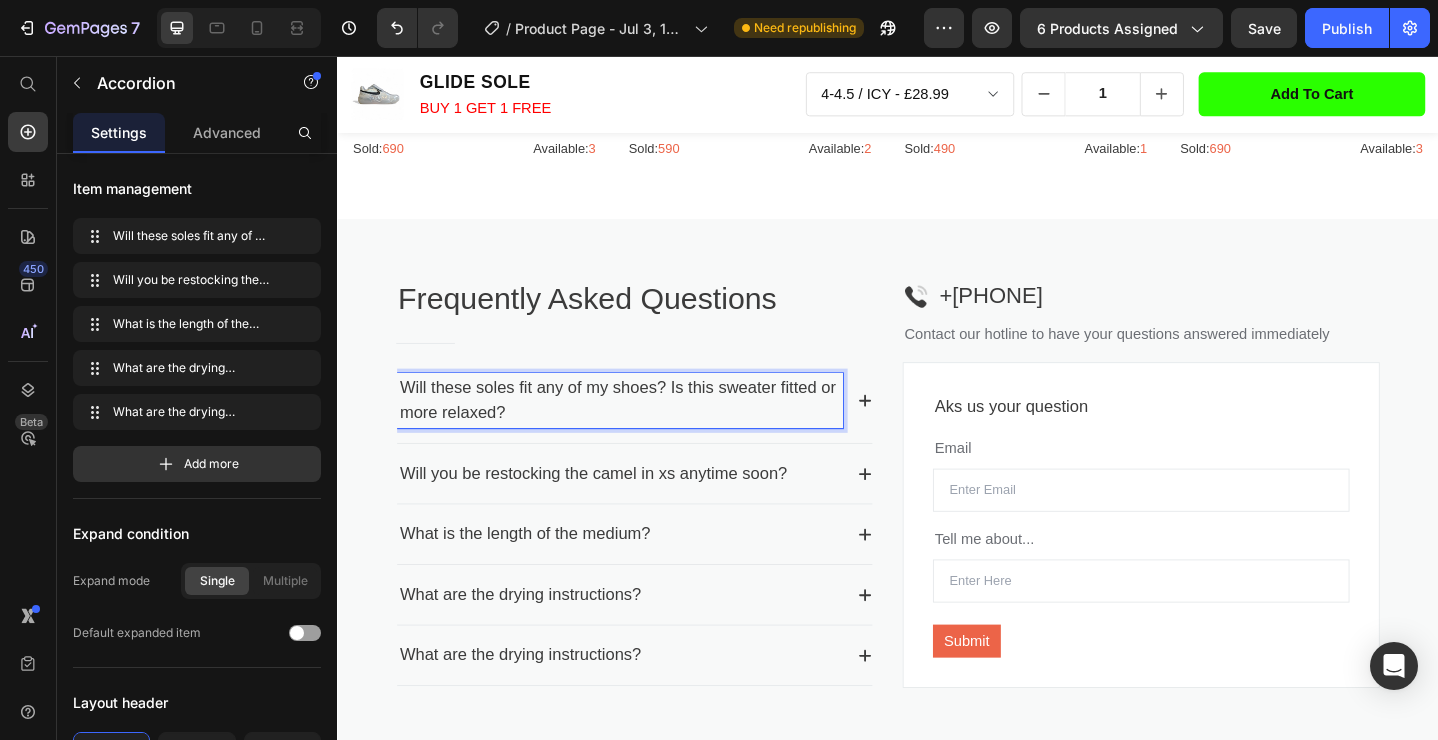 click on "Will these soles fit any of my shoes? Is this sweater fitted or more relaxed?" at bounding box center [645, 432] 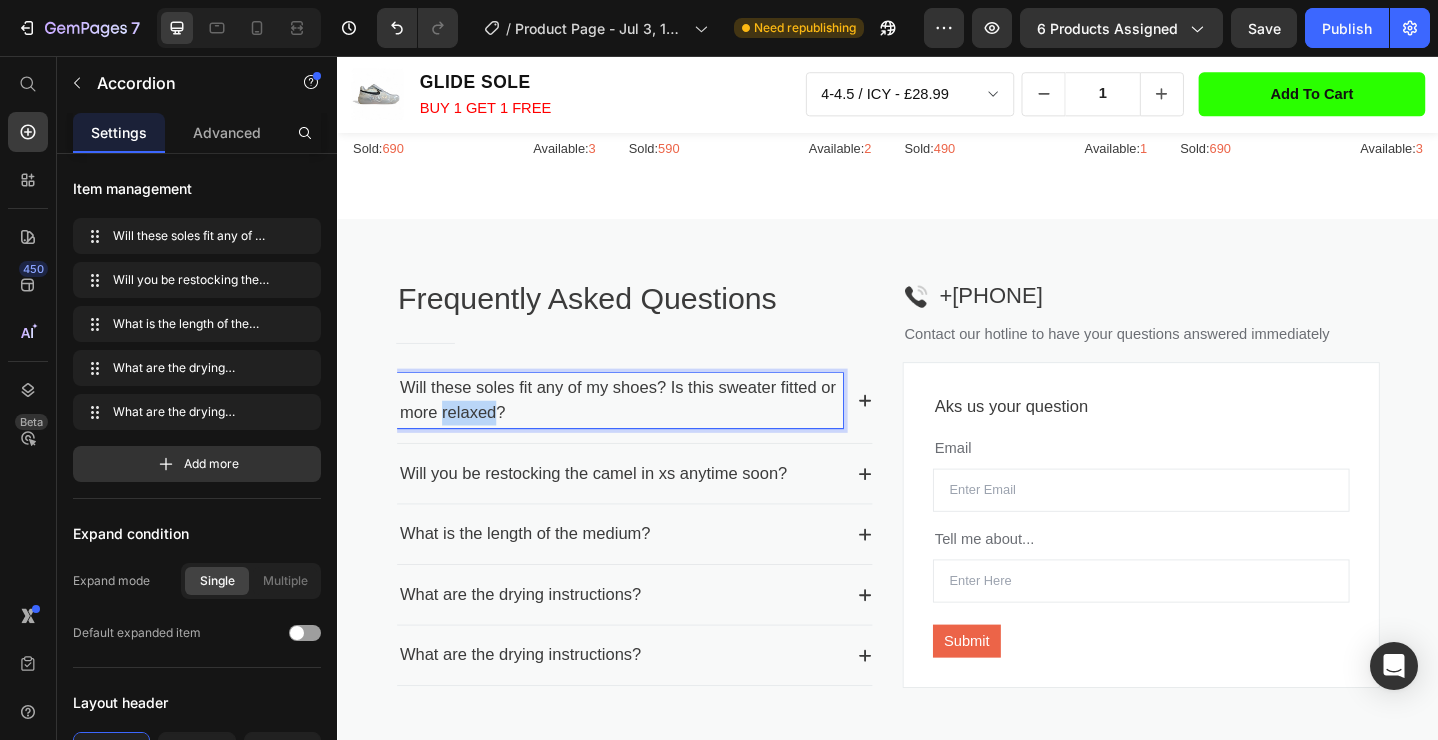 click on "Will these soles fit any of my shoes? Is this sweater fitted or more relaxed?" at bounding box center [645, 432] 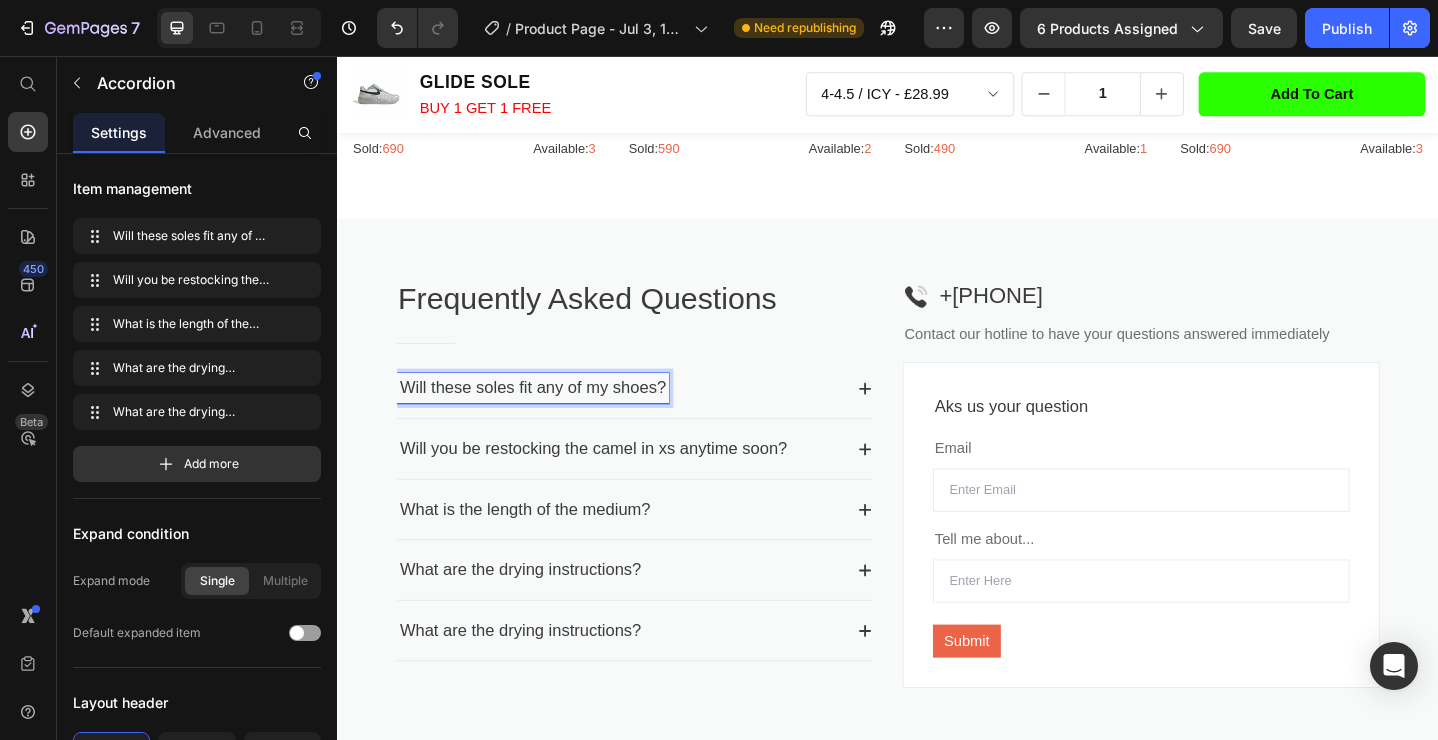 click 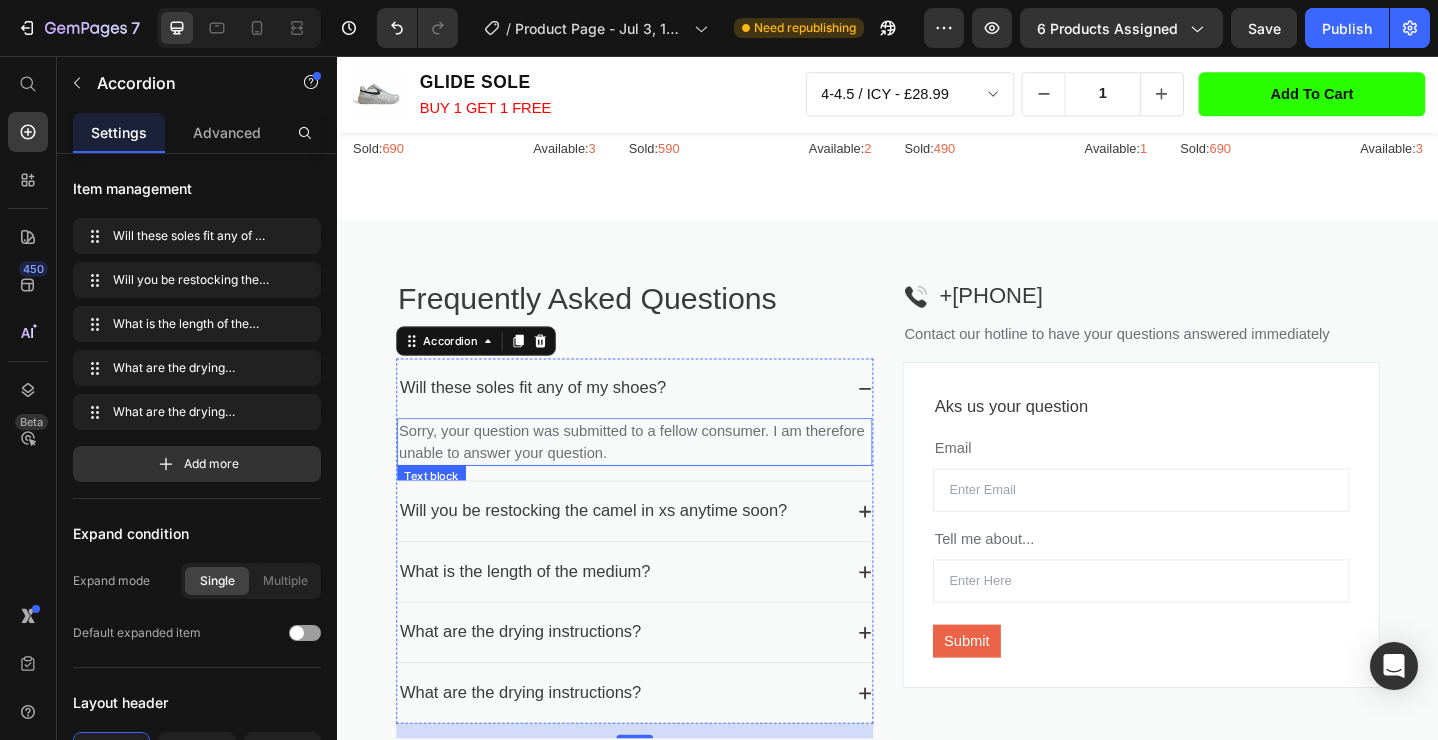 click on "Sorry, your question was submitted to a fellow consumer. I am therefore unable to answer your question." at bounding box center [661, 477] 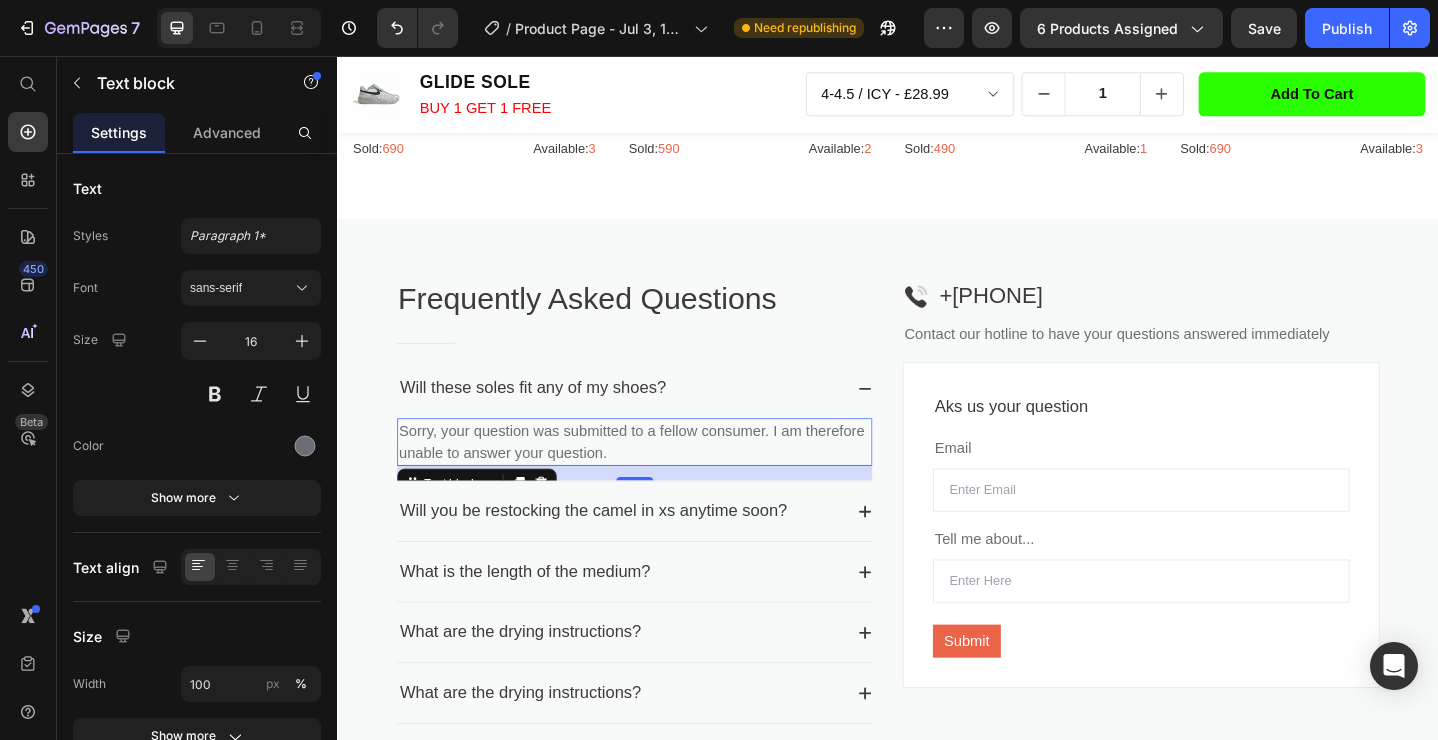 click on "Sorry, your question was submitted to a fellow consumer. I am therefore unable to answer your question." at bounding box center (661, 477) 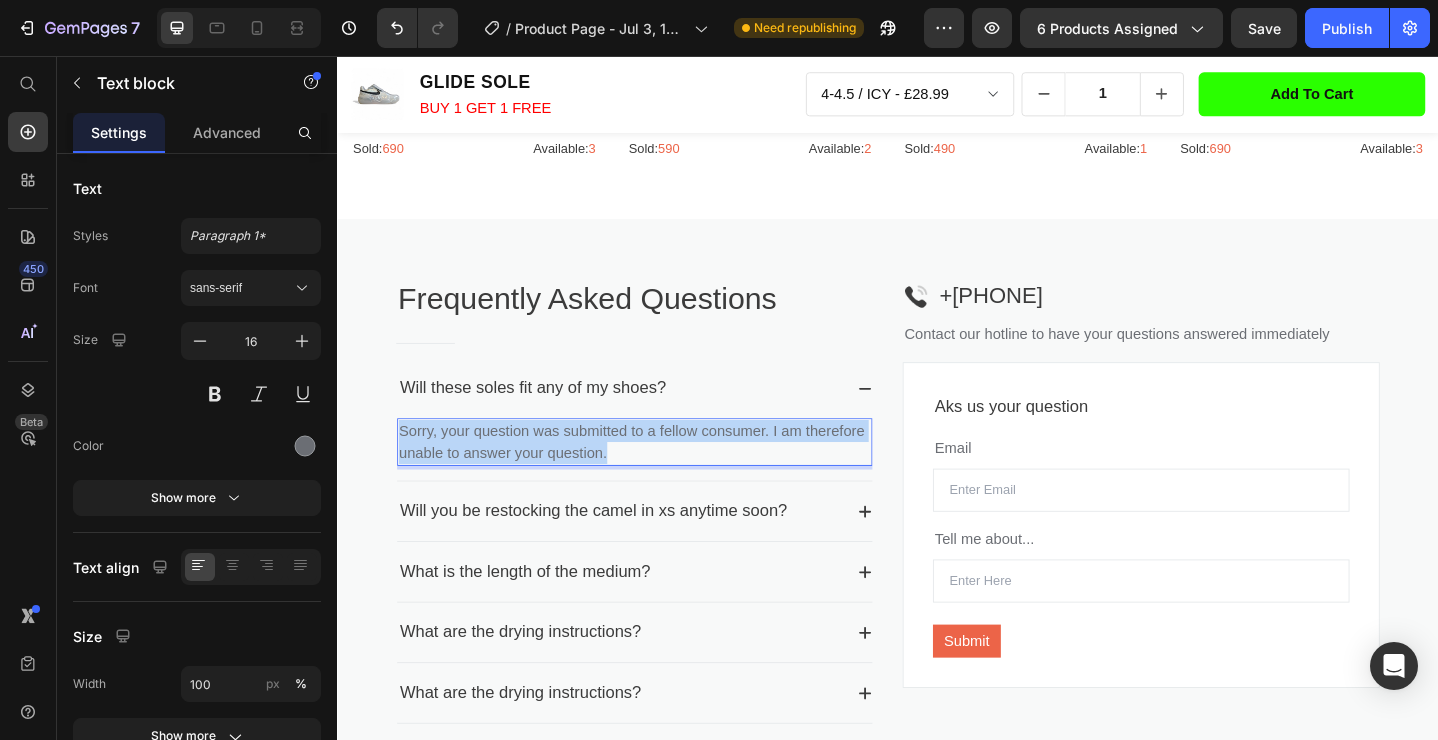 click on "Sorry, your question was submitted to a fellow consumer. I am therefore unable to answer your question." at bounding box center (661, 477) 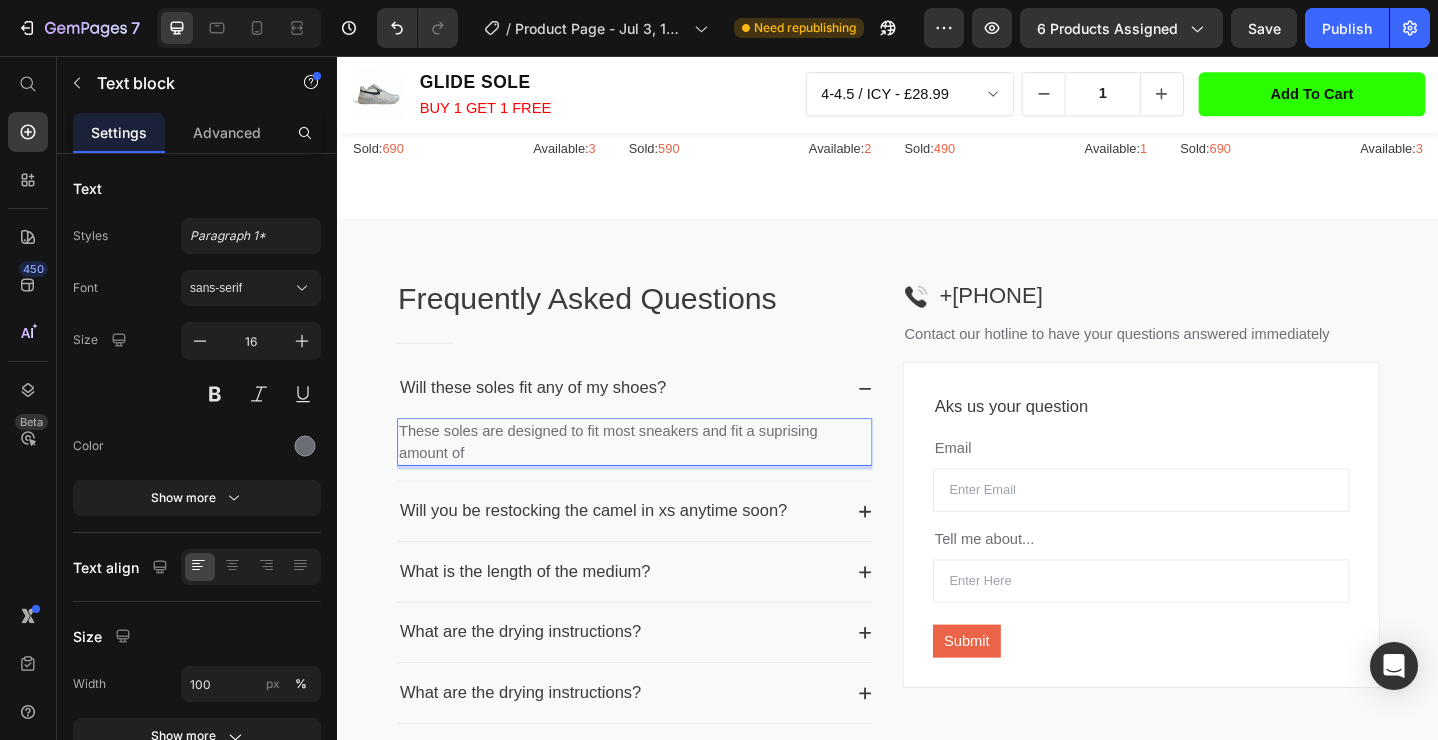 click on "These soles are designed to fit most sneakers and fit a suprising amount of" at bounding box center (661, 477) 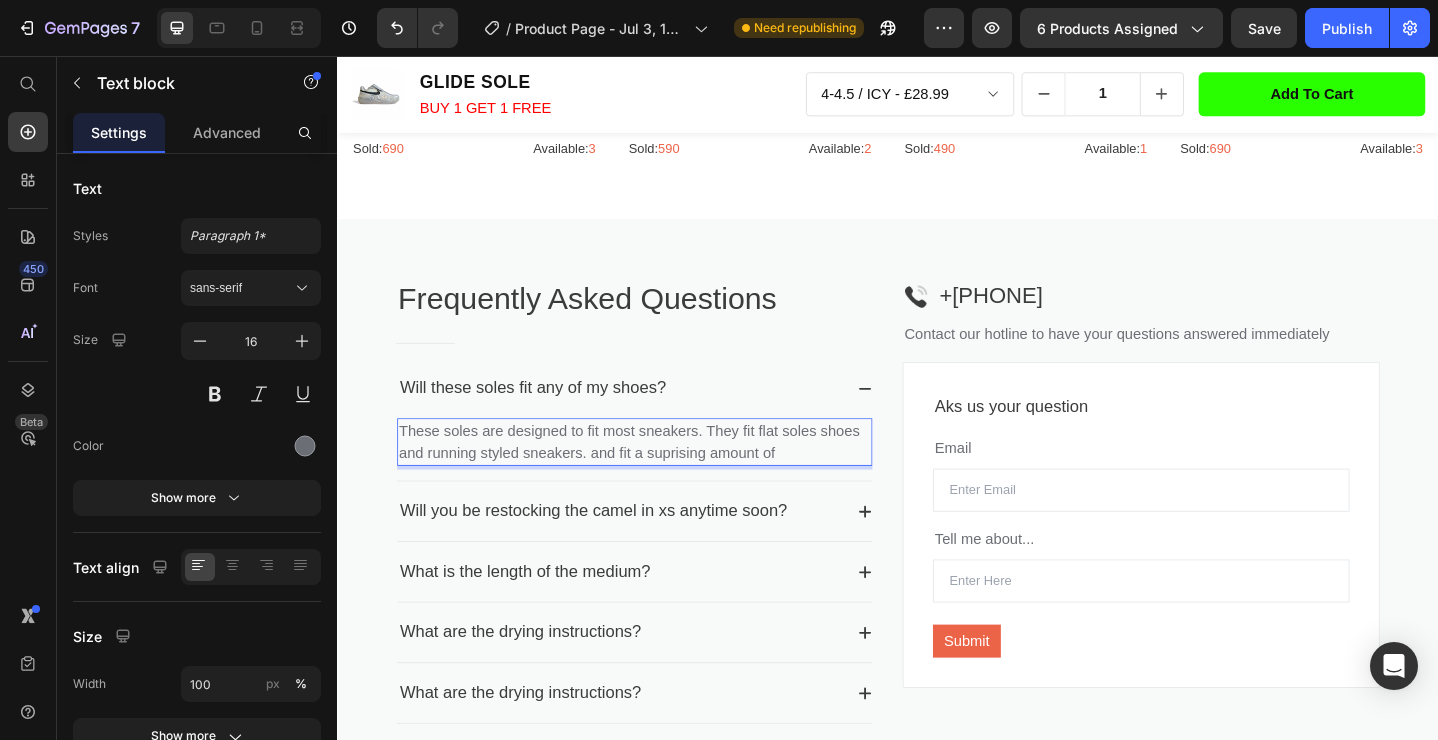 drag, startPoint x: 818, startPoint y: 485, endPoint x: 618, endPoint y: 491, distance: 200.08998 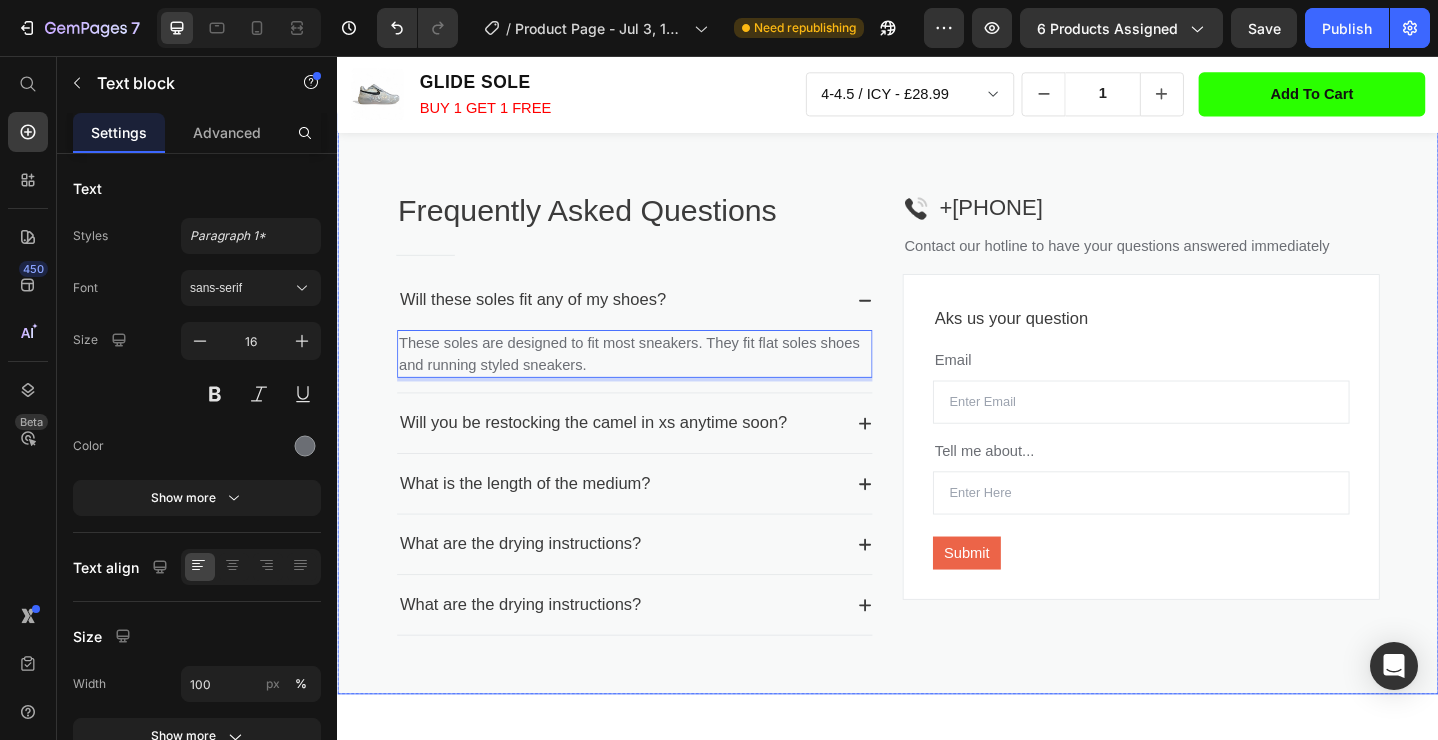 scroll, scrollTop: 2711, scrollLeft: 0, axis: vertical 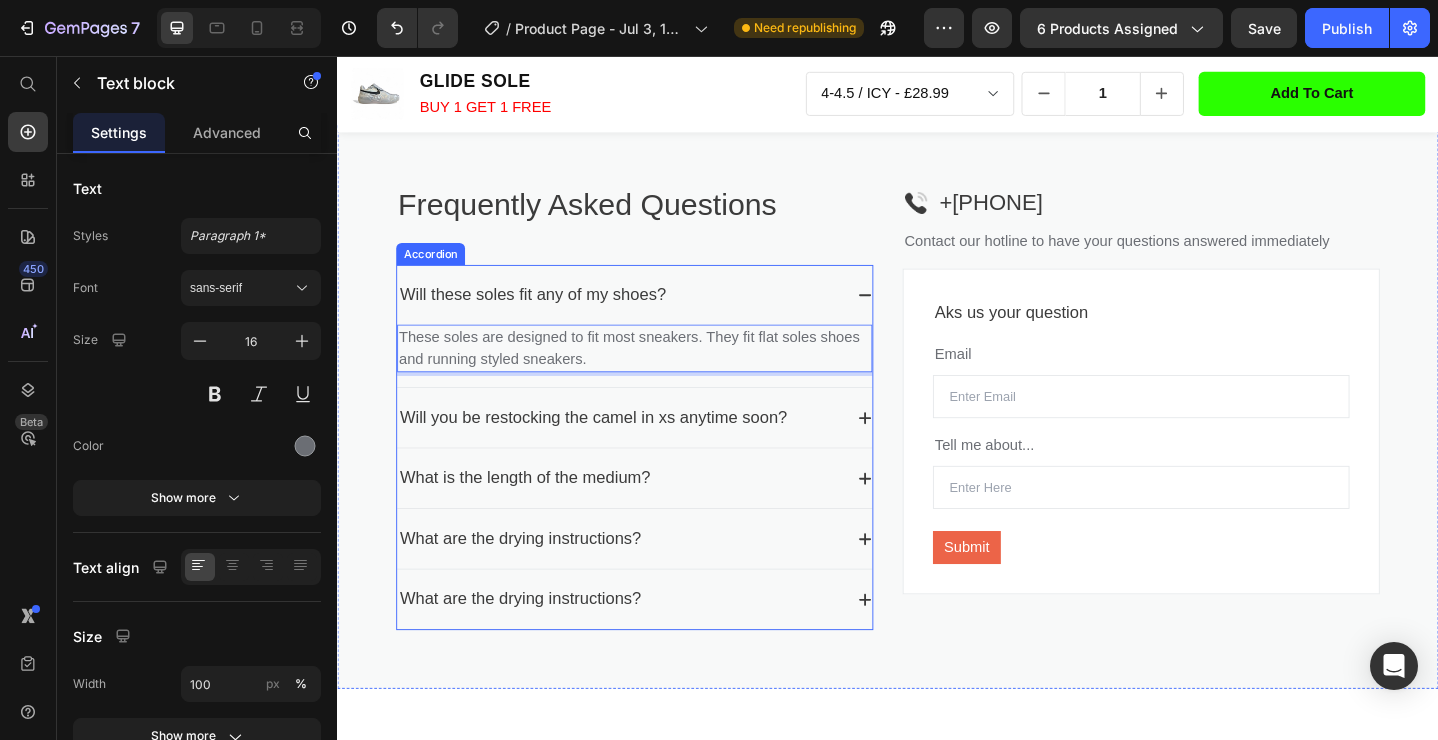 click on "Will you be restocking the camel in xs anytime soon?" at bounding box center (616, 450) 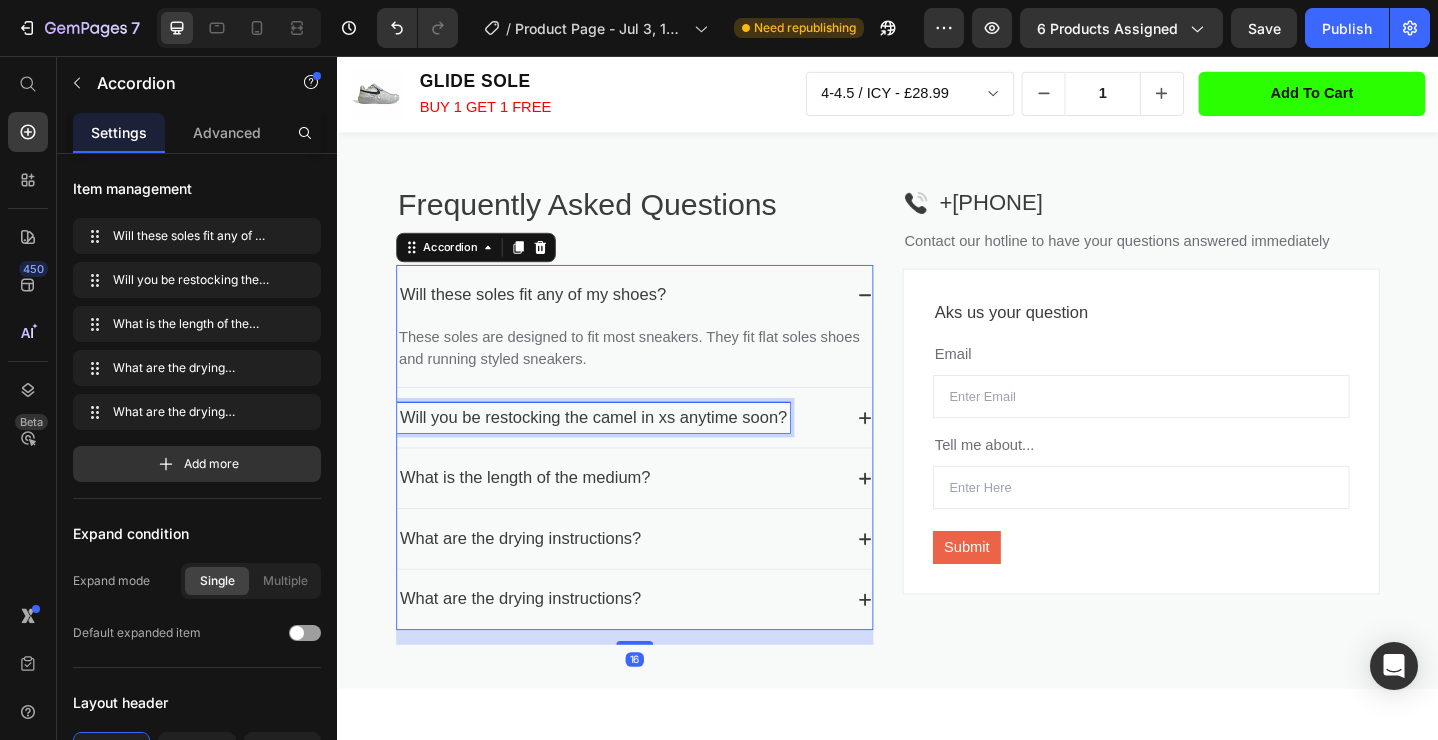 click on "Will you be restocking the camel in xs anytime soon?" at bounding box center [616, 450] 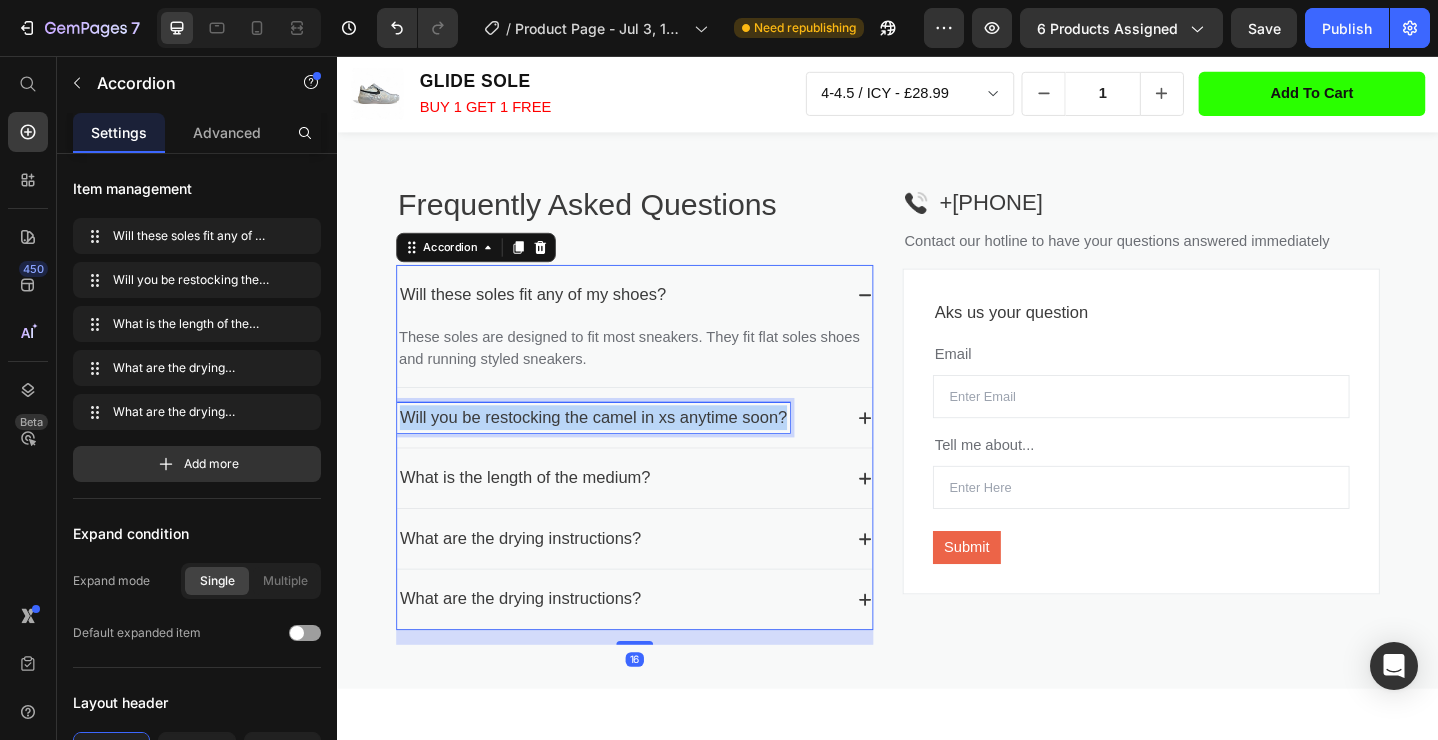click on "Will you be restocking the camel in xs anytime soon?" at bounding box center (616, 450) 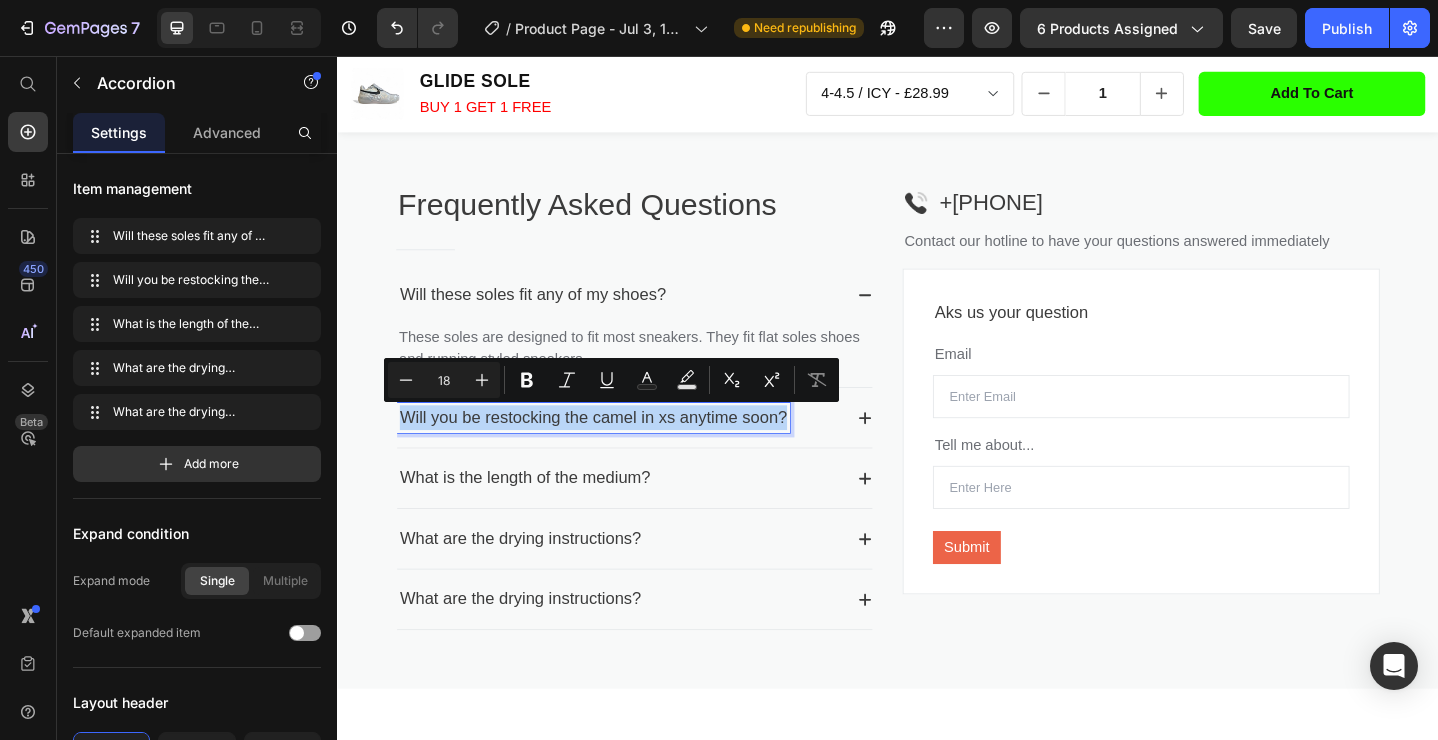 click on "Will you be restocking the camel in xs anytime soon?" at bounding box center (616, 450) 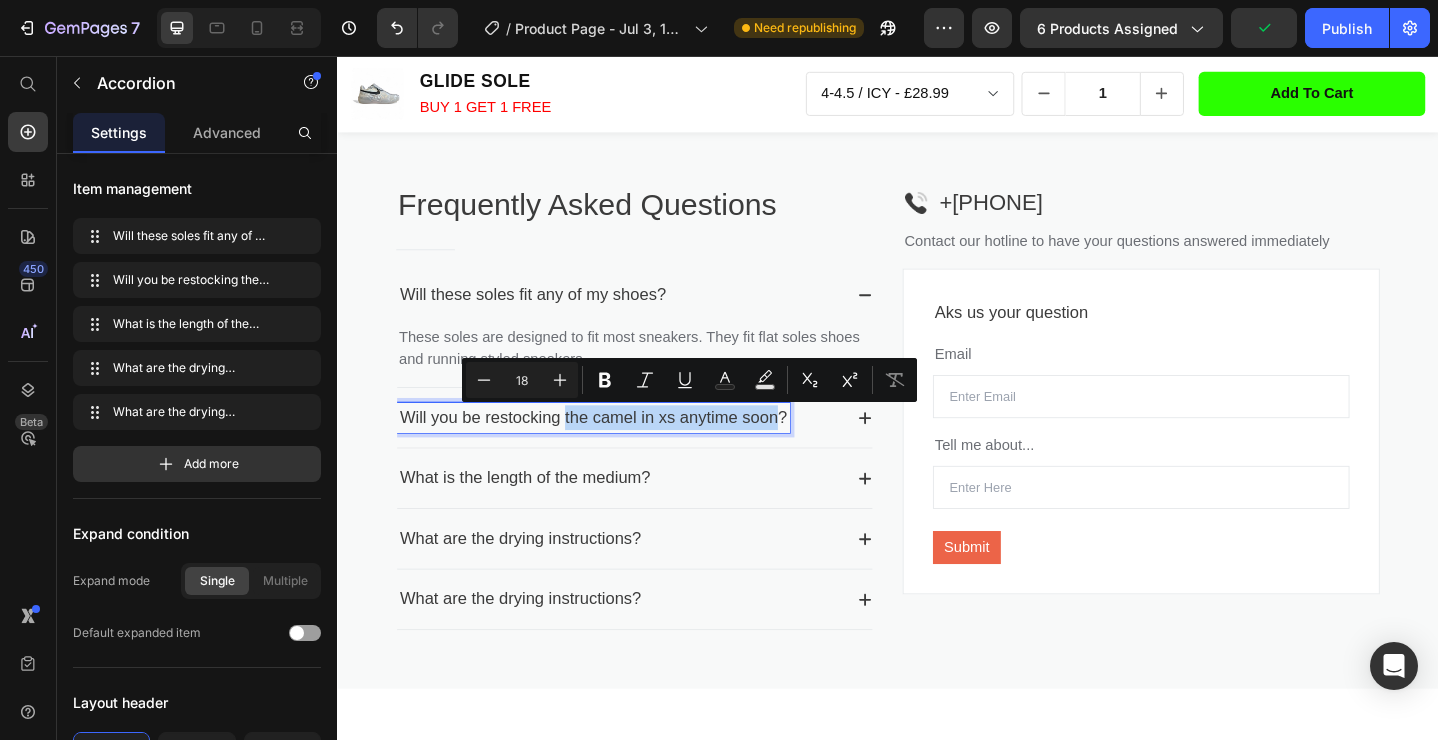 drag, startPoint x: 816, startPoint y: 452, endPoint x: 585, endPoint y: 452, distance: 231 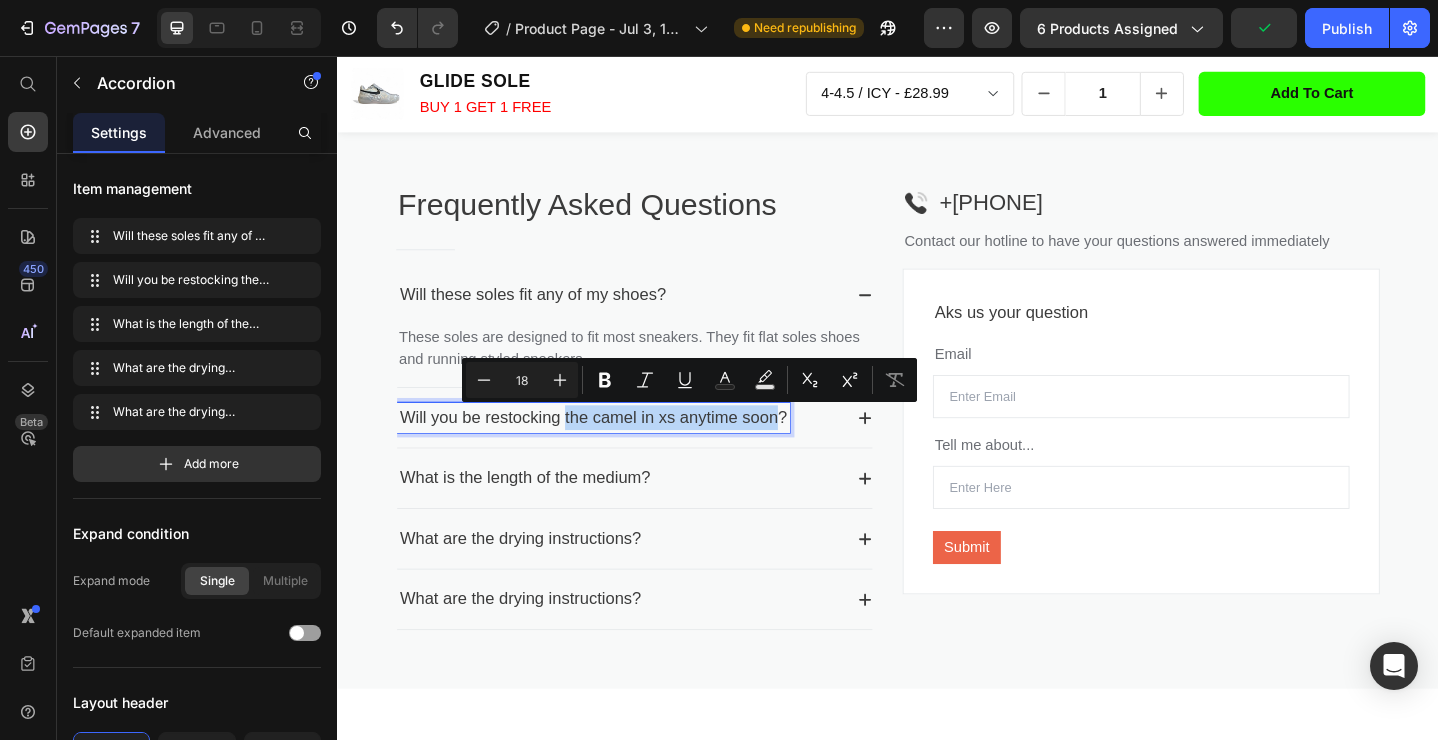 click on "Will you be restocking the camel in xs anytime soon?" at bounding box center (616, 450) 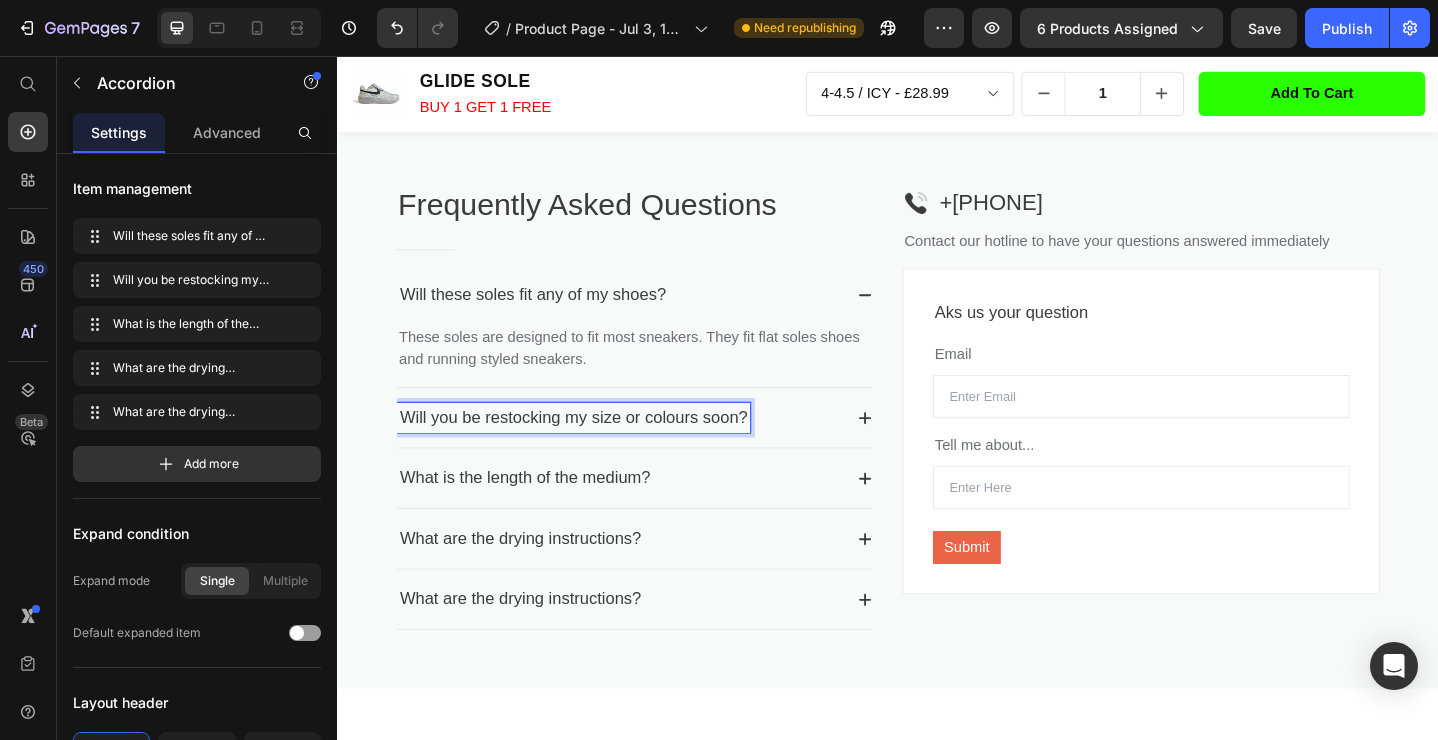 click 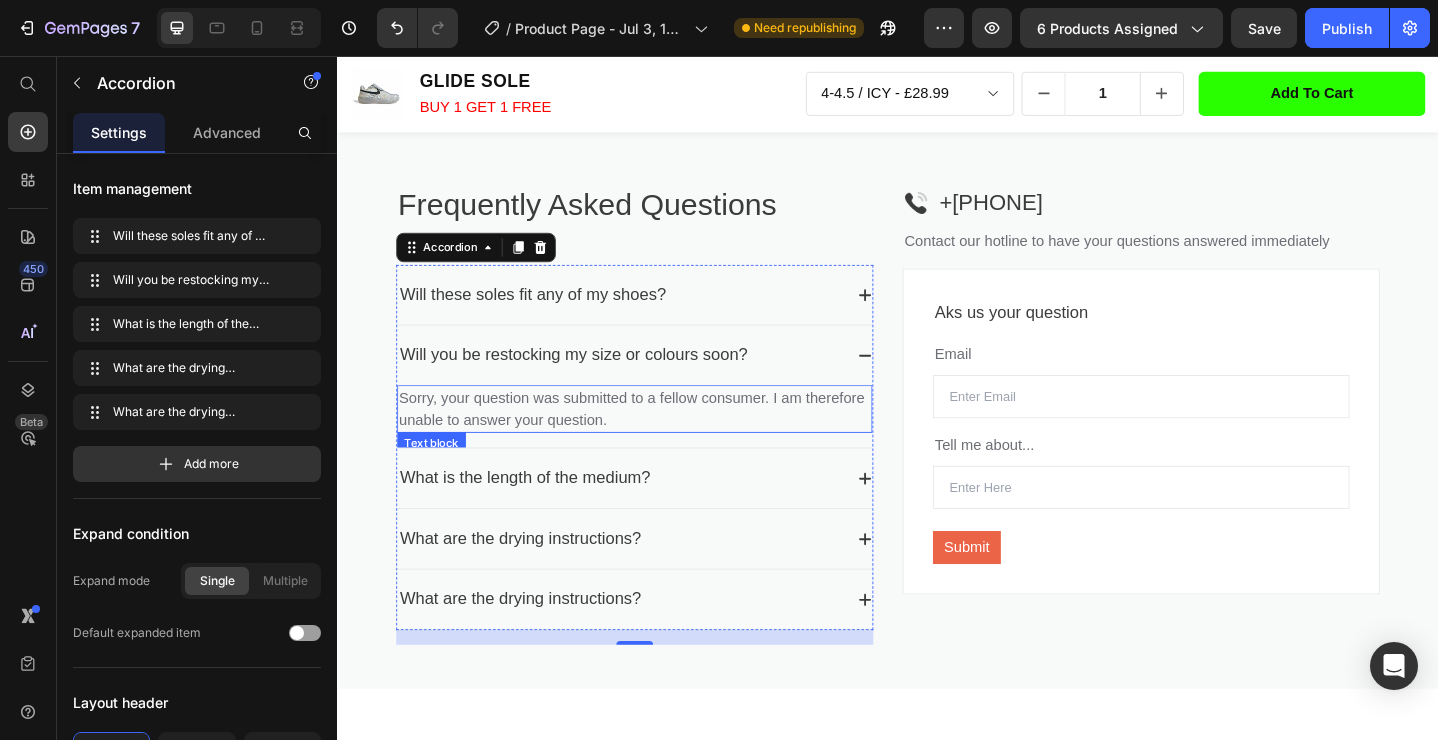 click on "Sorry, your question was submitted to a fellow consumer. I am therefore unable to answer your question." at bounding box center [661, 441] 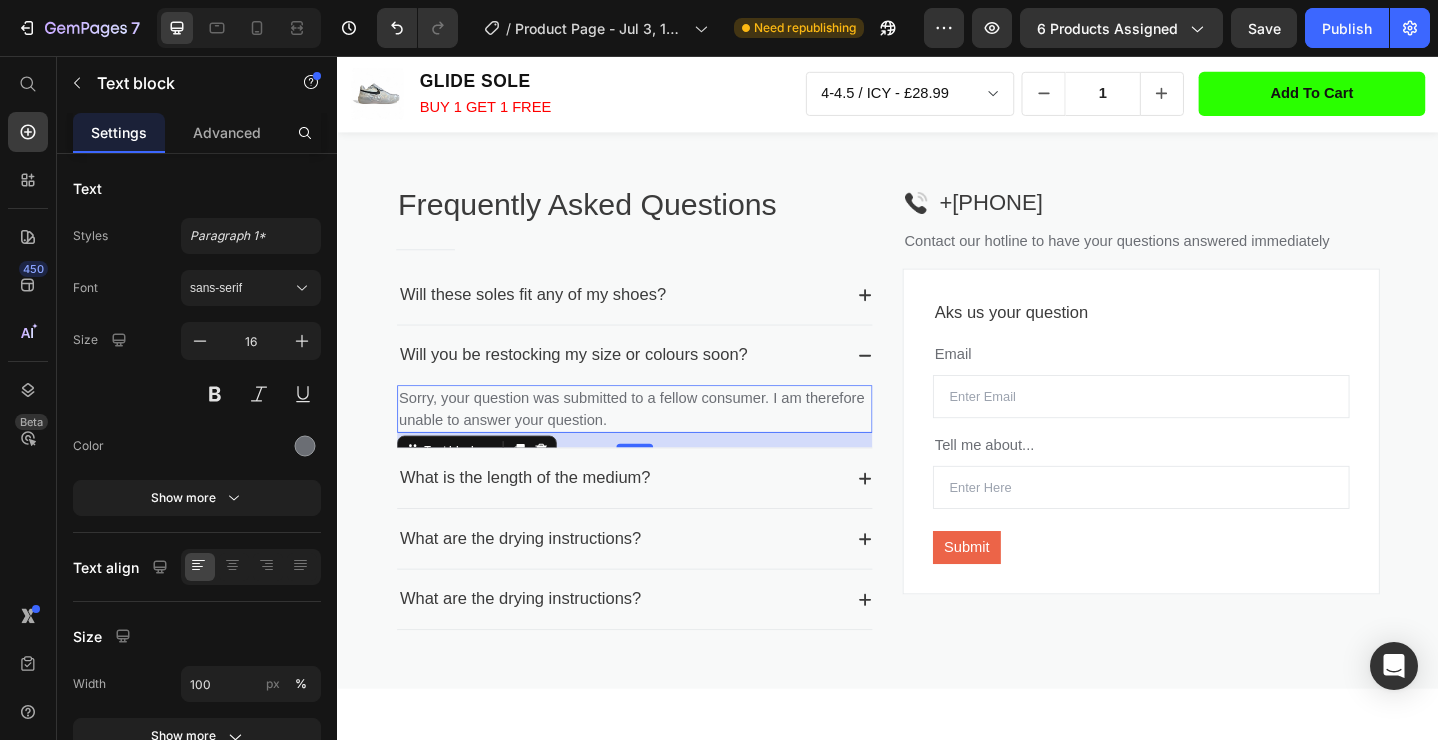 click on "Sorry, your question was submitted to a fellow consumer. I am therefore unable to answer your question." at bounding box center (661, 441) 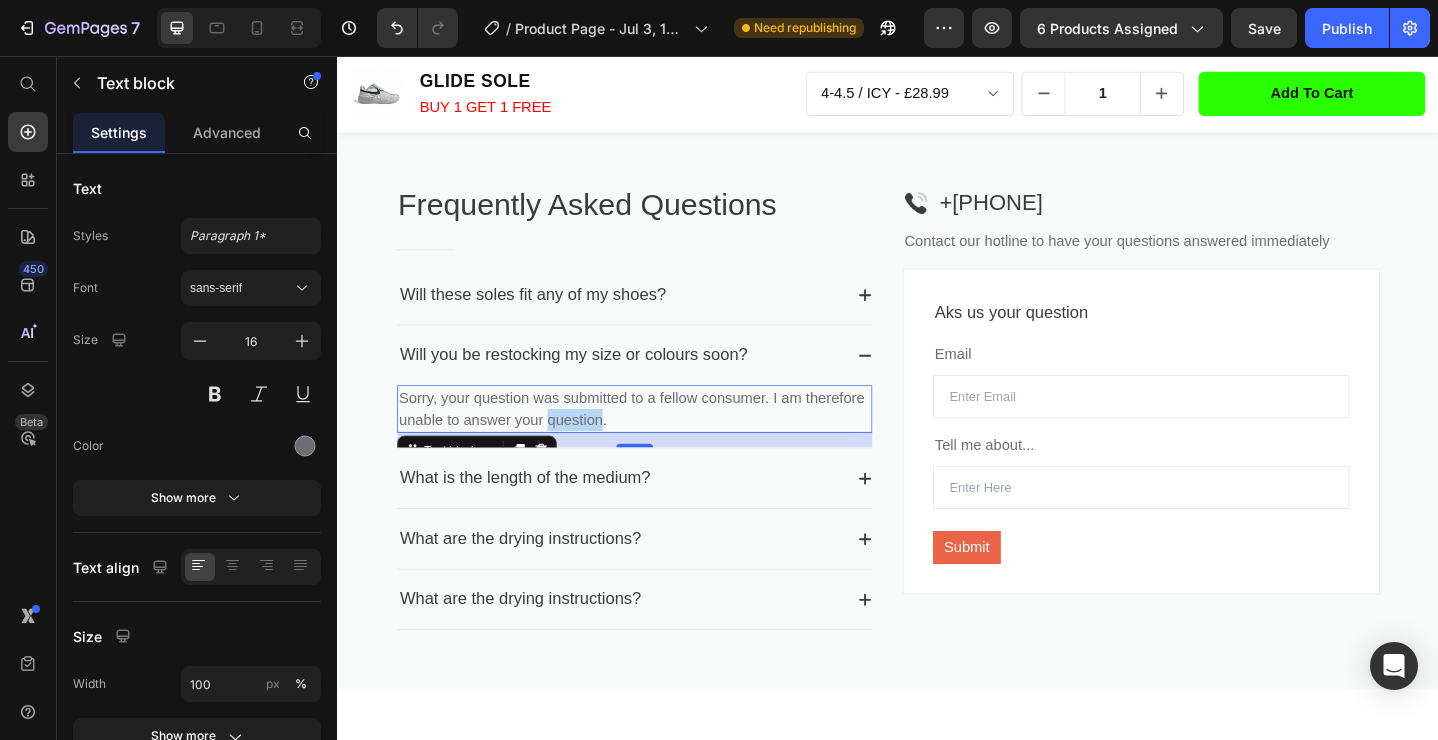 click on "Sorry, your question was submitted to a fellow consumer. I am therefore unable to answer your question." at bounding box center [661, 441] 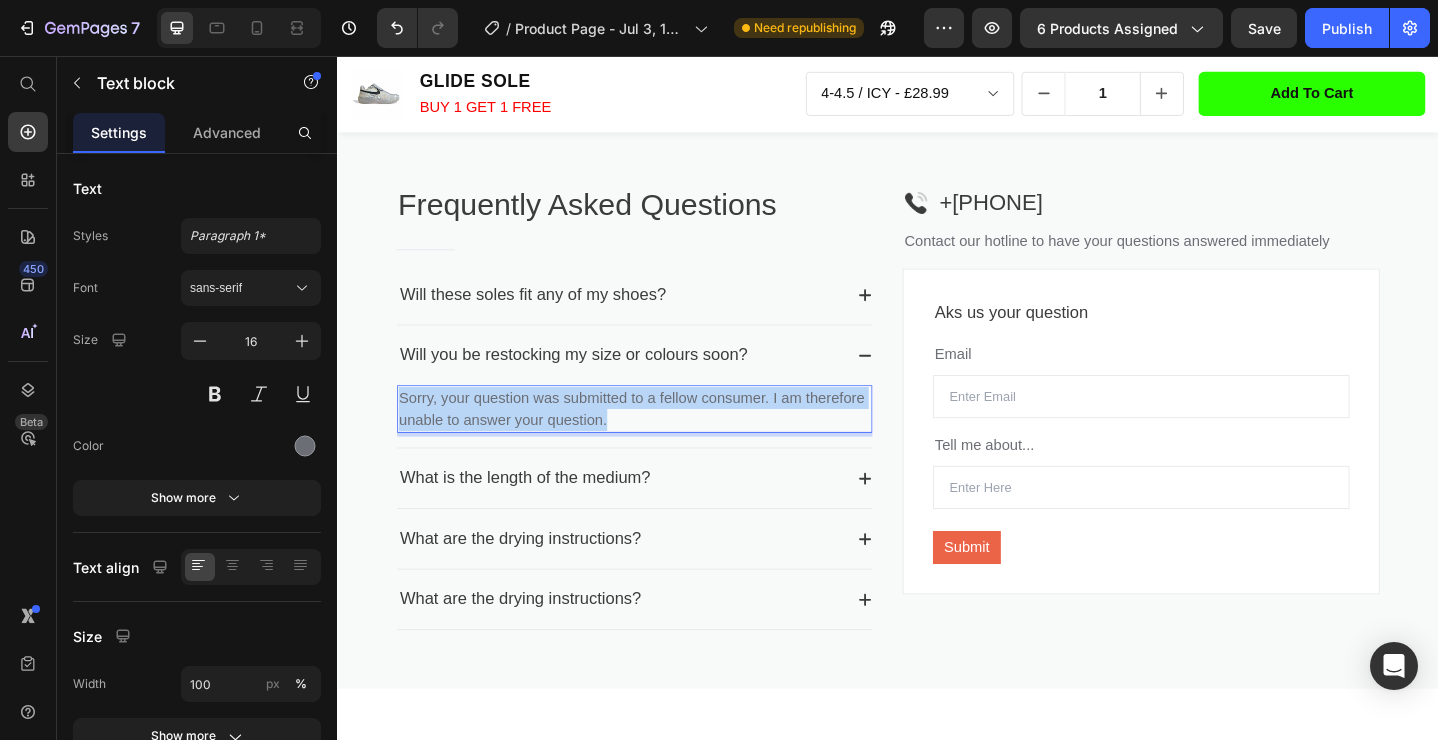 click on "Sorry, your question was submitted to a fellow consumer. I am therefore unable to answer your question." at bounding box center (661, 441) 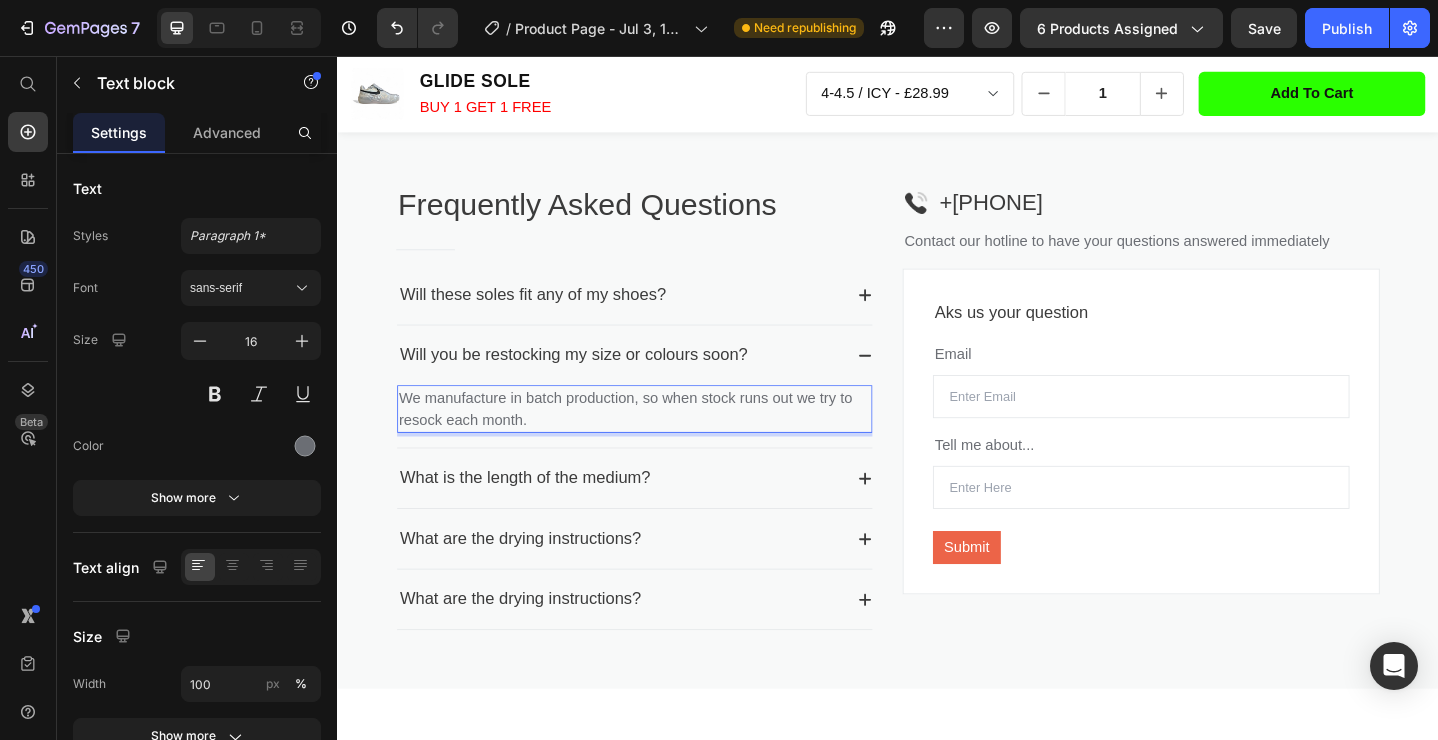 click on "We manufacture in batch production, so when stock runs out we try to resock each month." at bounding box center [661, 441] 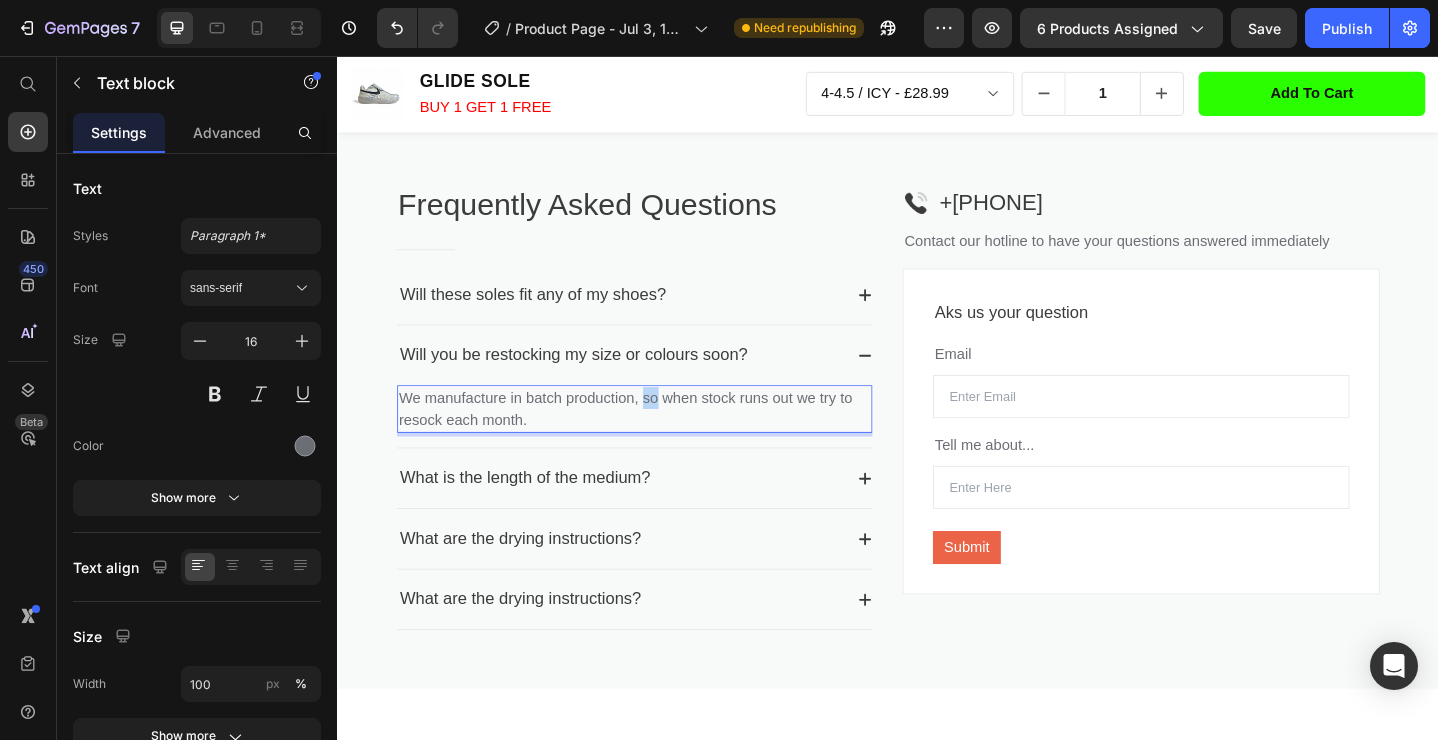 click on "We manufacture in batch production, so when stock runs out we try to resock each month." at bounding box center (661, 441) 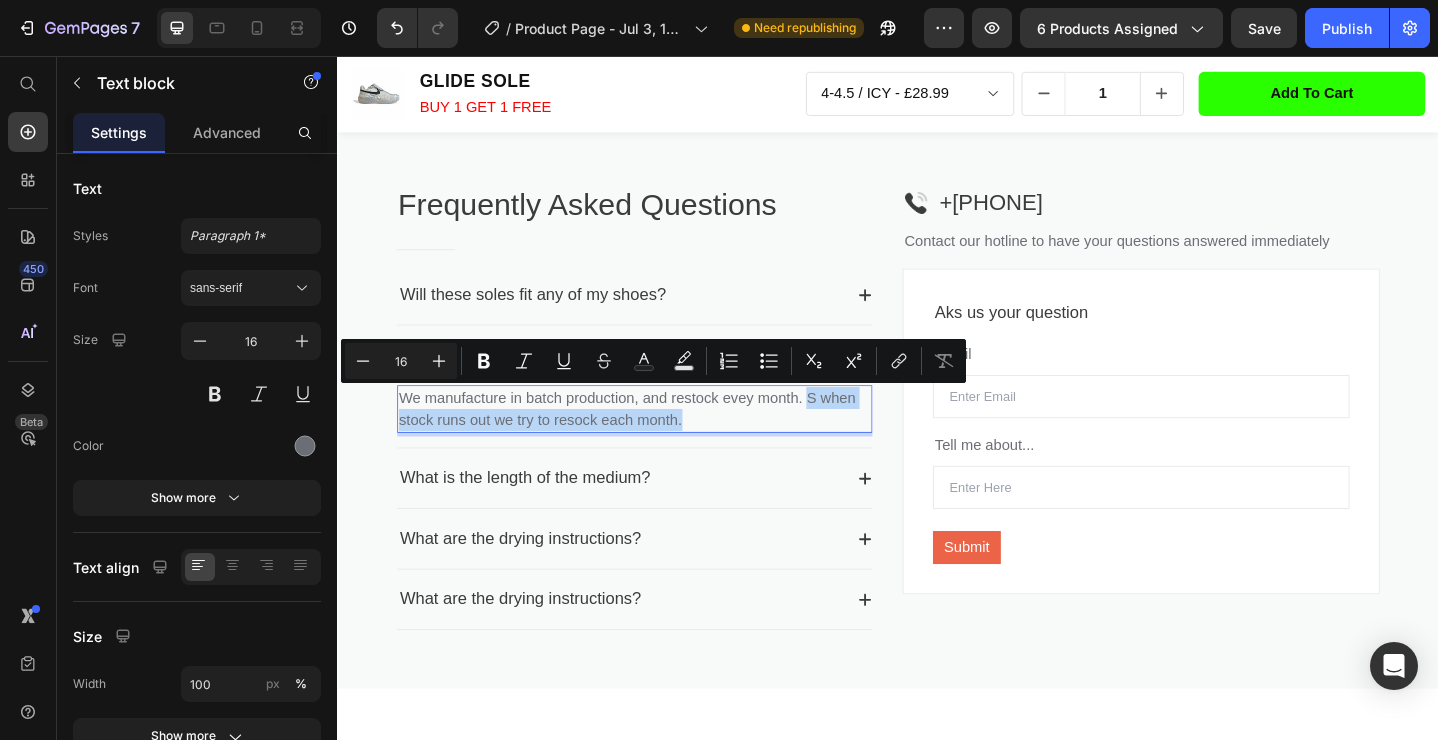 drag, startPoint x: 850, startPoint y: 423, endPoint x: 854, endPoint y: 459, distance: 36.221542 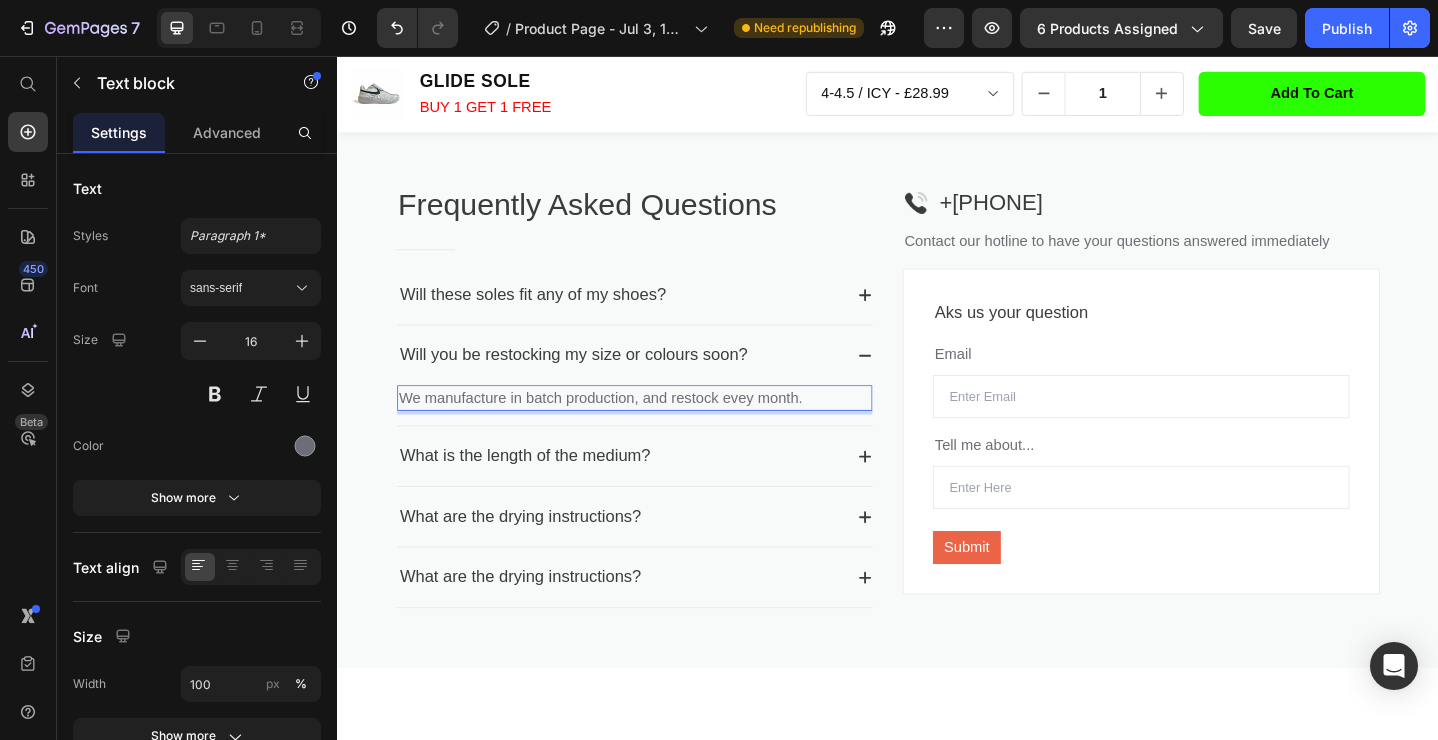 click on "We manufacture in batch production, and restock evey month." at bounding box center (661, 429) 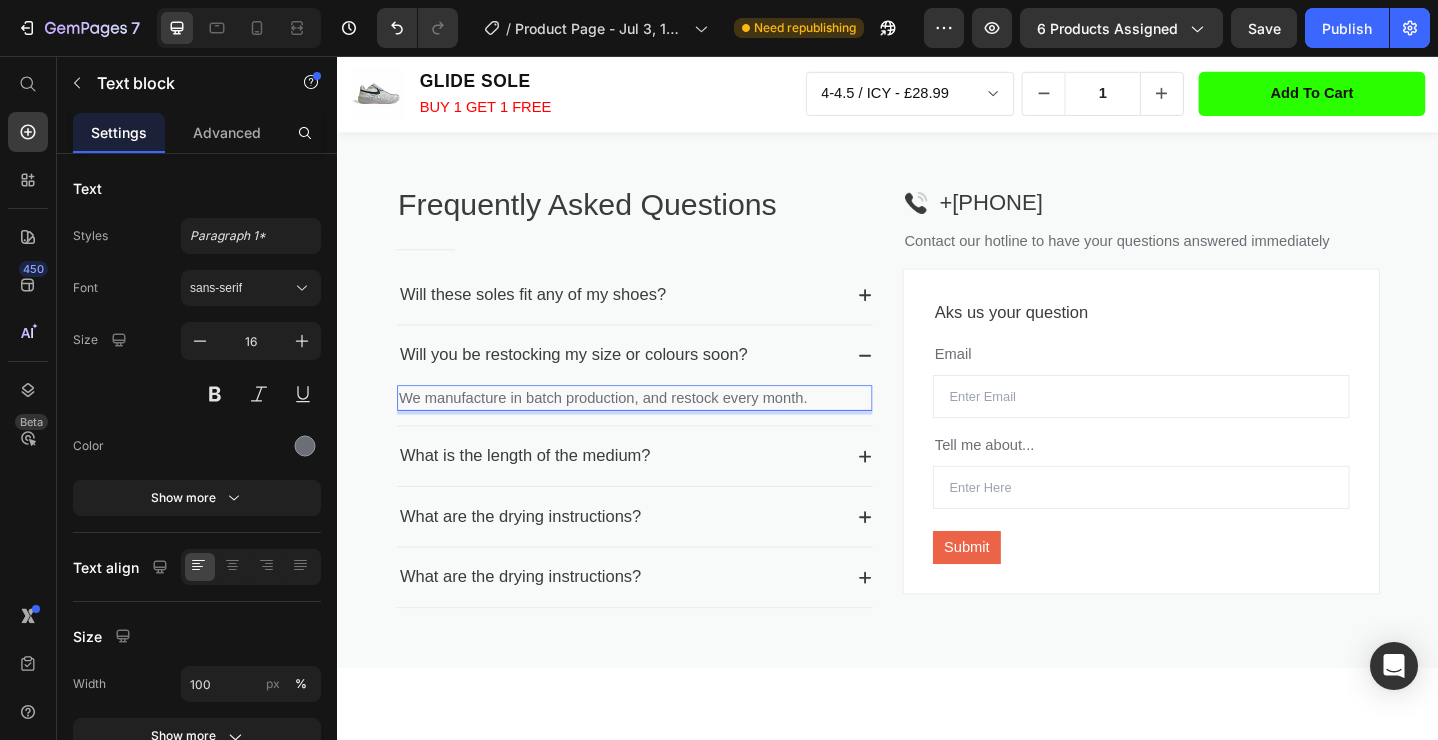 click on "We manufacture in batch production, and restock every month." at bounding box center [661, 429] 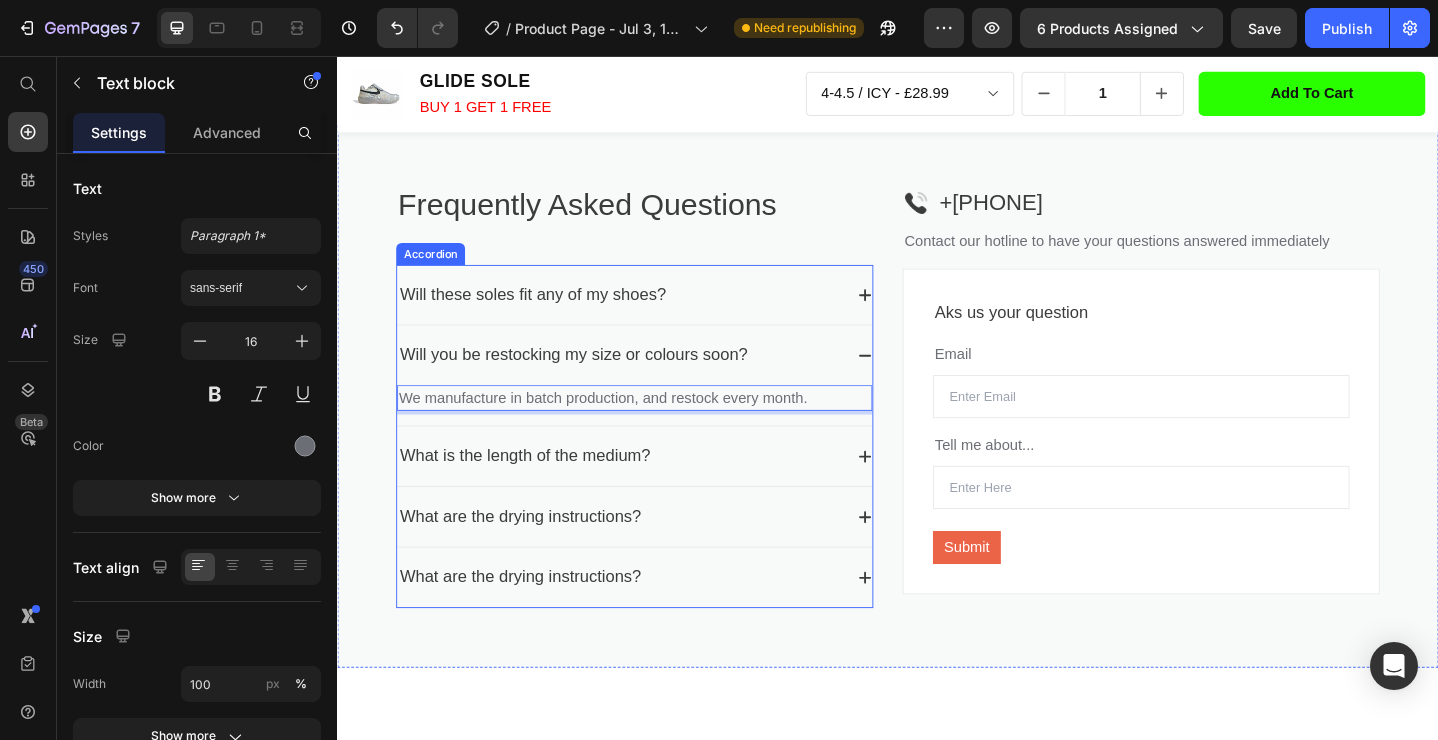 click on "What is the length of the medium?" at bounding box center [541, 492] 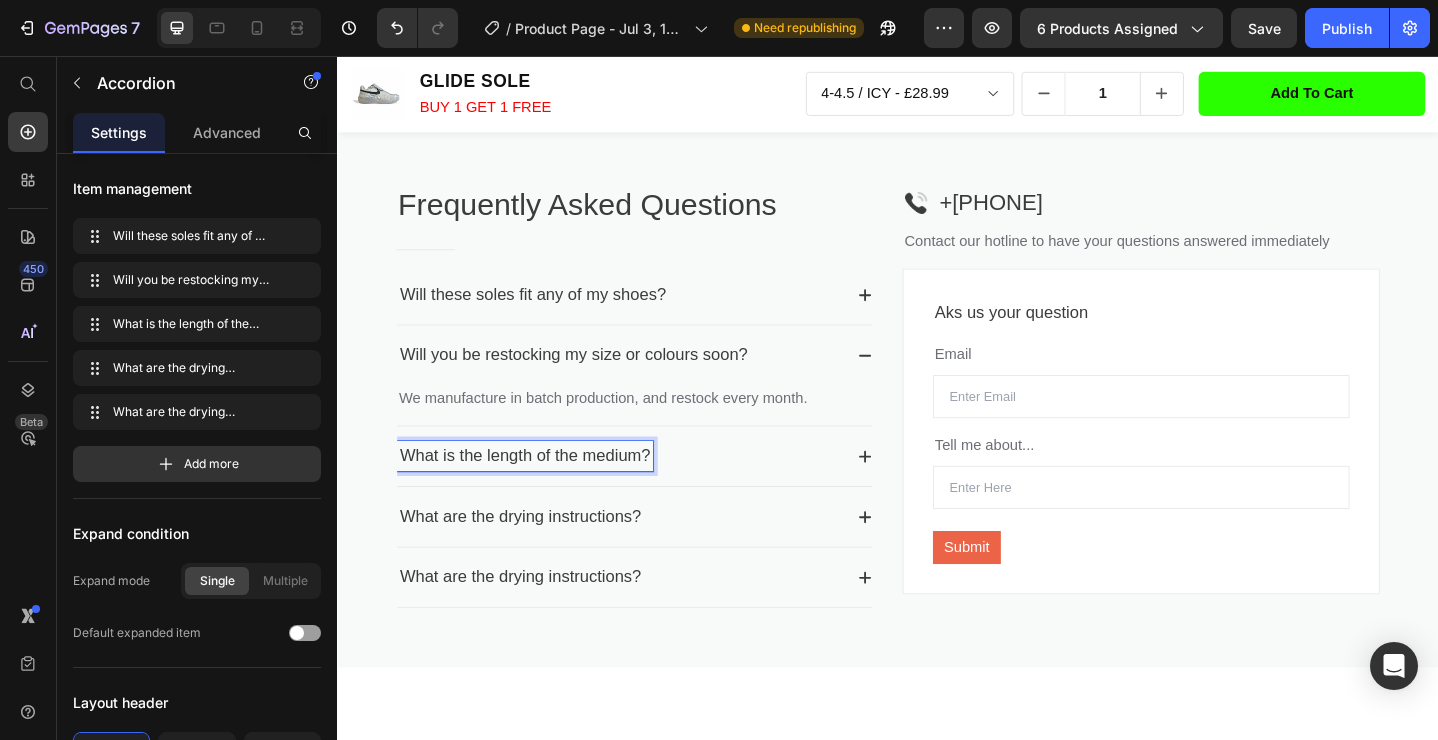 click on "What is the length of the medium?" at bounding box center (541, 492) 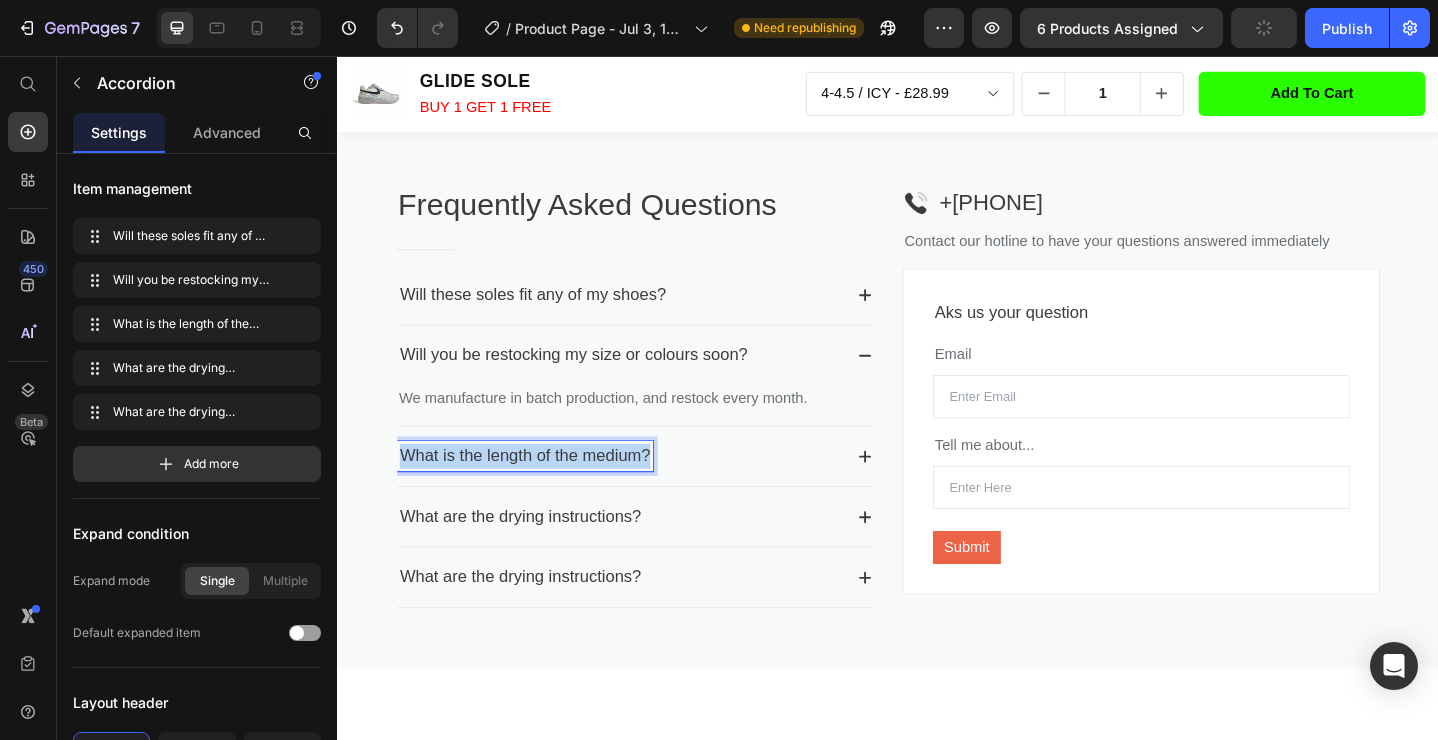 click on "What is the length of the medium?" at bounding box center [541, 492] 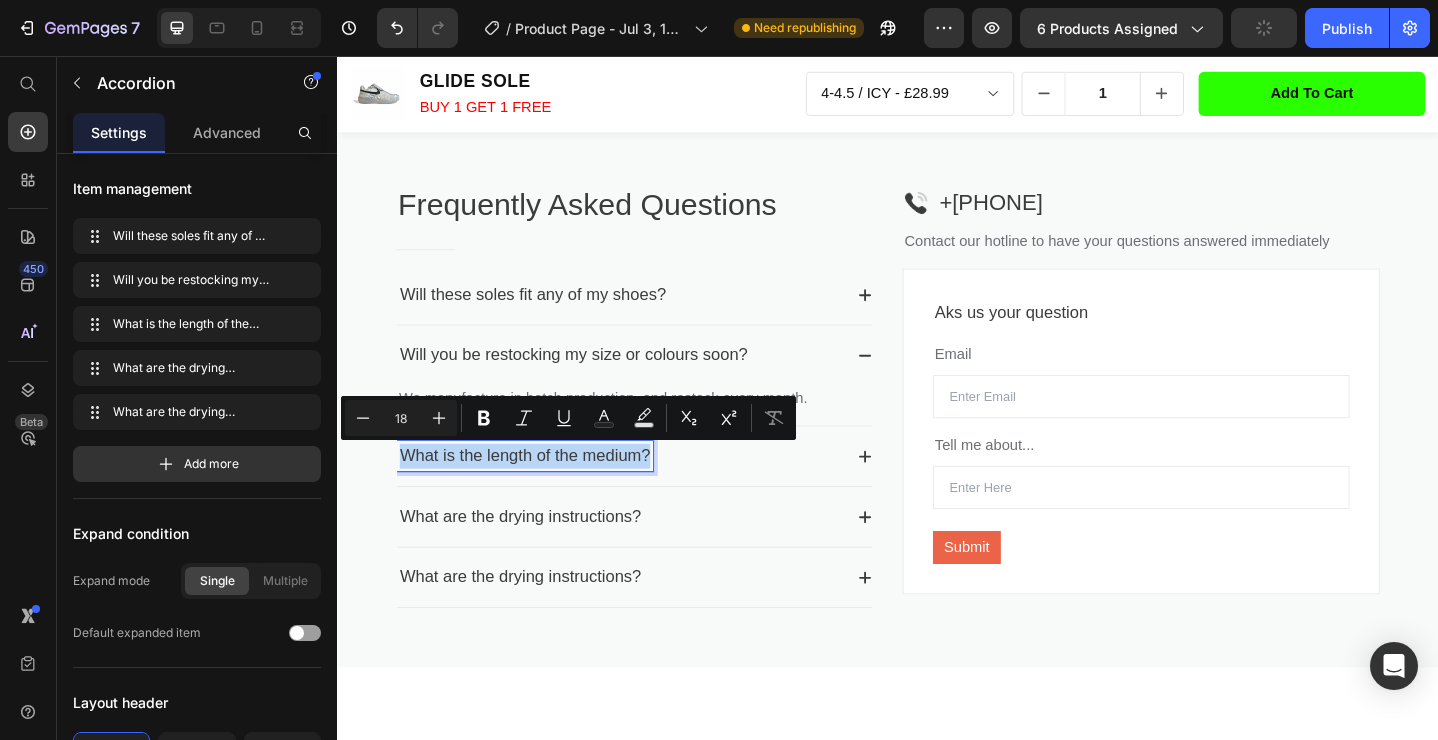 click on "What is the length of the medium?" at bounding box center (541, 492) 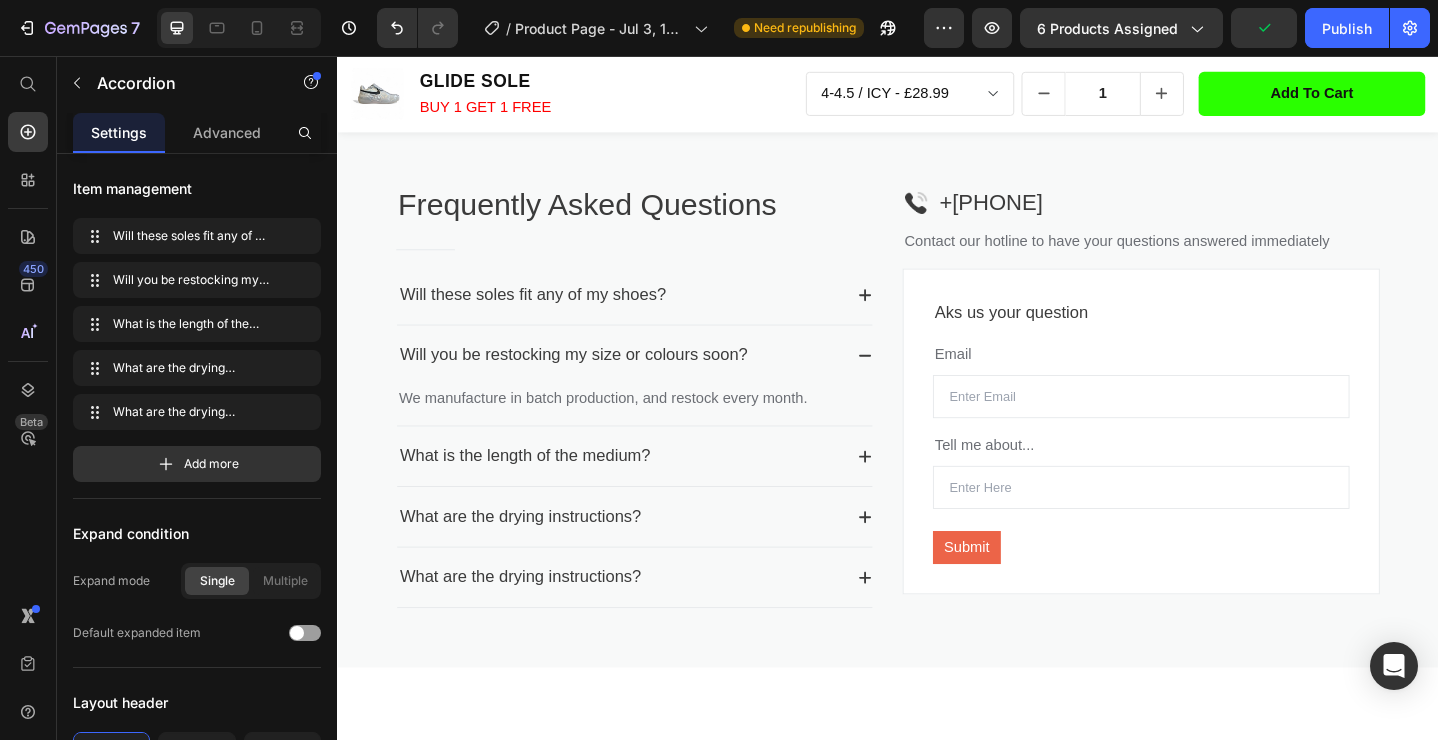 click 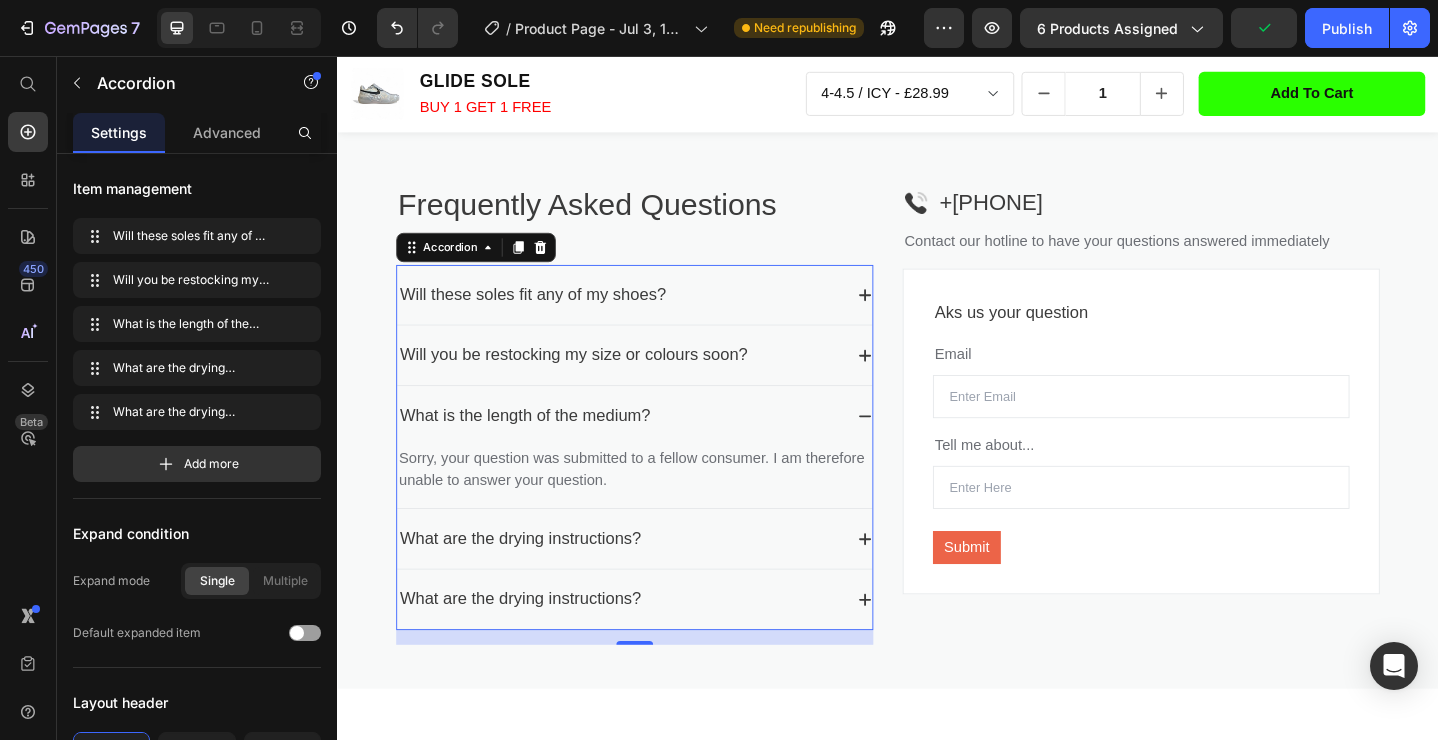 click on "What is the length of the medium?" at bounding box center [541, 448] 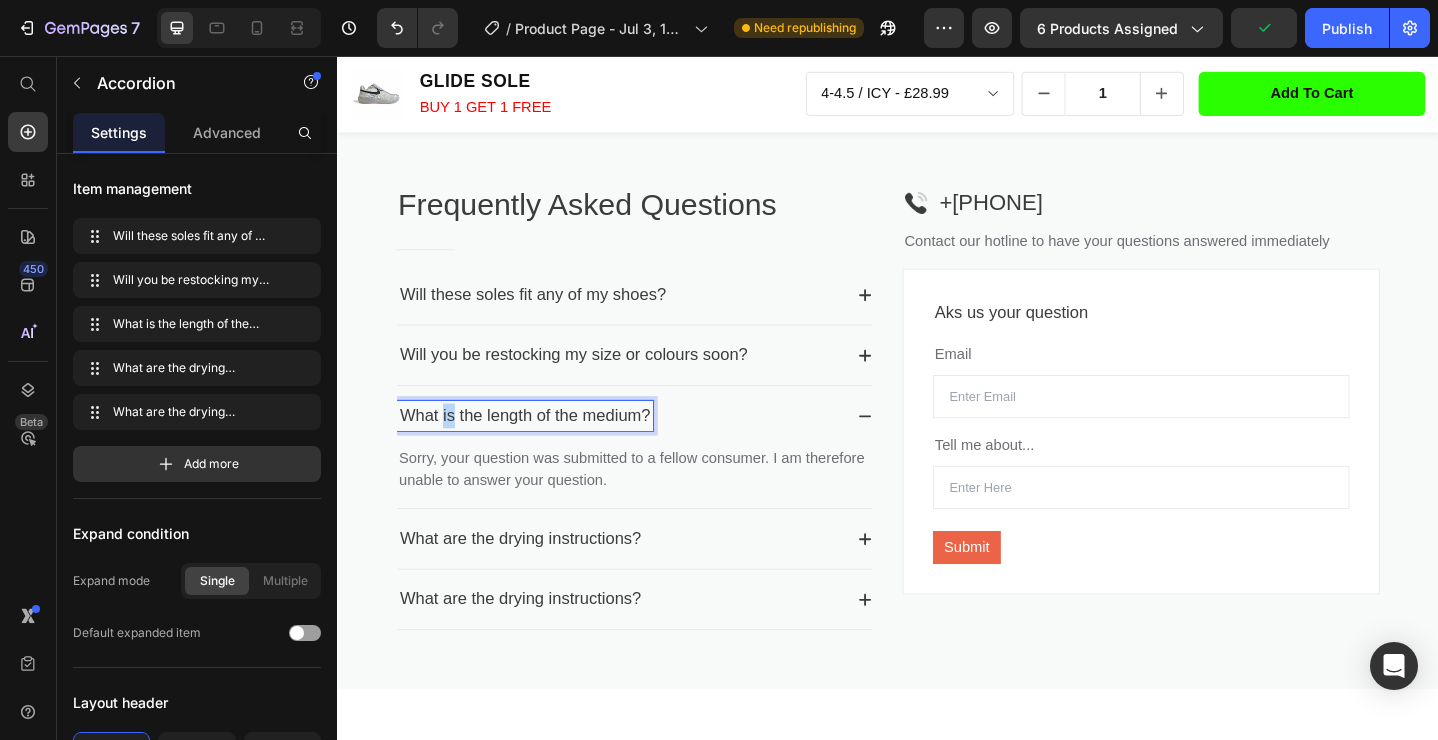 click on "What is the length of the medium?" at bounding box center (541, 448) 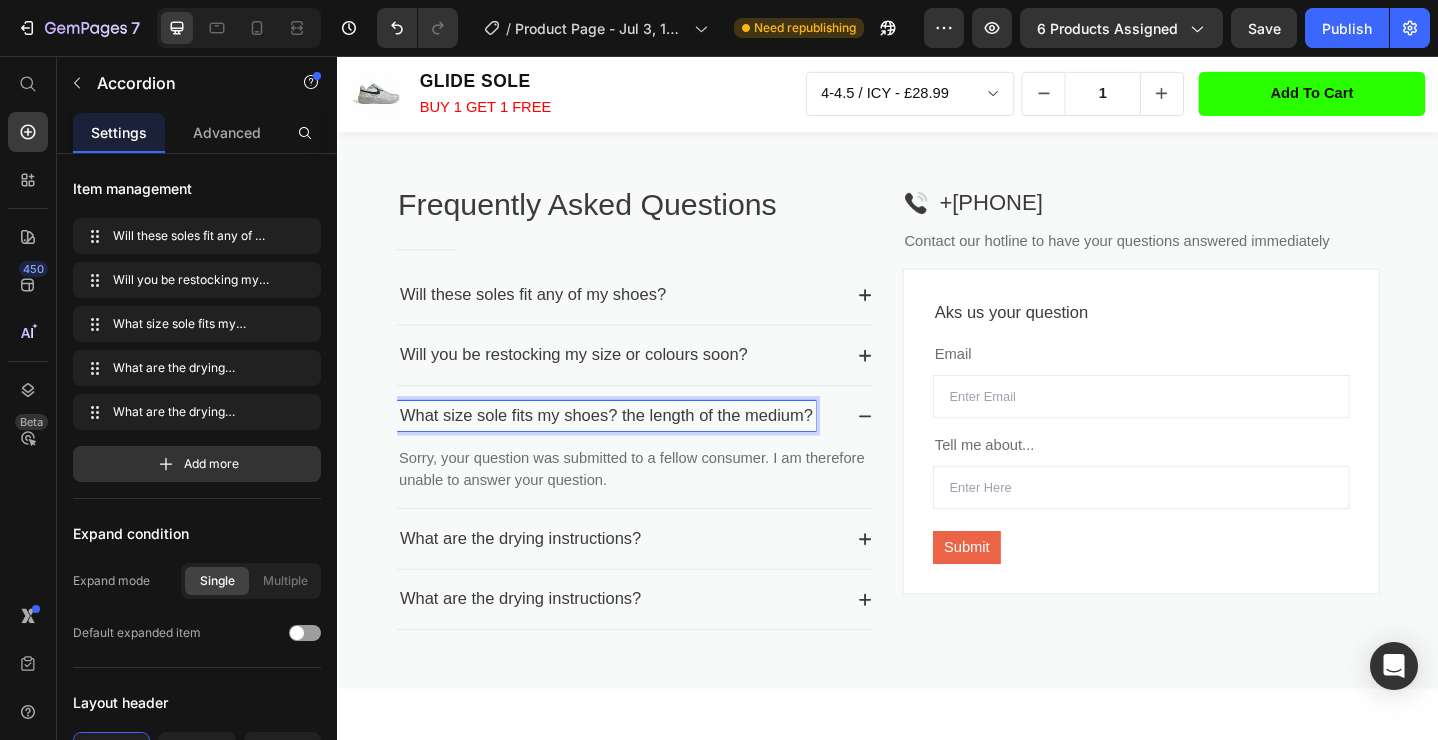 drag, startPoint x: 649, startPoint y: 450, endPoint x: 859, endPoint y: 451, distance: 210.00238 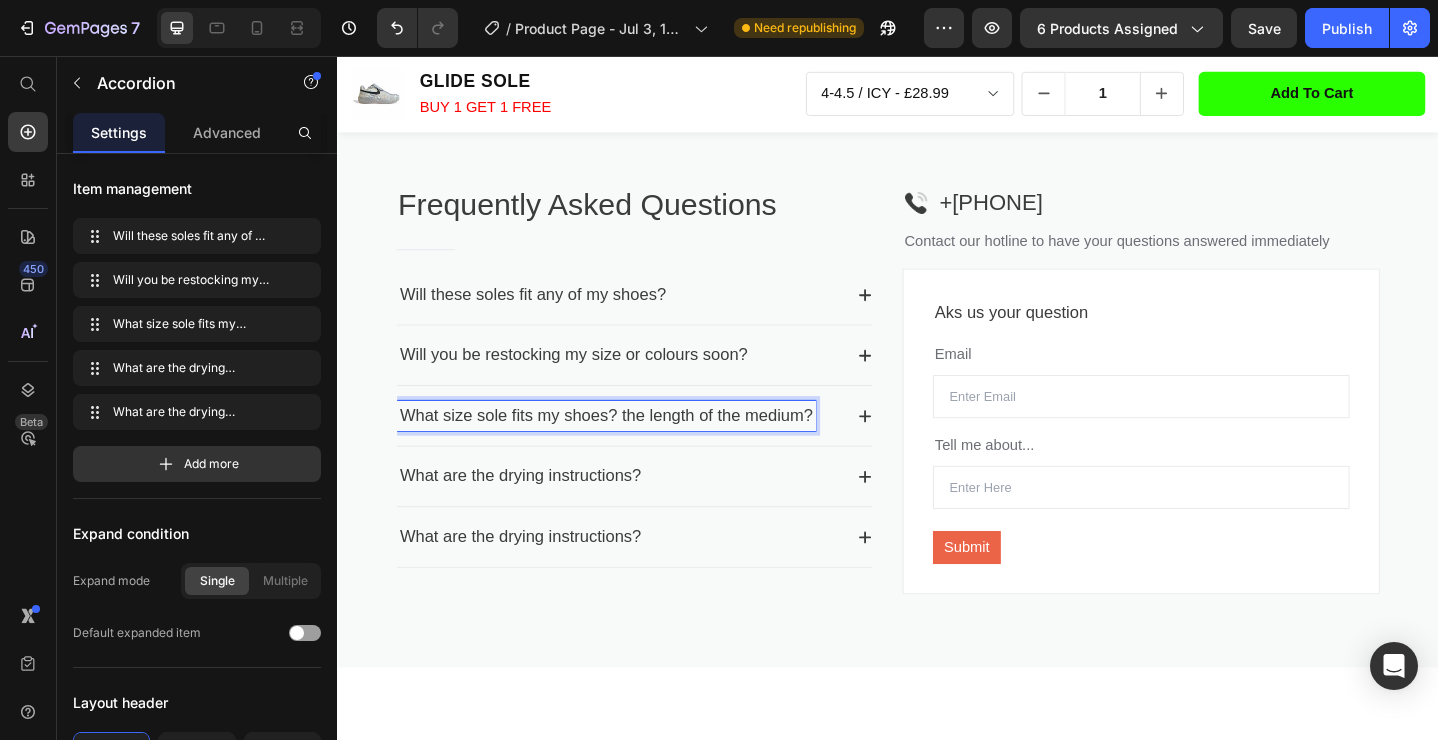 click on "What size sole fits my shoes? the length of the medium?" at bounding box center [630, 448] 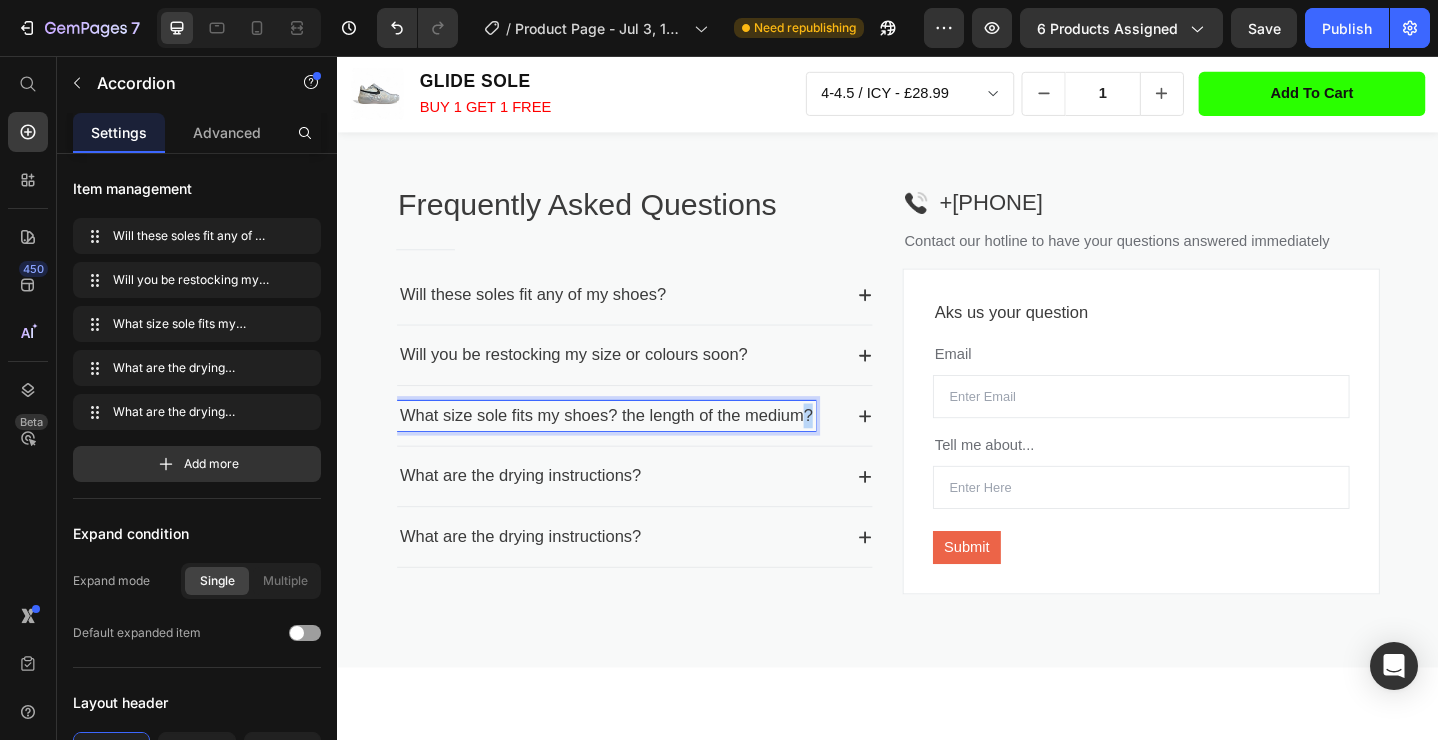click on "What size sole fits my shoes? the length of the medium?" at bounding box center (630, 448) 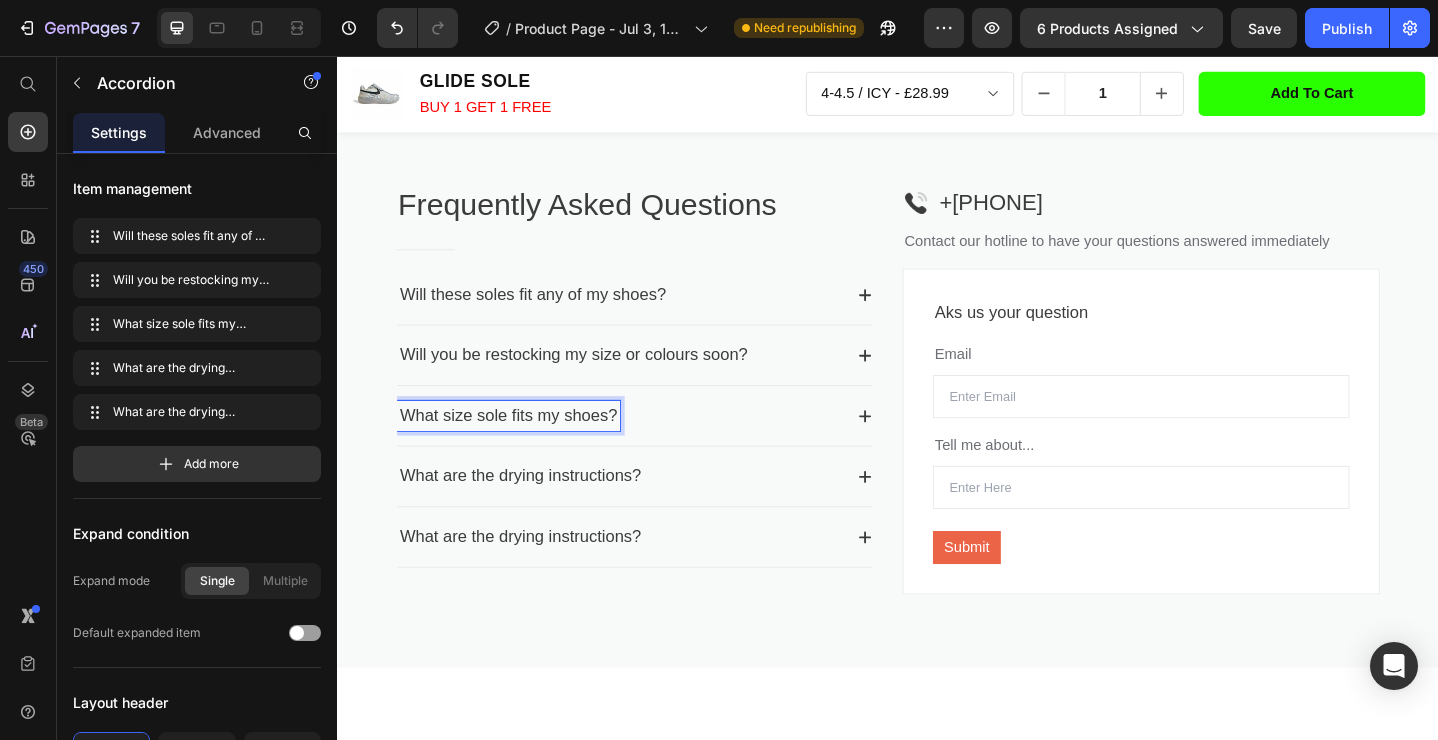 click 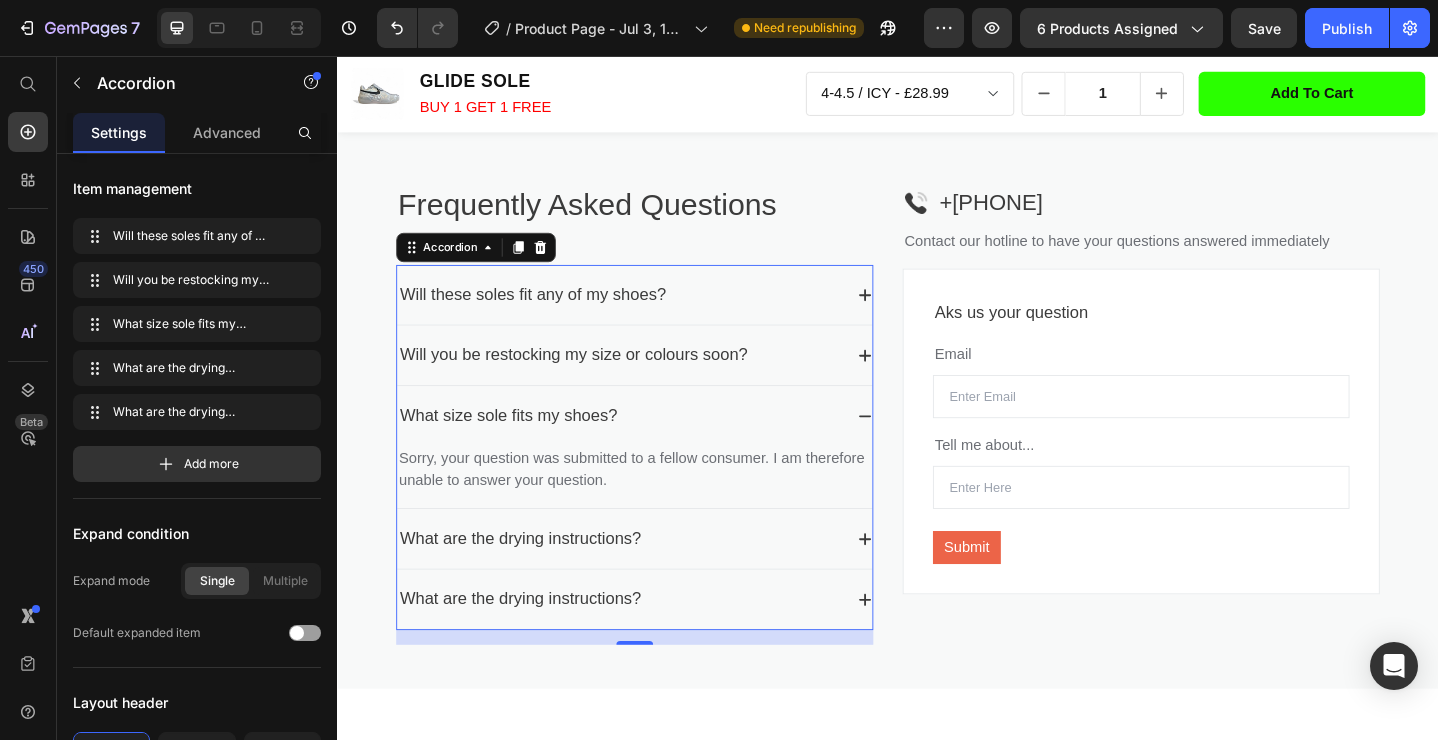 click on "Sorry, your question was submitted to a fellow consumer. I am therefore unable to answer your question." at bounding box center [661, 507] 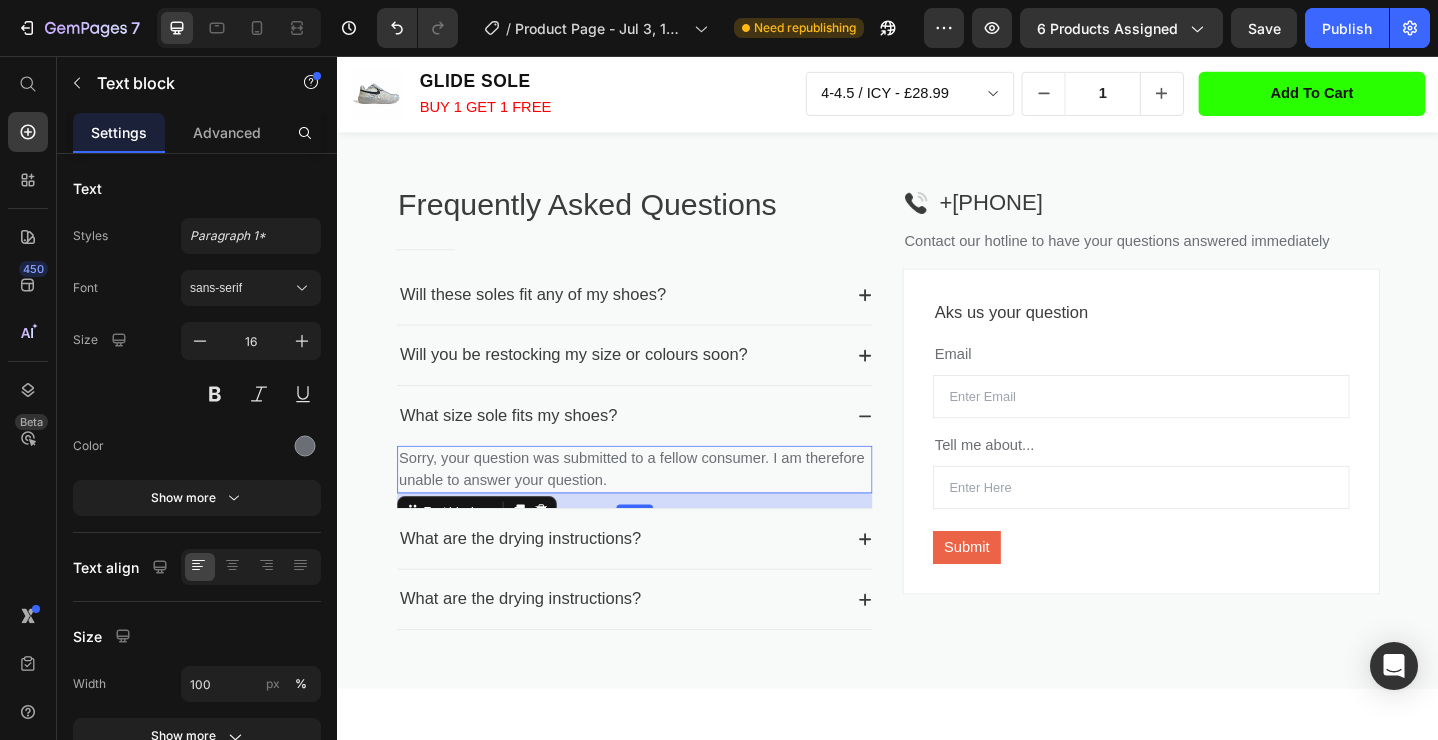 click on "Sorry, your question was submitted to a fellow consumer. I am therefore unable to answer your question." at bounding box center [661, 507] 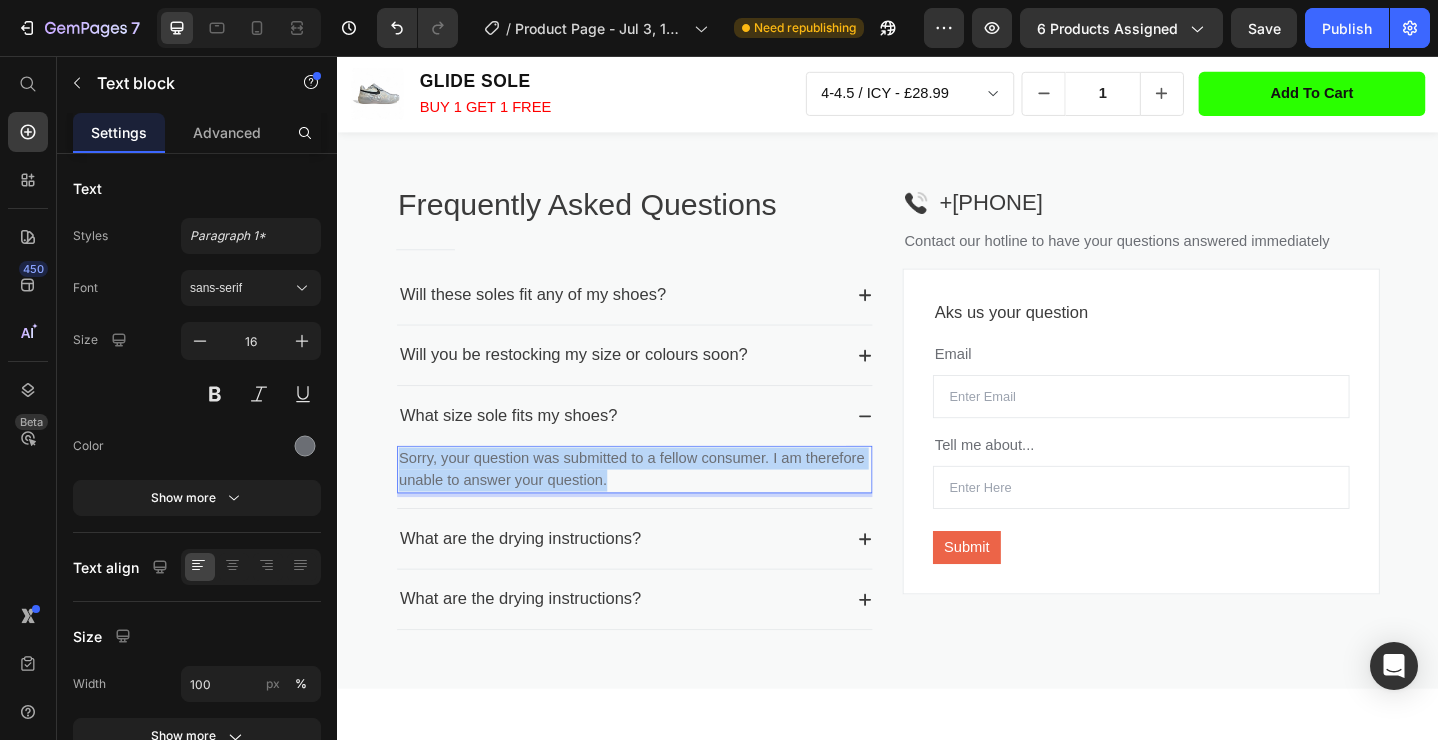 click on "Sorry, your question was submitted to a fellow consumer. I am therefore unable to answer your question." at bounding box center [661, 507] 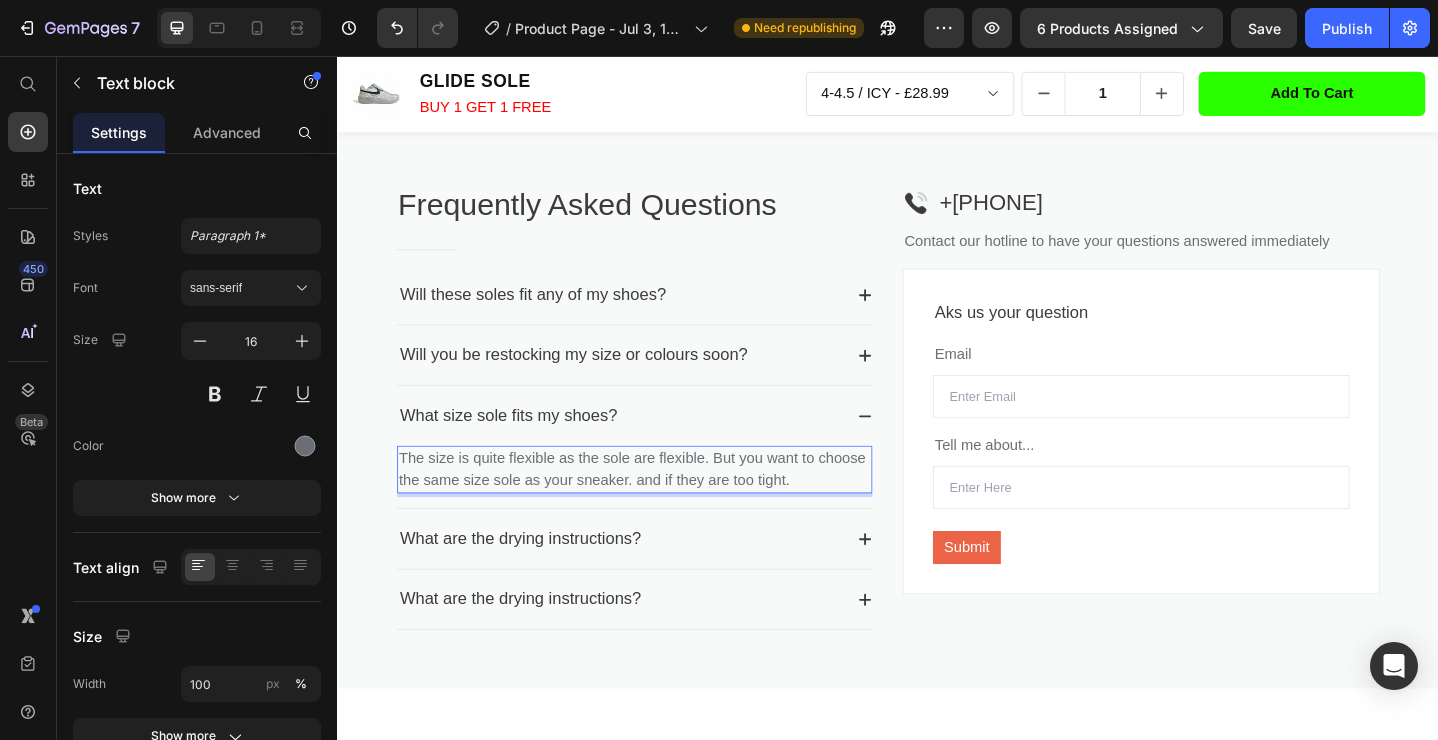 click on "The size is quite flexible as the sole are flexible. But you want to choose the same size sole as your sneaker. and if they are too tight." at bounding box center [661, 507] 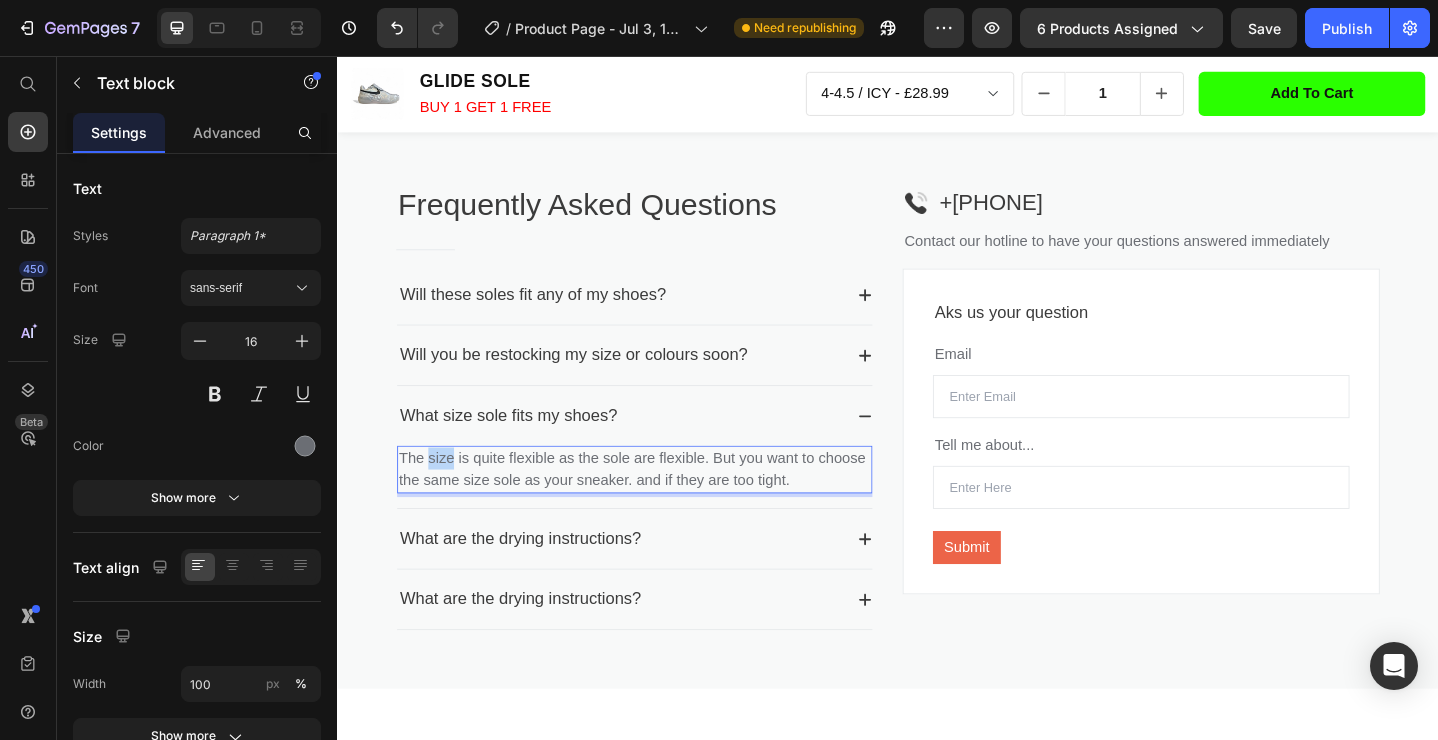 click on "The size is quite flexible as the sole are flexible. But you want to choose the same size sole as your sneaker. and if they are too tight." at bounding box center [661, 507] 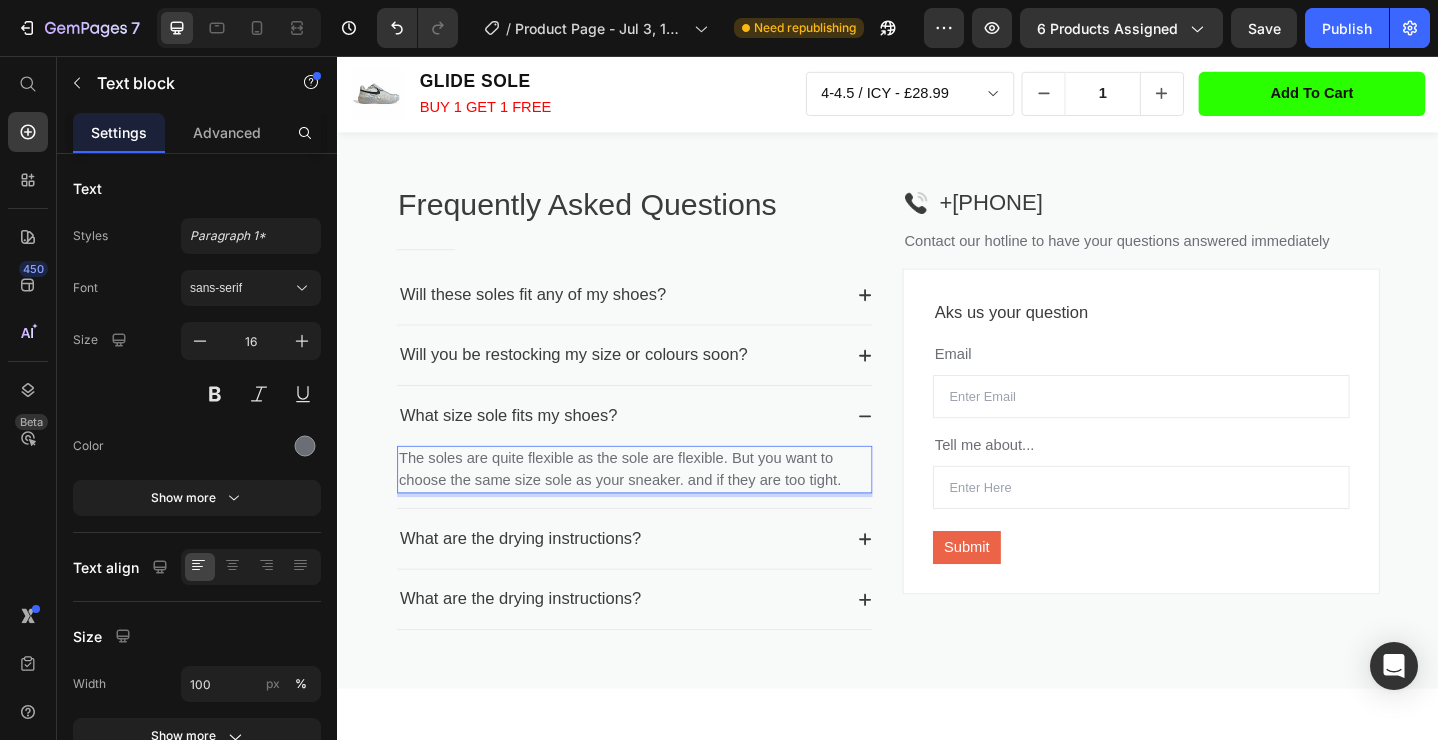 click on "The soles are quite flexible as the sole are flexible. But you want to choose the same size sole as your sneaker. and if they are too tight." at bounding box center [661, 507] 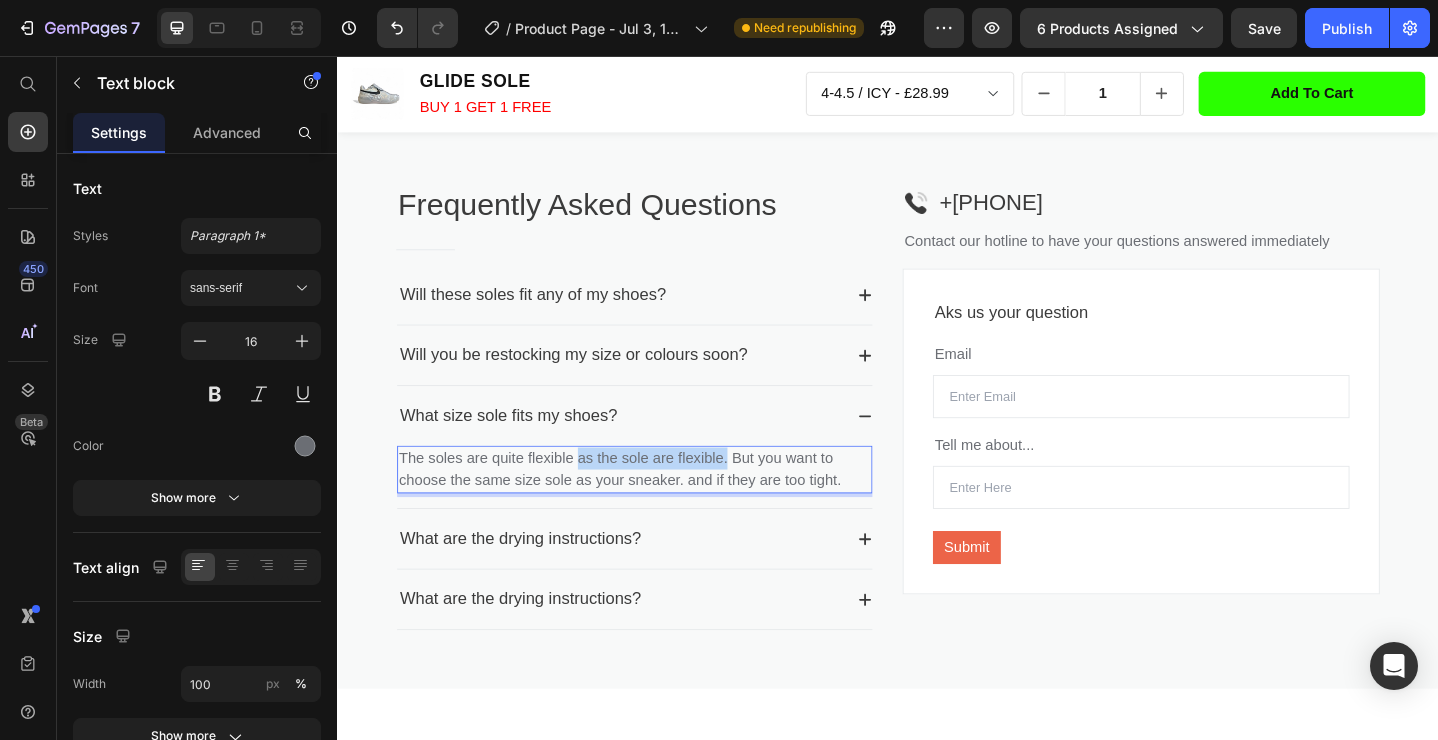drag, startPoint x: 762, startPoint y: 498, endPoint x: 600, endPoint y: 500, distance: 162.01234 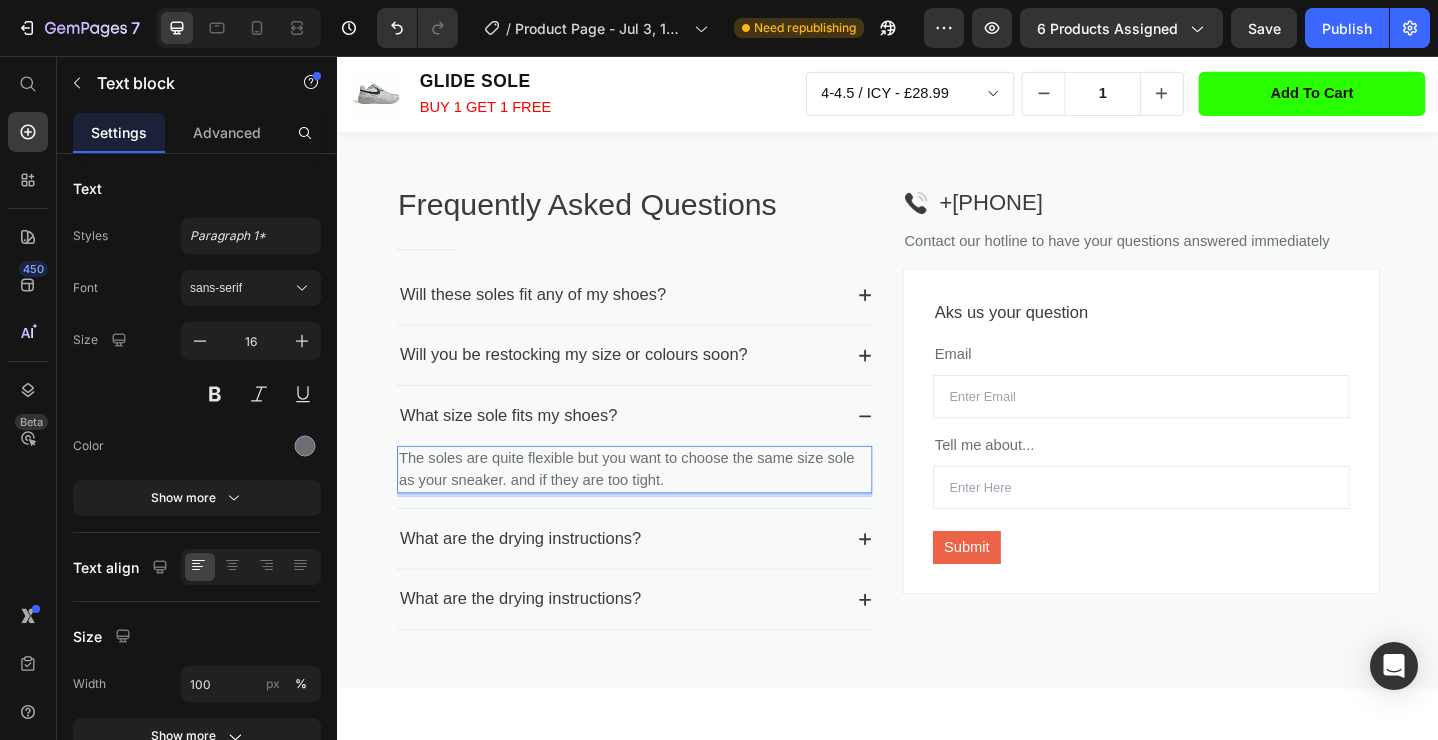 click on "The soles are quite flexible but you want to choose the same size sole as your sneaker. and if they are too tight." at bounding box center [661, 507] 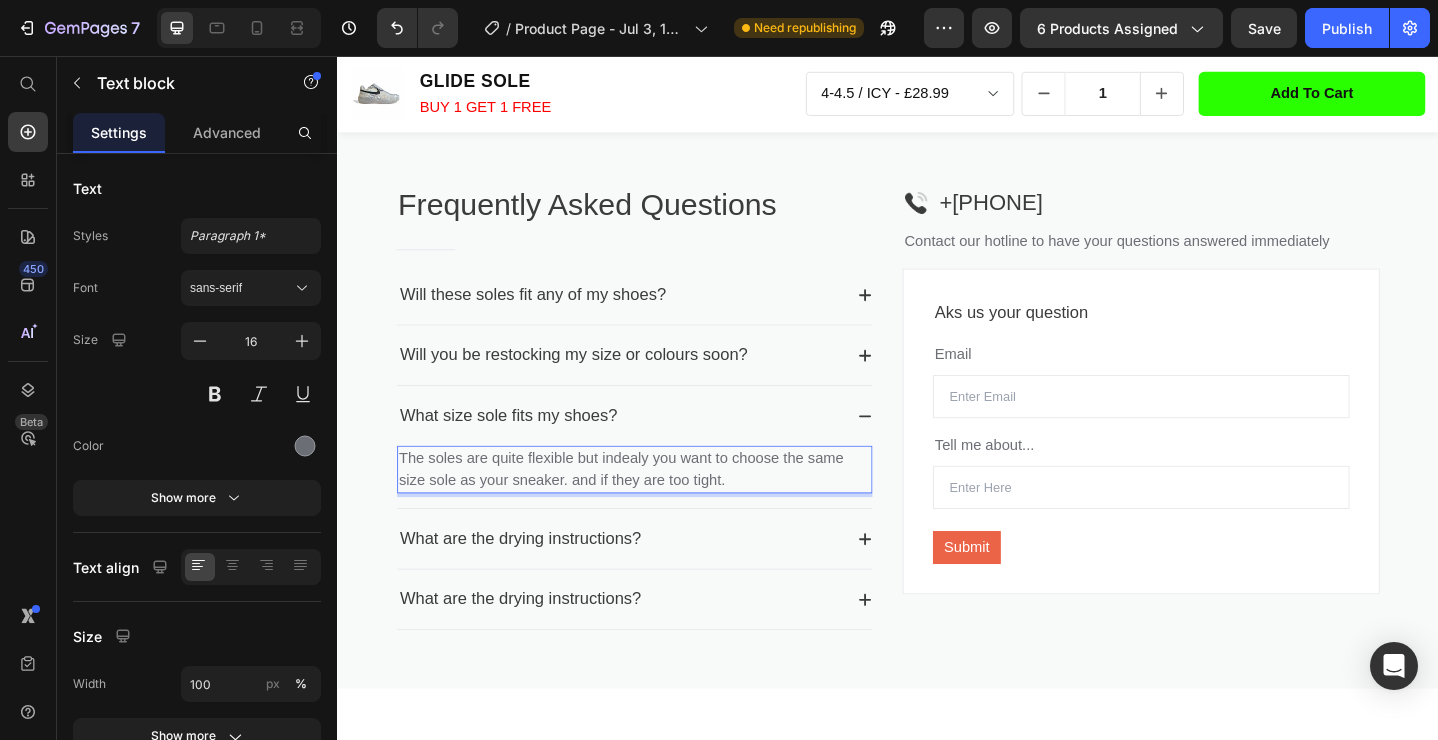 click on "The soles are quite flexible but indealy you want to choose the same size sole as your sneaker. and if they are too tight." at bounding box center (661, 507) 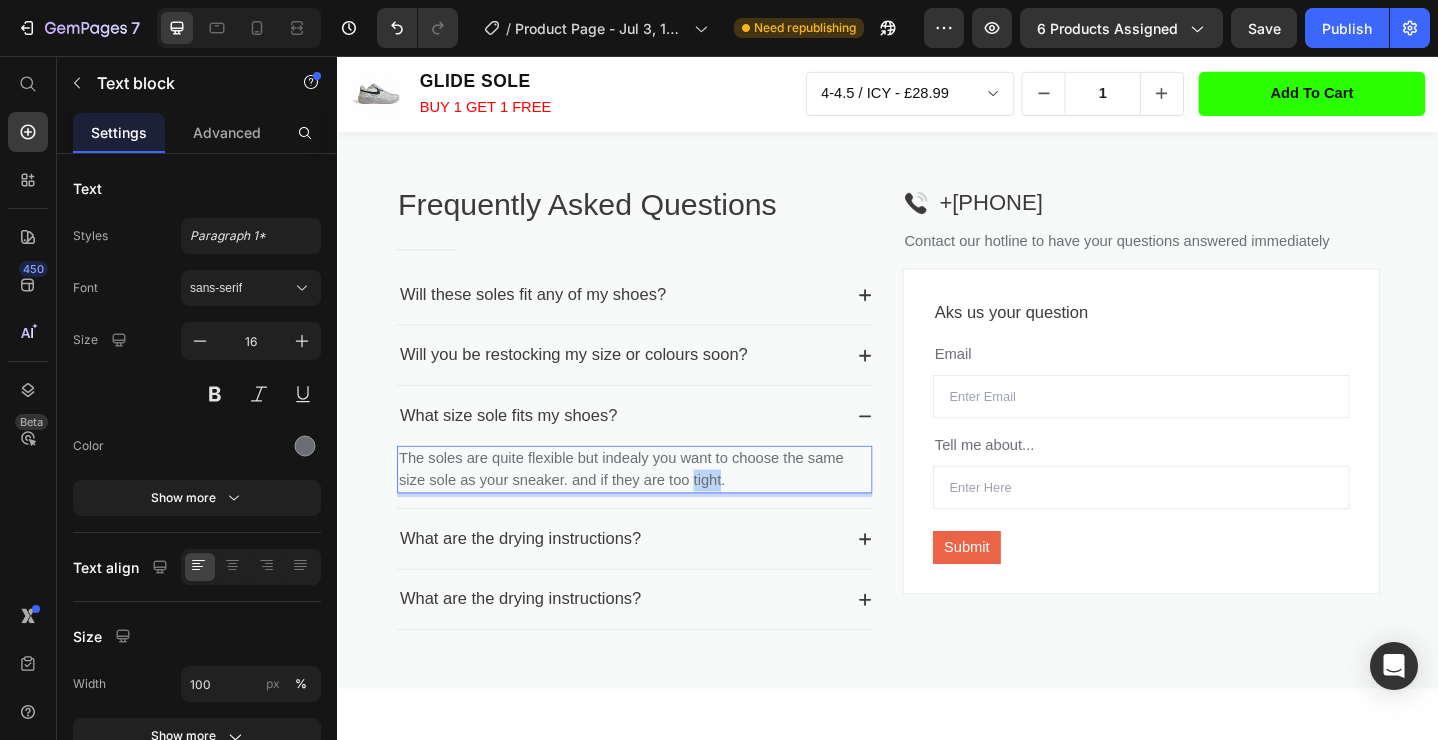 click on "The soles are quite flexible but indealy you want to choose the same size sole as your sneaker. and if they are too tight." at bounding box center (661, 507) 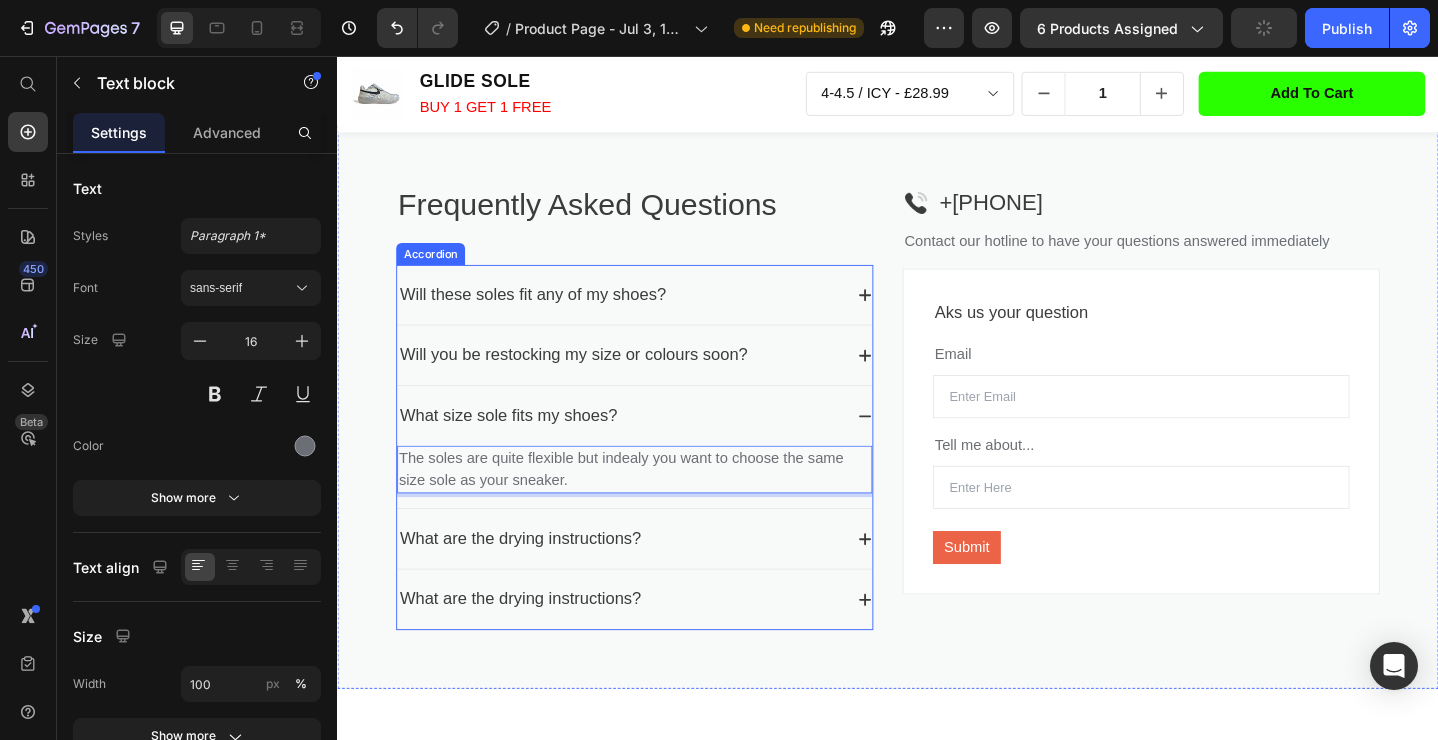 click on "What are the drying instructions?" at bounding box center [536, 582] 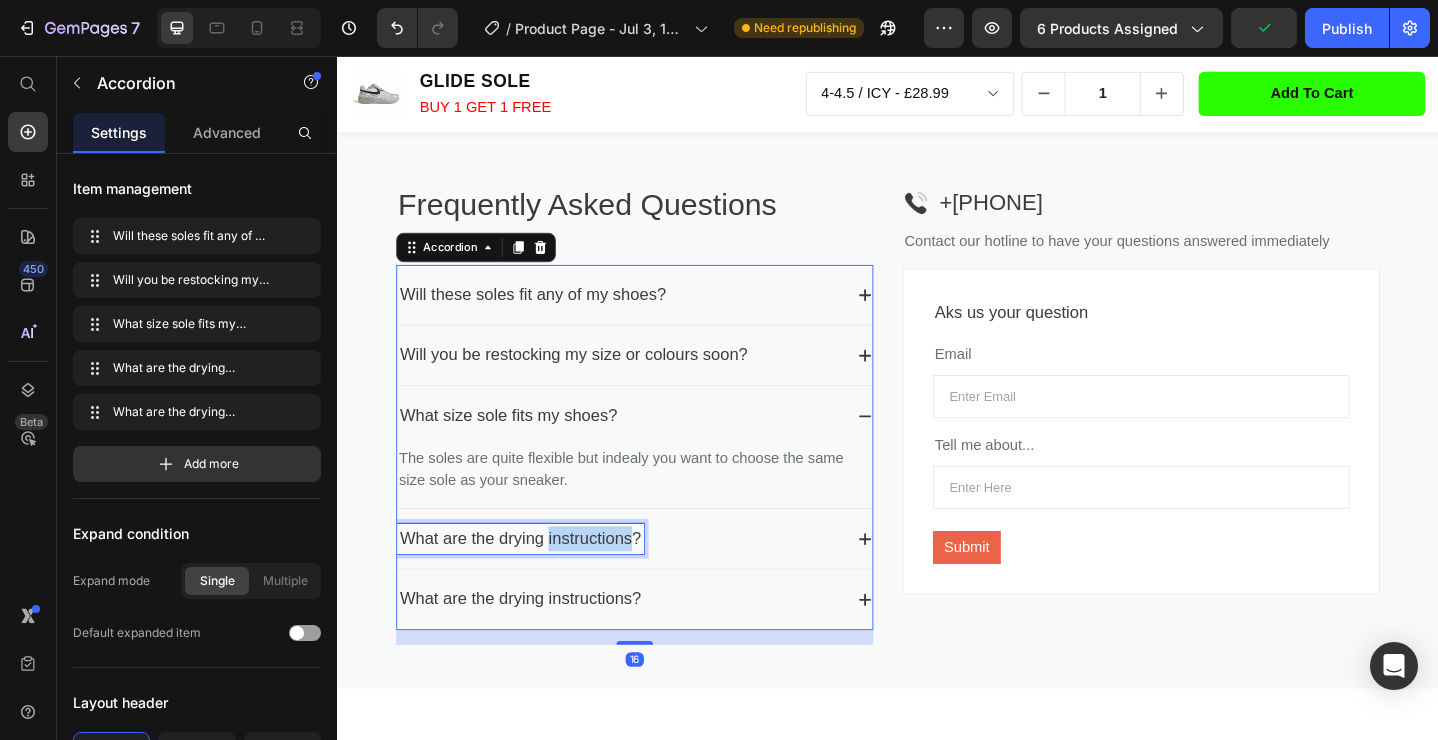 click on "What are the drying instructions?" at bounding box center [536, 582] 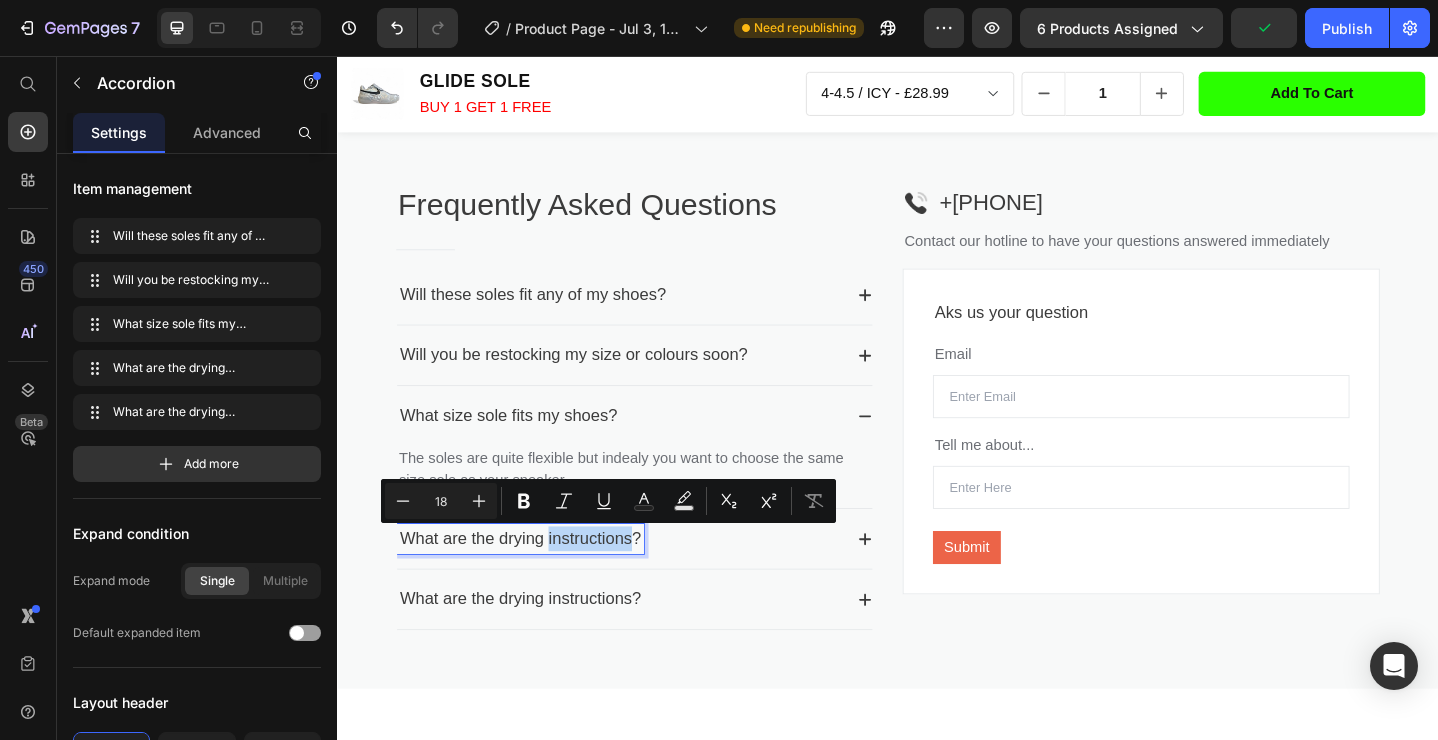 click on "What are the drying instructions?" at bounding box center (536, 582) 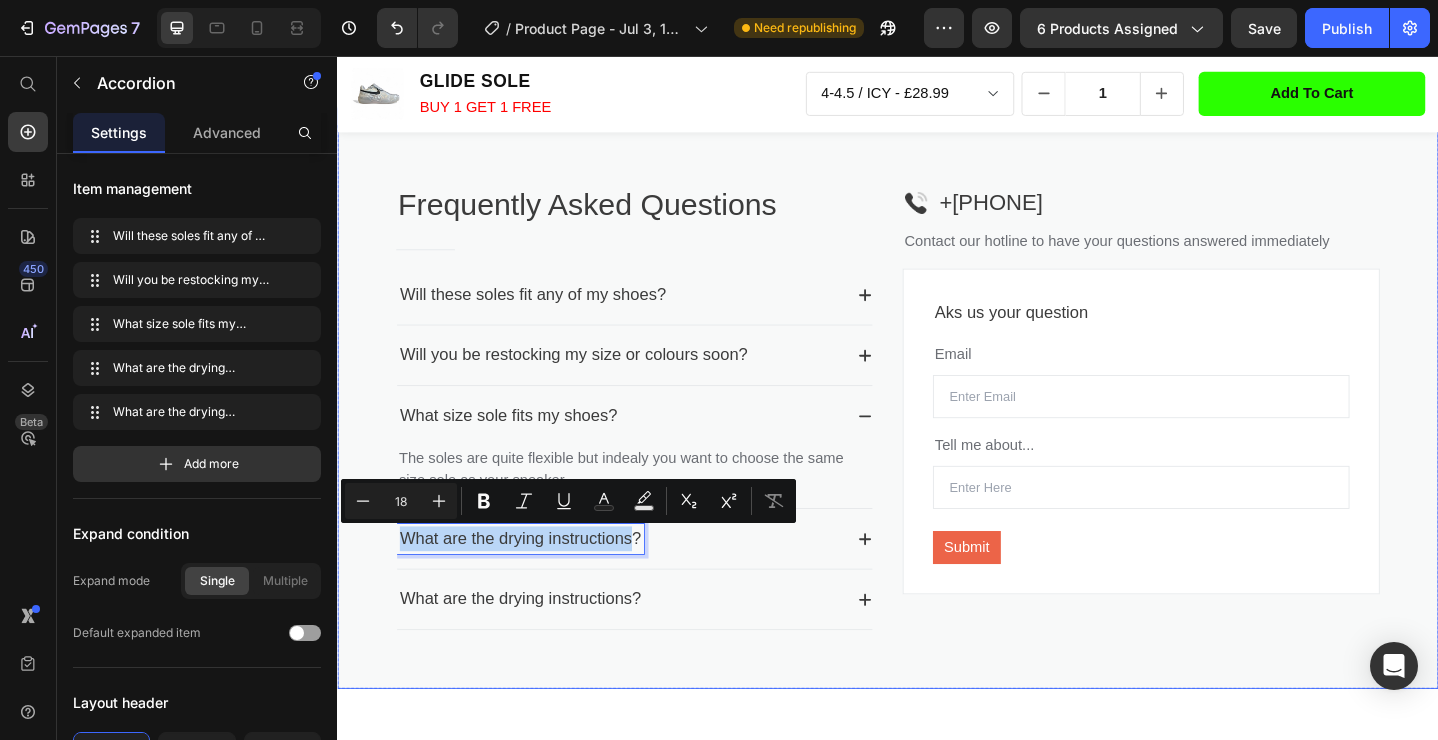 drag, startPoint x: 660, startPoint y: 584, endPoint x: 391, endPoint y: 572, distance: 269.26752 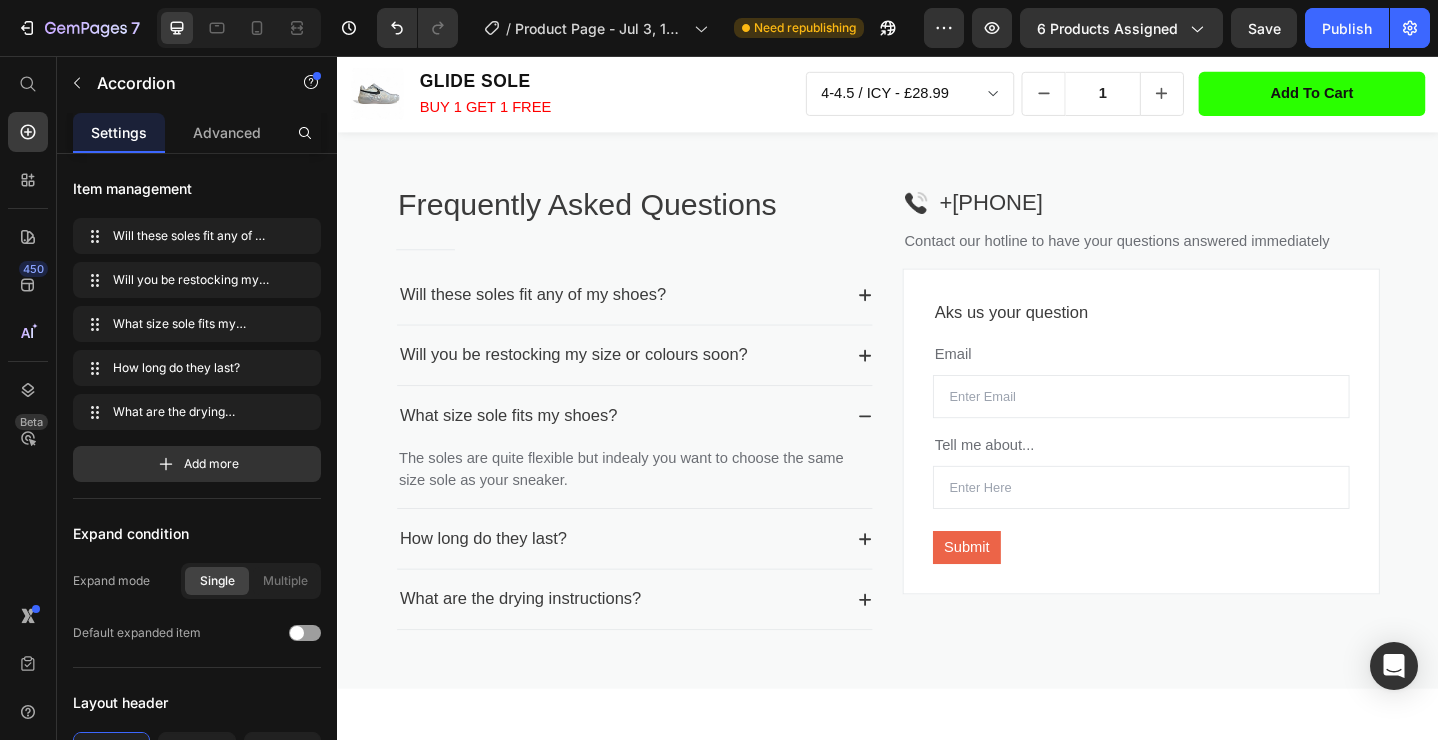 click on "How long do they last?" at bounding box center [645, 582] 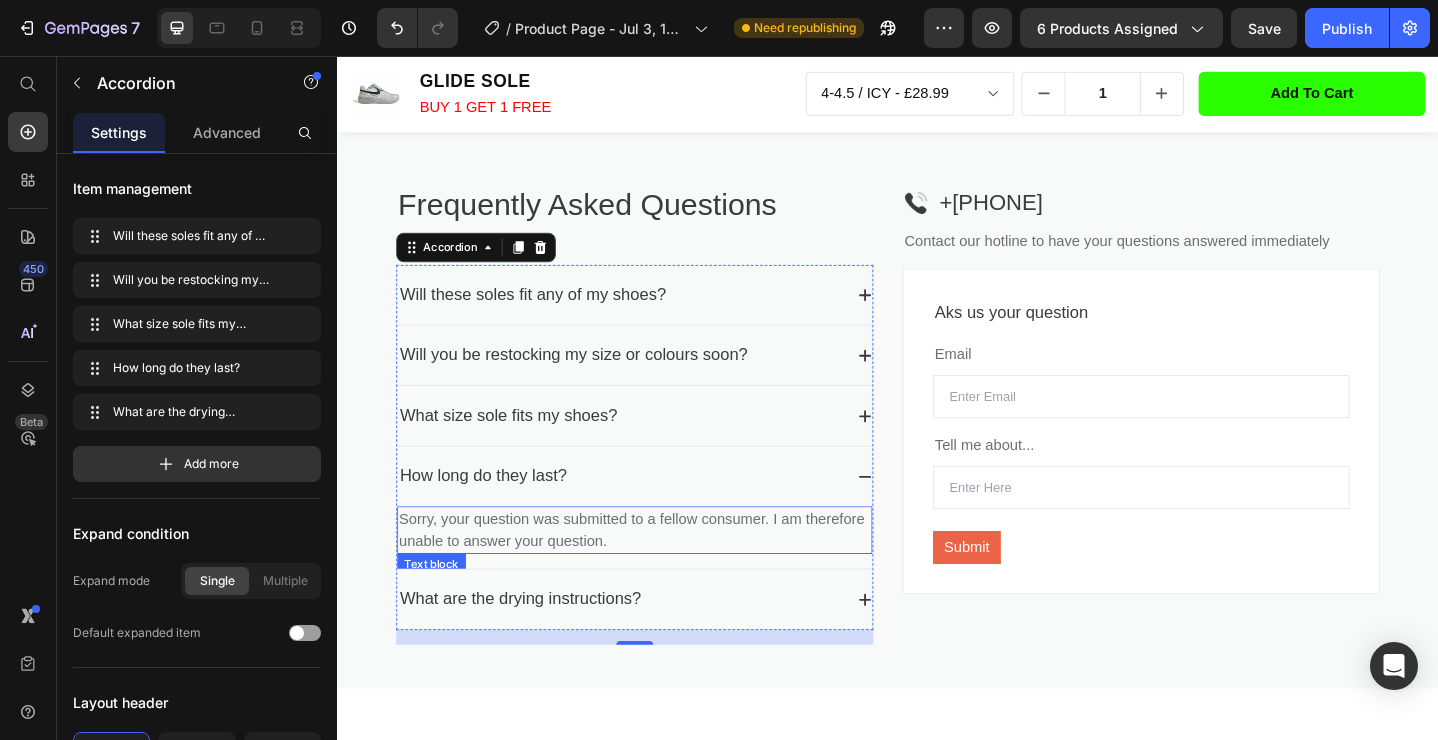 click on "Sorry, your question was submitted to a fellow consumer. I am therefore unable to answer your question." at bounding box center [661, 573] 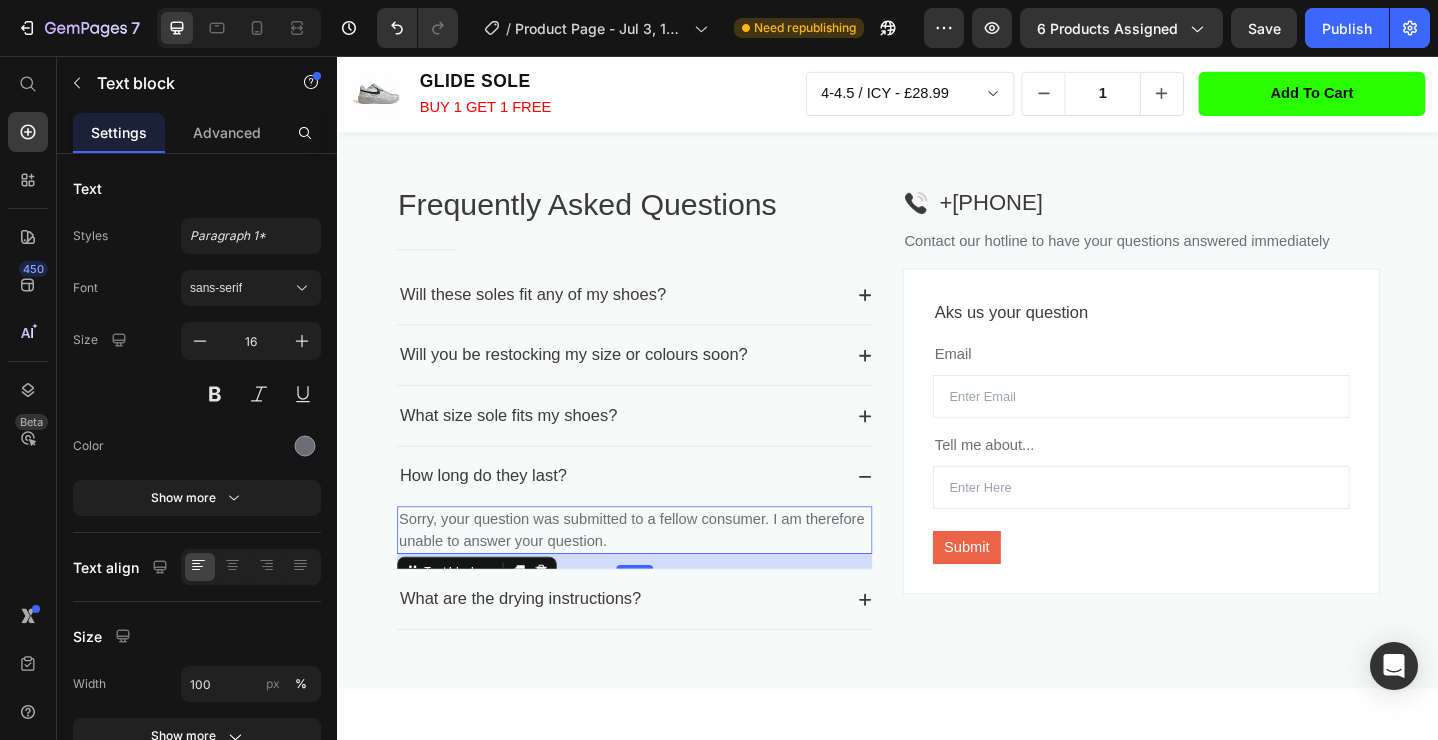 click on "Sorry, your question was submitted to a fellow consumer. I am therefore unable to answer your question." at bounding box center [661, 573] 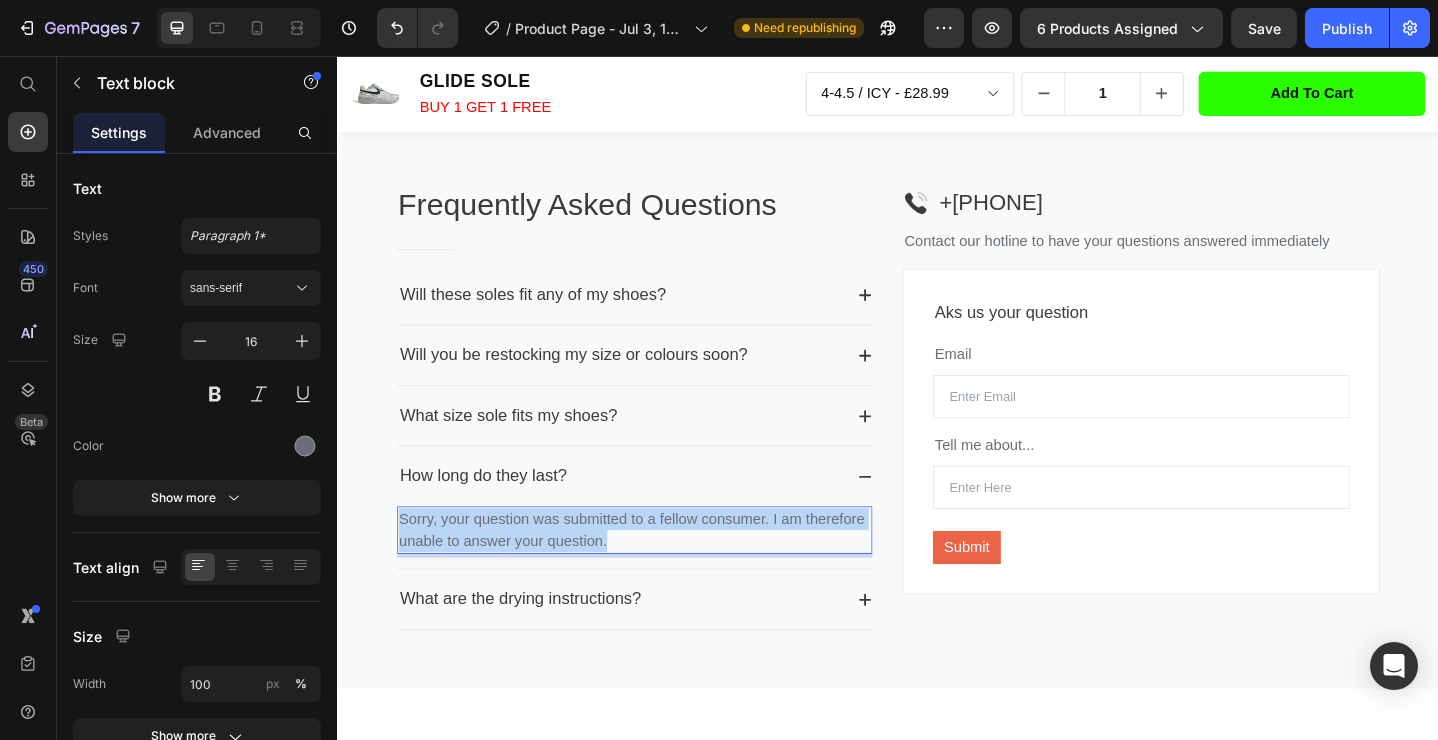 click on "Sorry, your question was submitted to a fellow consumer. I am therefore unable to answer your question." at bounding box center (661, 573) 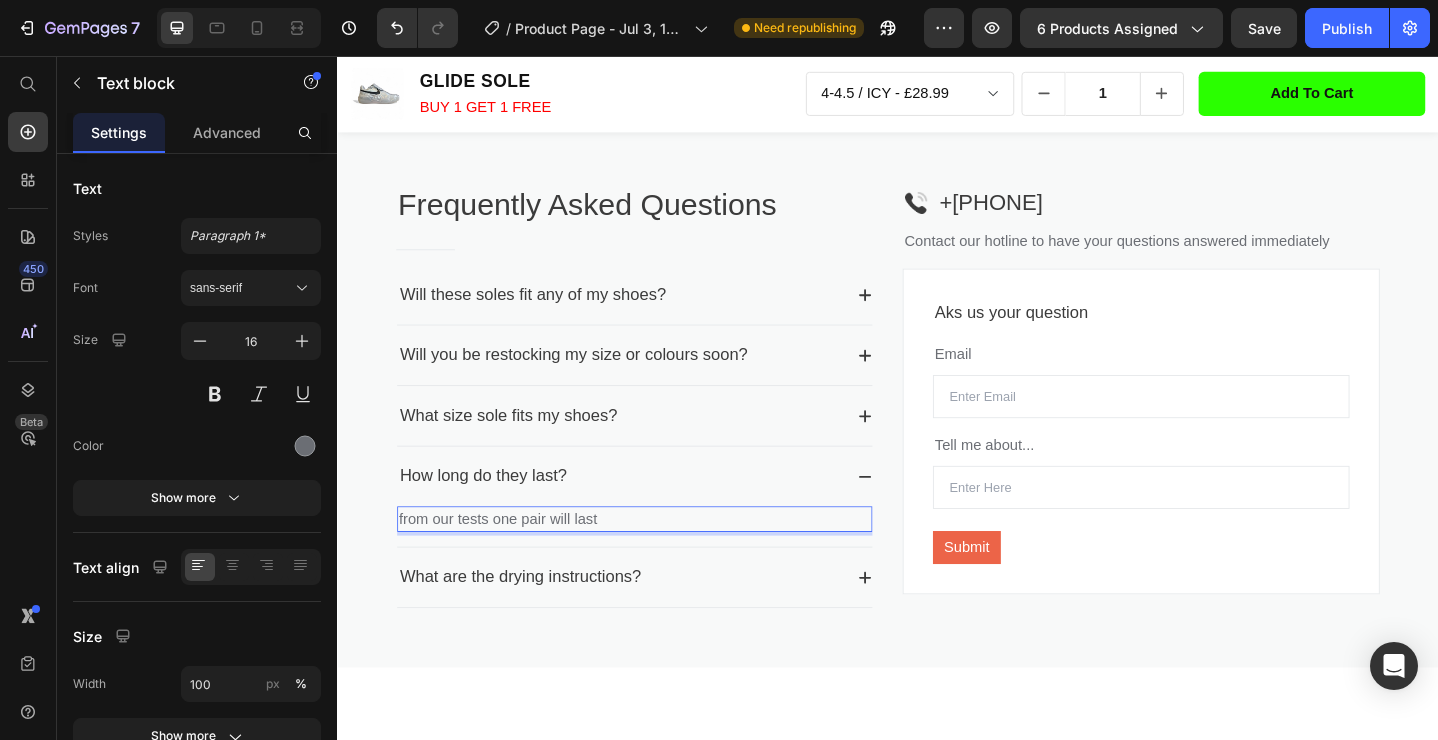 click on "from our tests one pair will last" at bounding box center (661, 561) 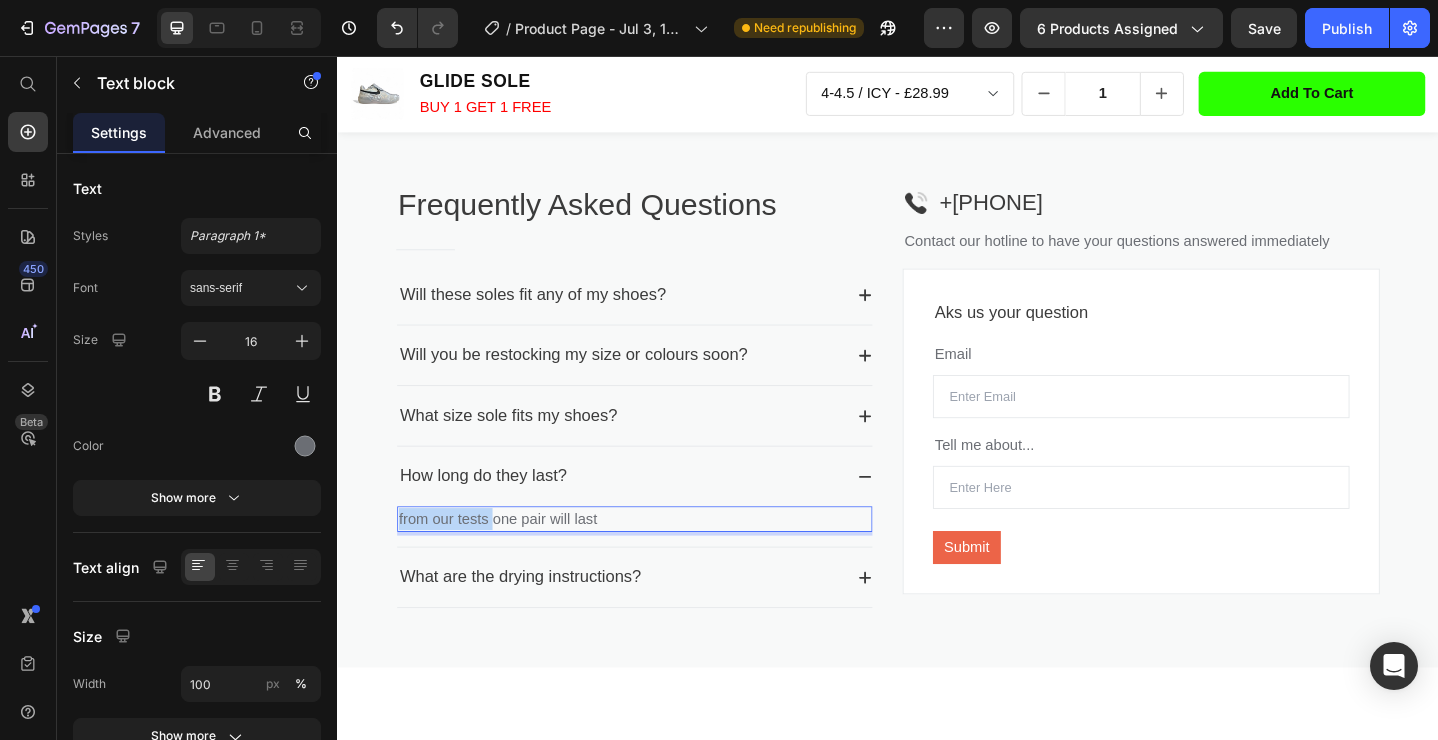 drag, startPoint x: 506, startPoint y: 565, endPoint x: 366, endPoint y: 575, distance: 140.35669 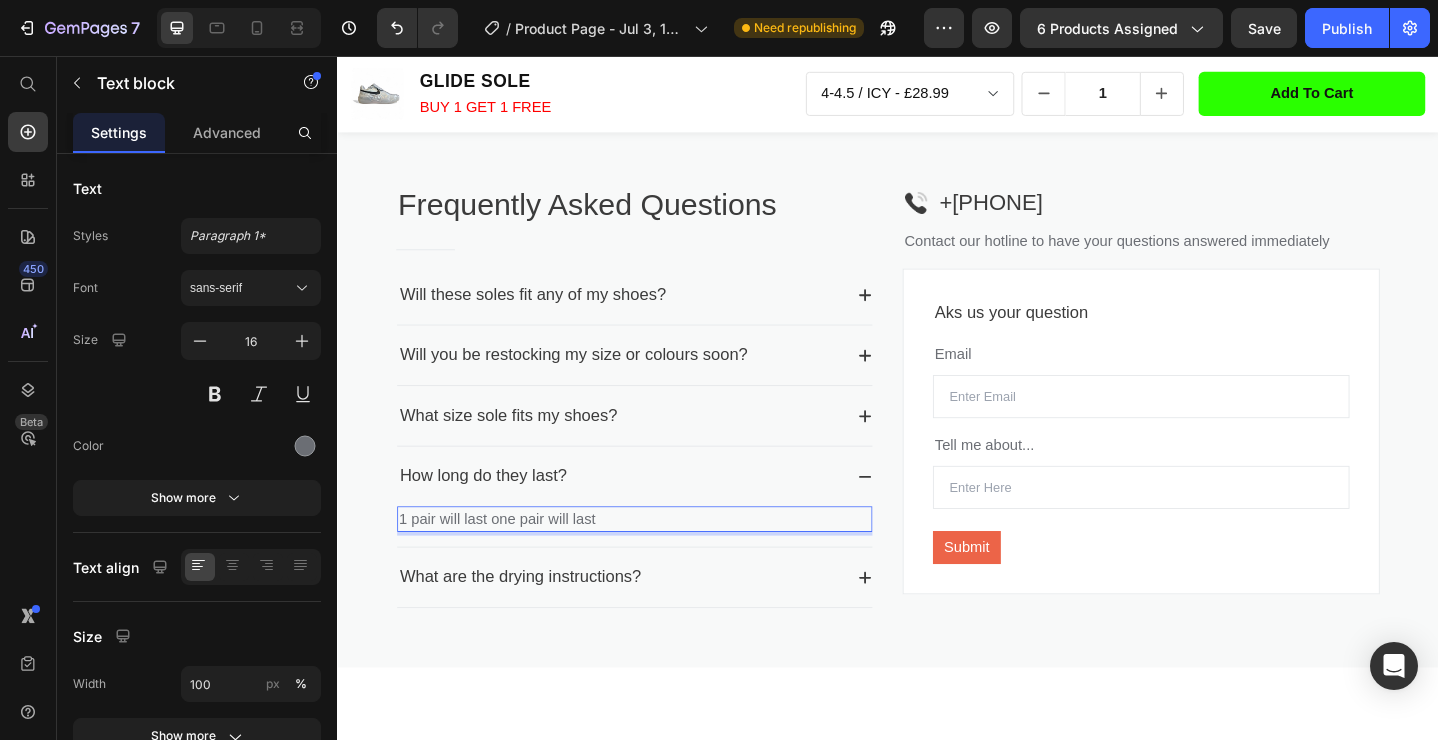 click on "1 pair will last one pair will last" at bounding box center [661, 561] 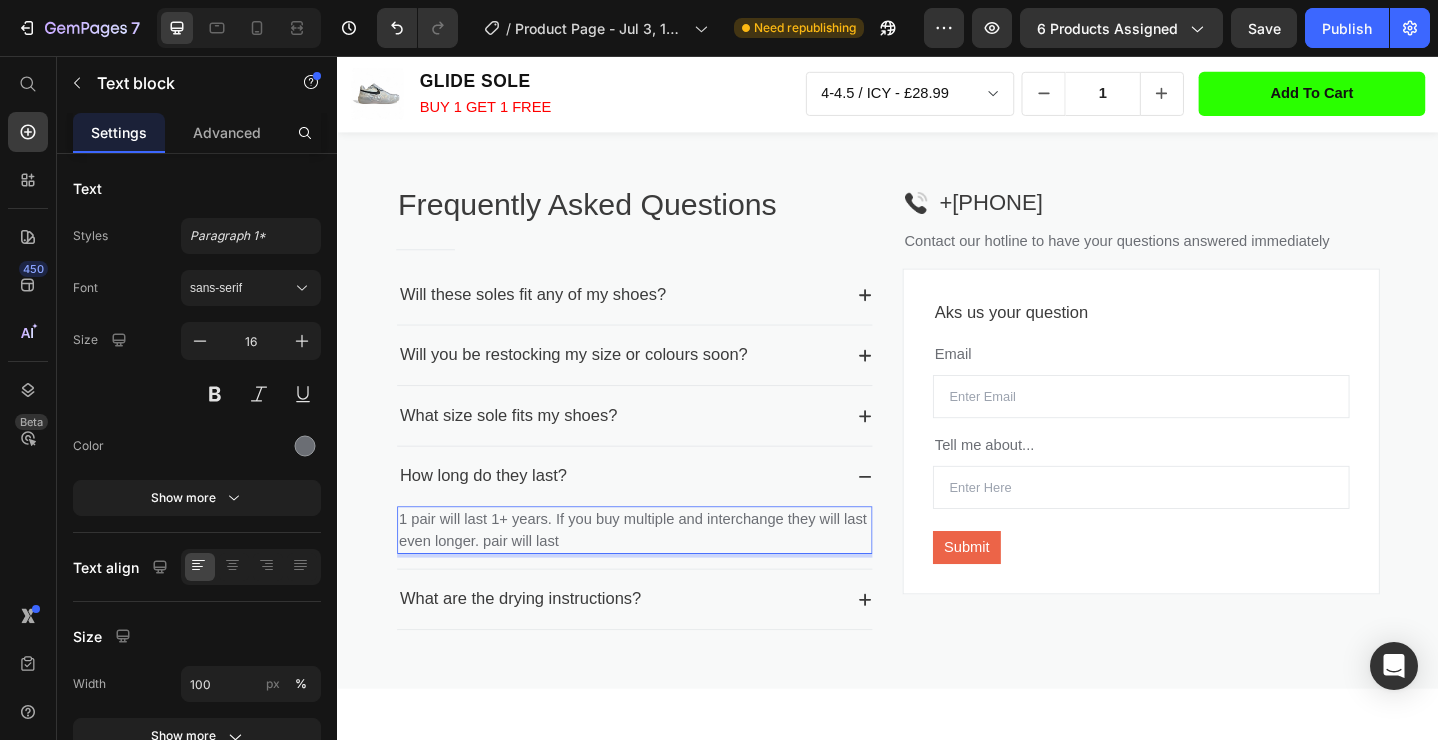 drag, startPoint x: 594, startPoint y: 591, endPoint x: 493, endPoint y: 590, distance: 101.00495 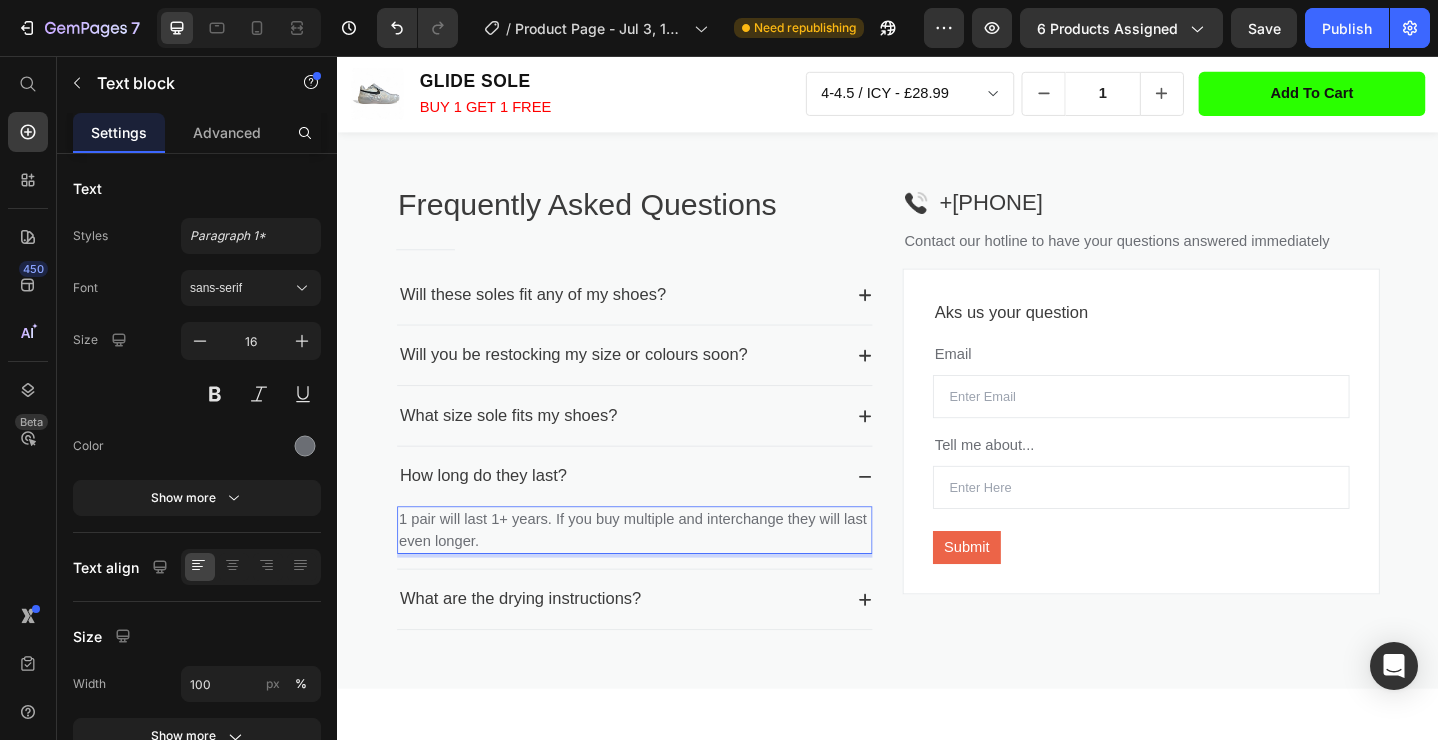 click on "1 pair will last 1+ years. If you buy multiple and interchange they will last even longer." at bounding box center (661, 573) 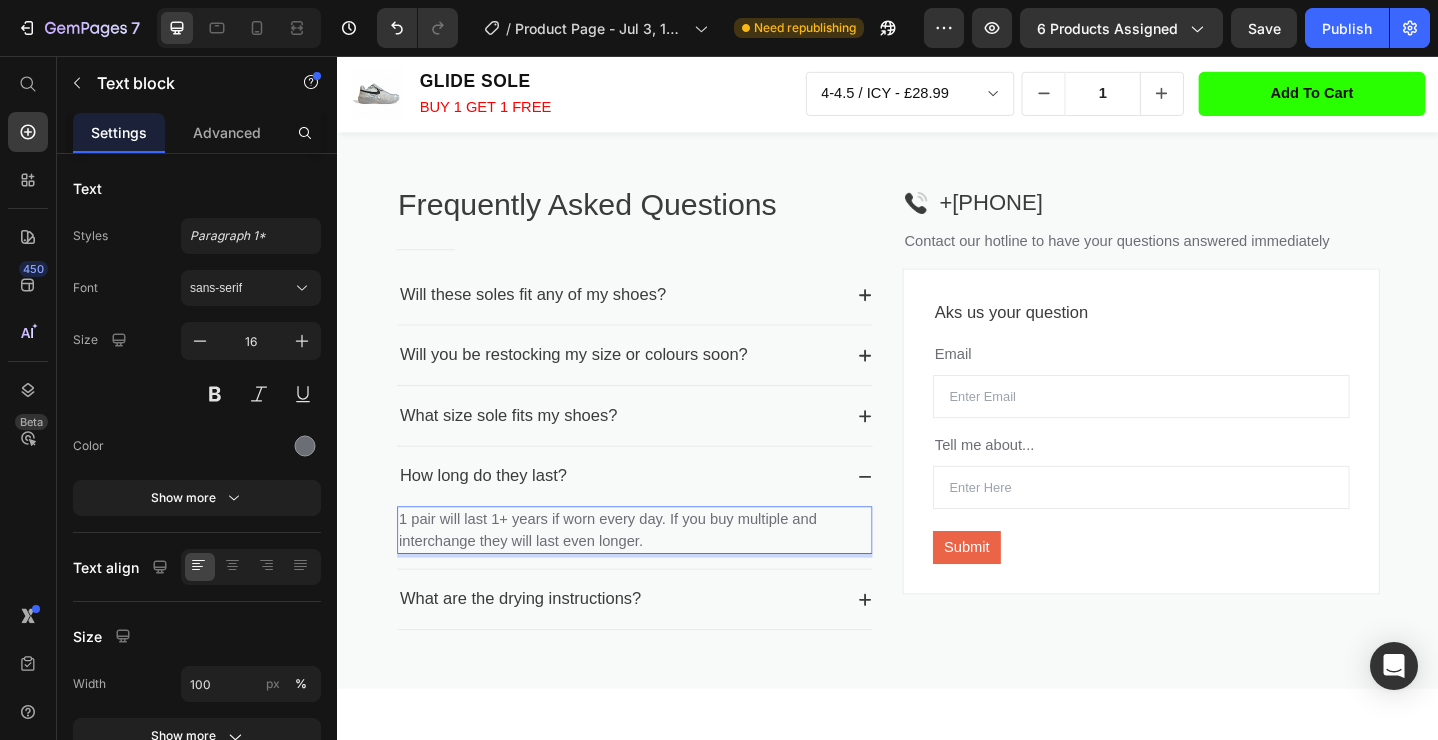 click on "1 pair will last 1+ years if worn every day. If you buy multiple and interchange they will last even longer." at bounding box center [661, 573] 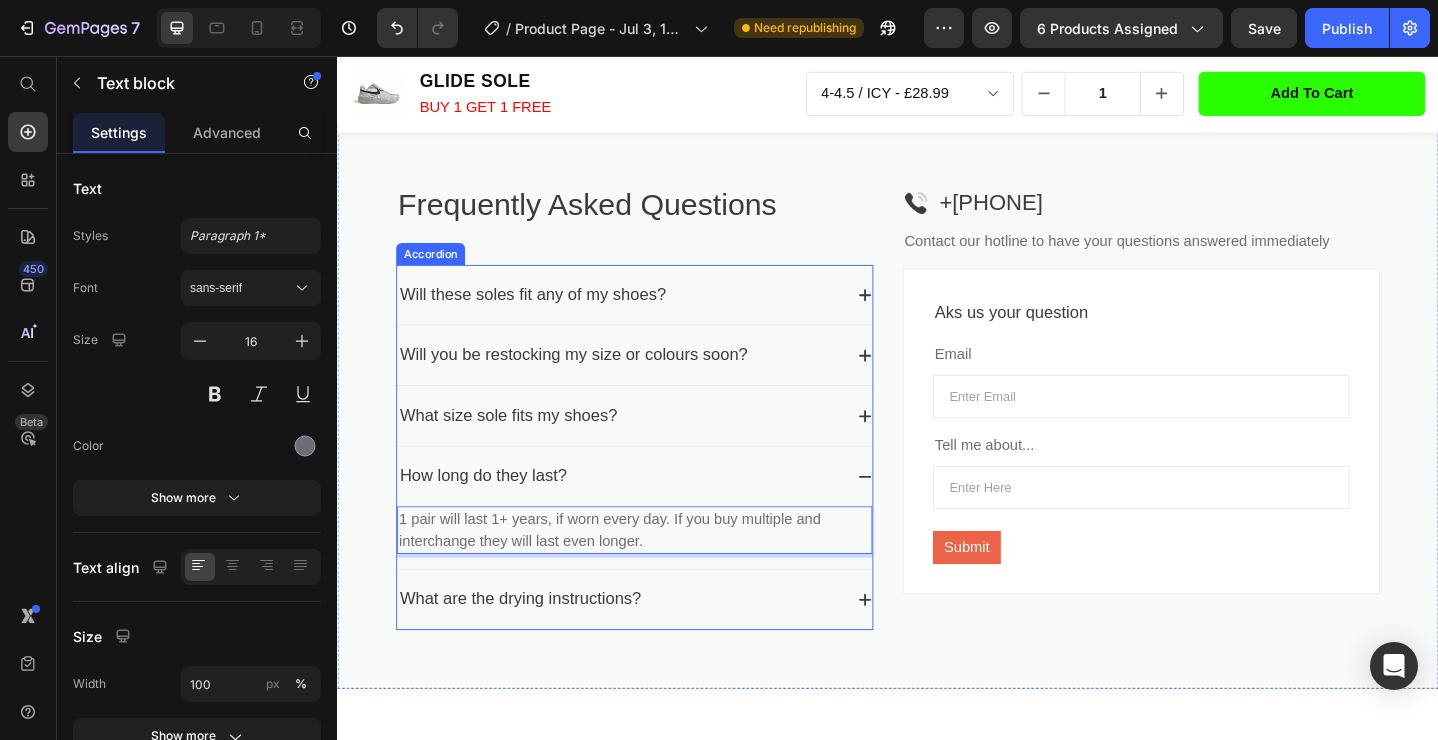 click on "What are the drying instructions?" at bounding box center [536, 648] 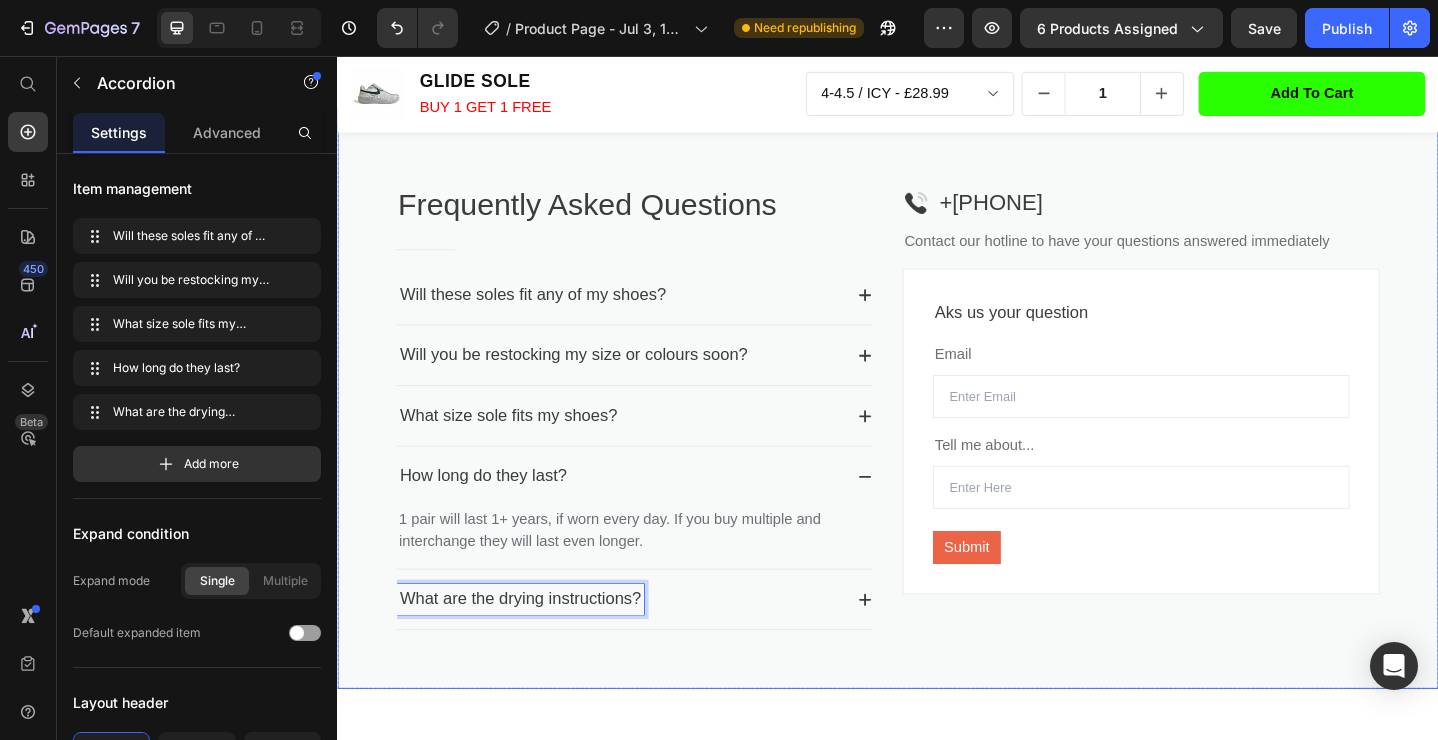 click on "Image +[PHONE] Text block Row Contact our hotline to have your questions answered immediately  Text block Aks us your question Text block Email Text block Email Field Tell me about... Text block Text Field Submit Submit Button Contact Form Row Row" at bounding box center [1213, 447] 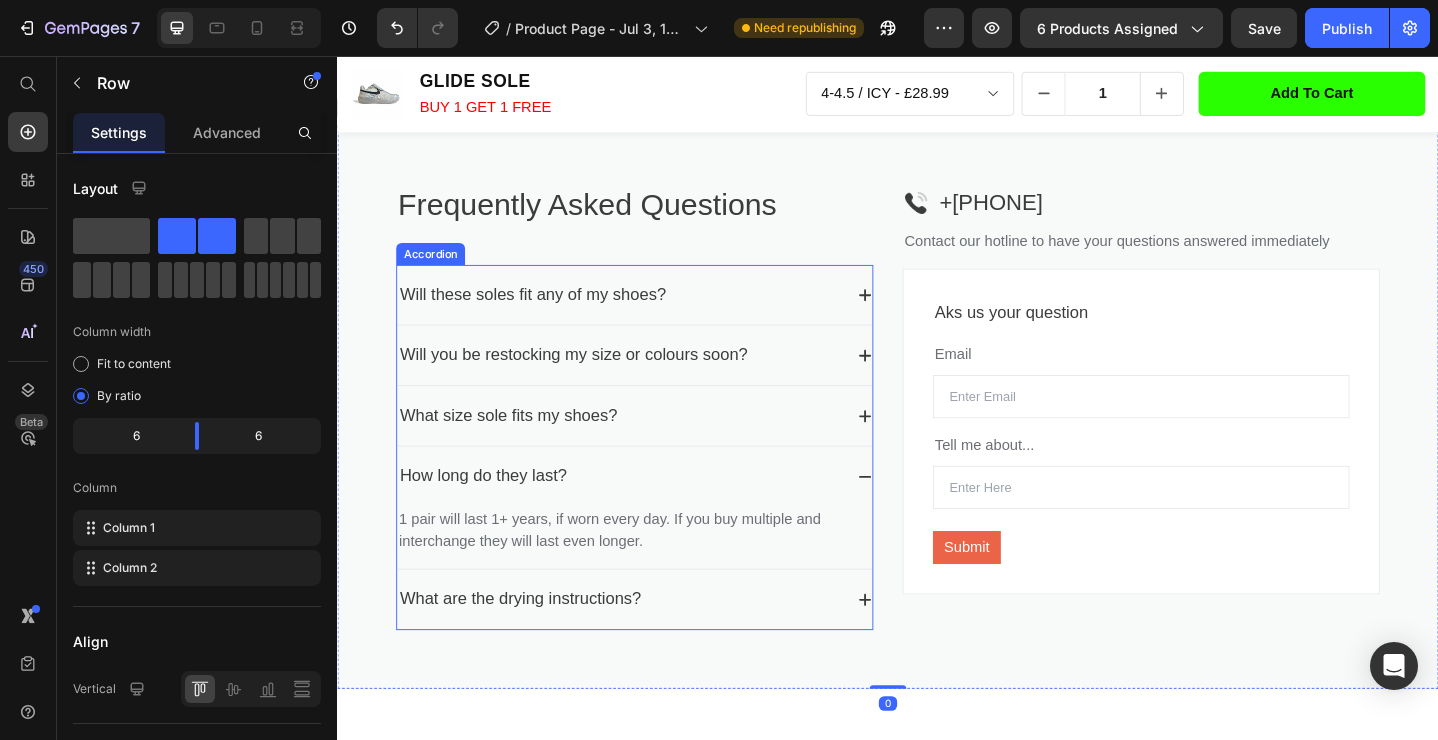 click 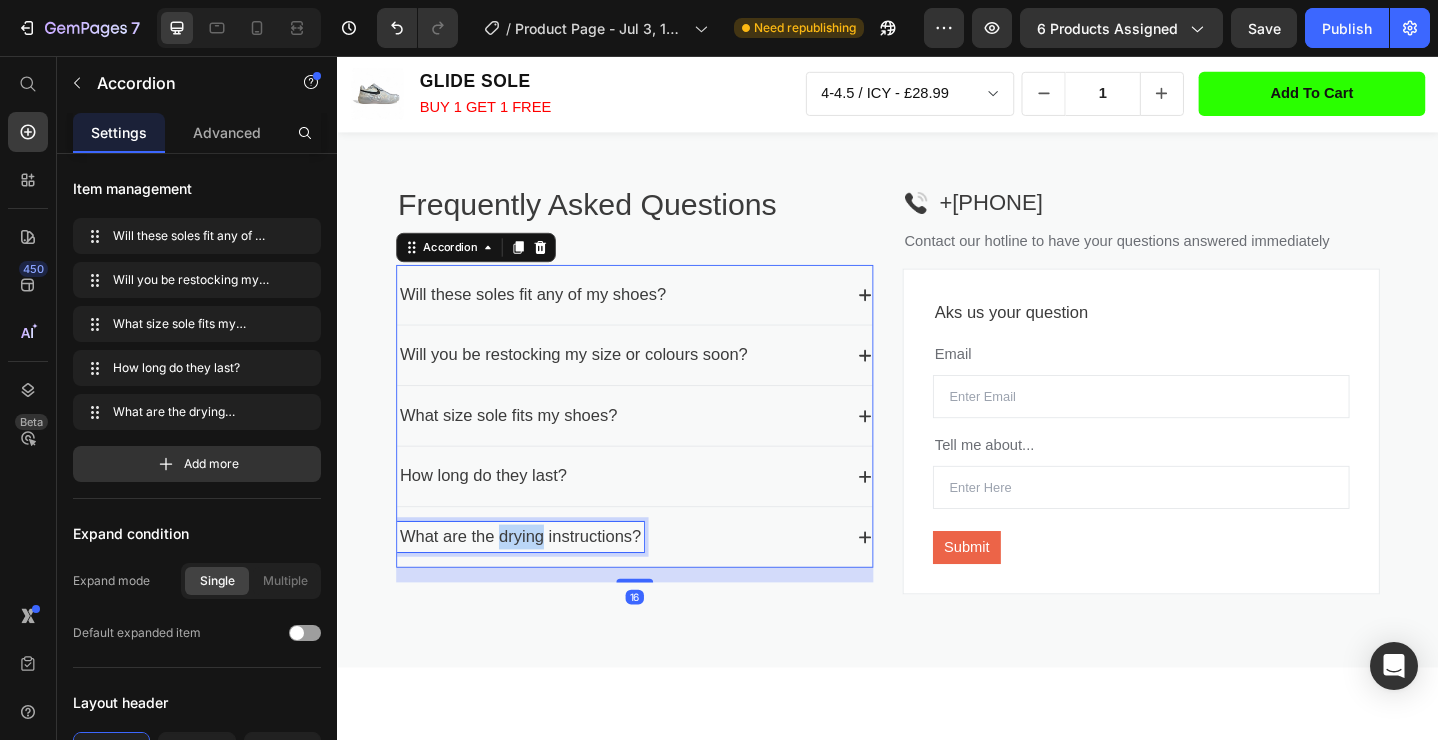 click on "What are the drying instructions?" at bounding box center [536, 580] 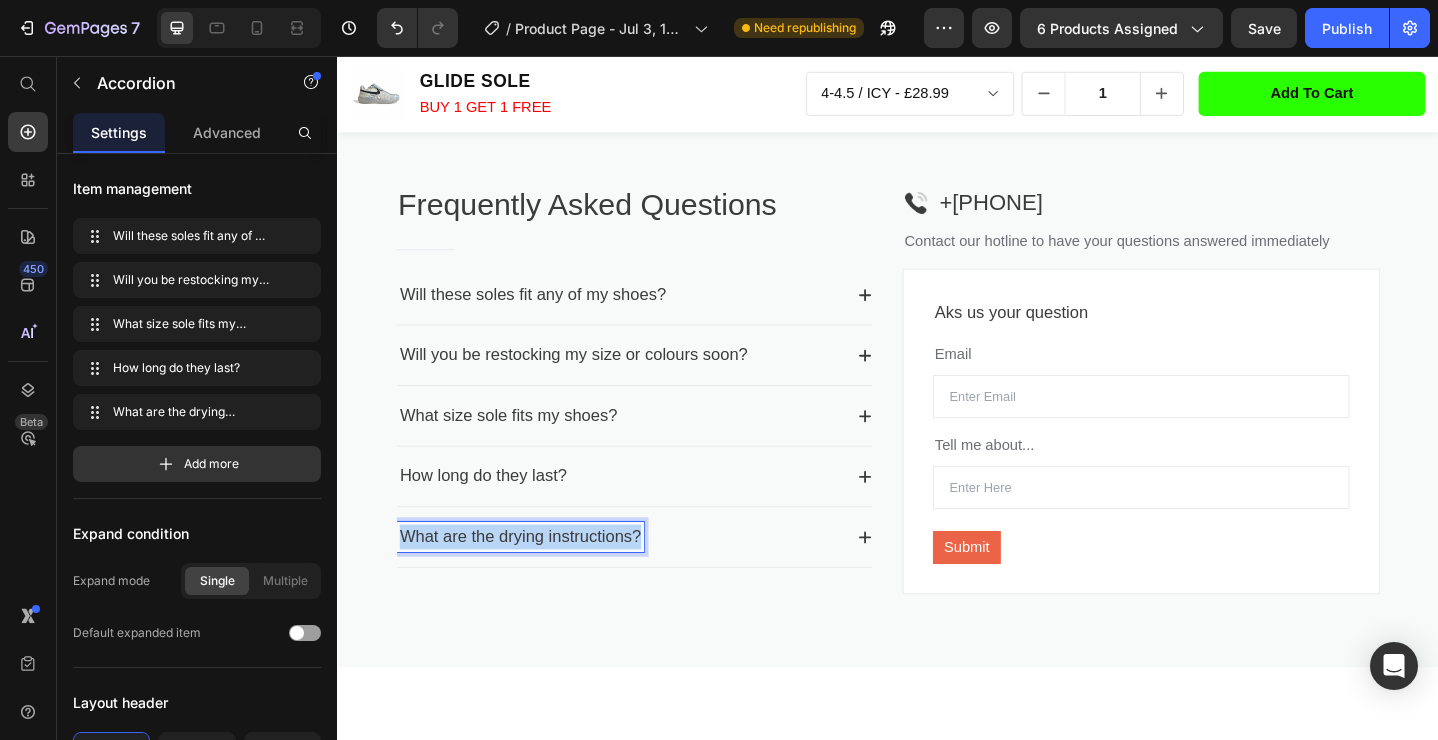 click on "What are the drying instructions?" at bounding box center (536, 580) 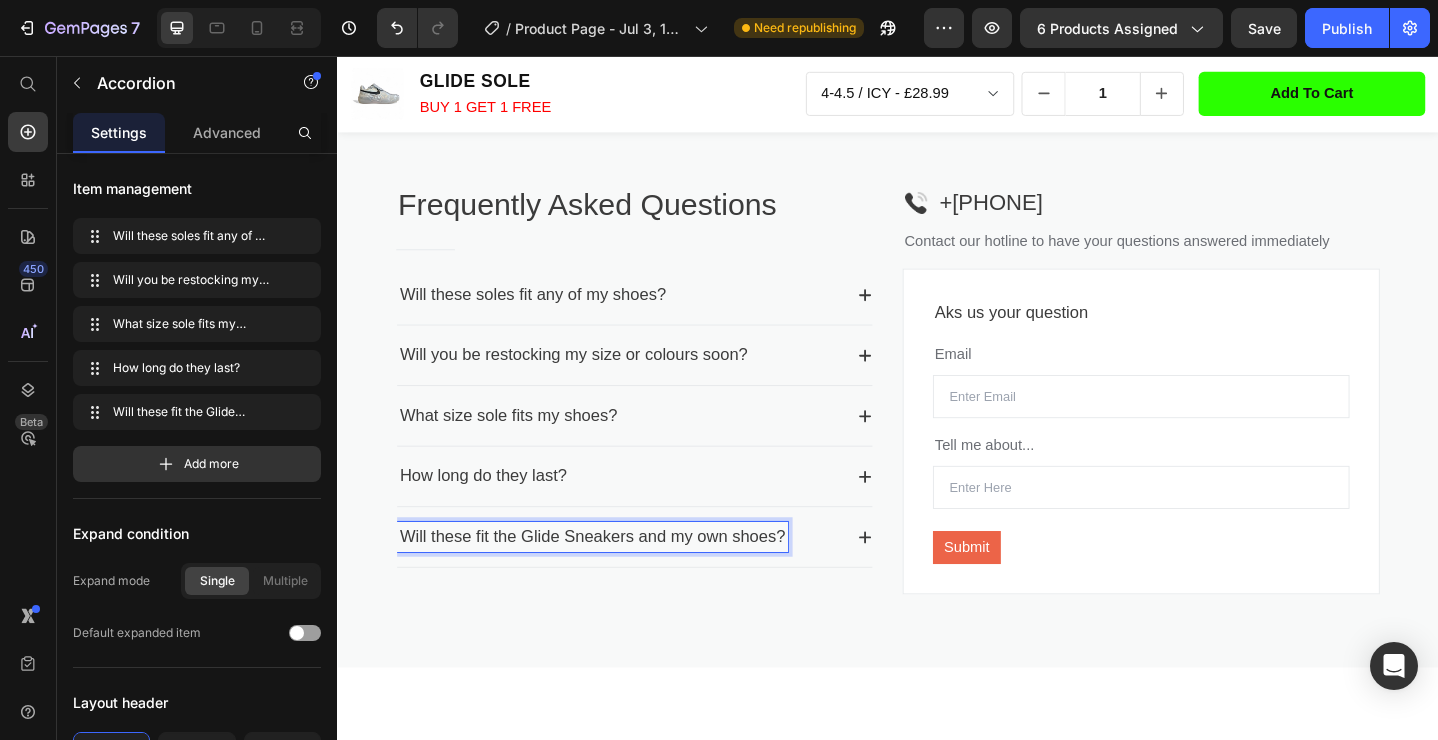 click 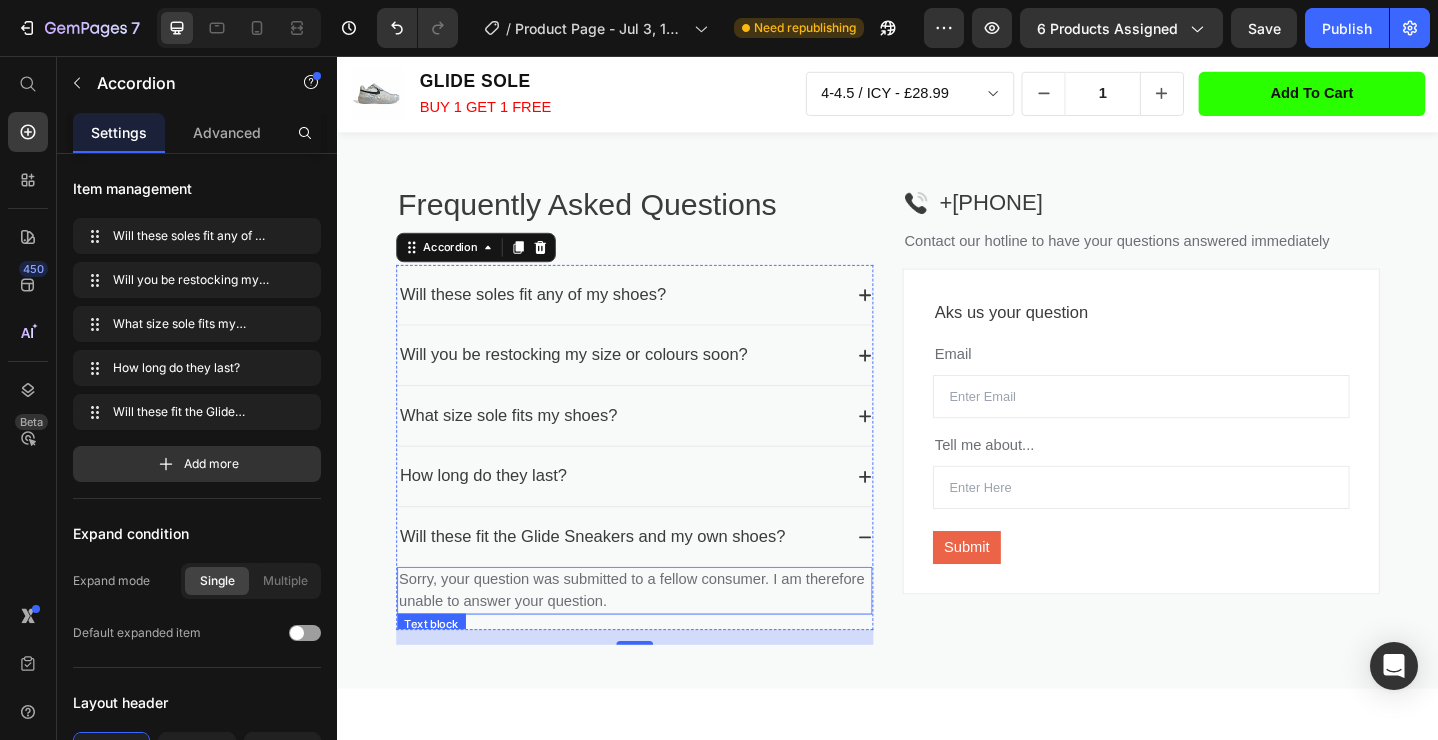 click on "Sorry, your question was submitted to a fellow consumer. I am therefore unable to answer your question." at bounding box center (661, 639) 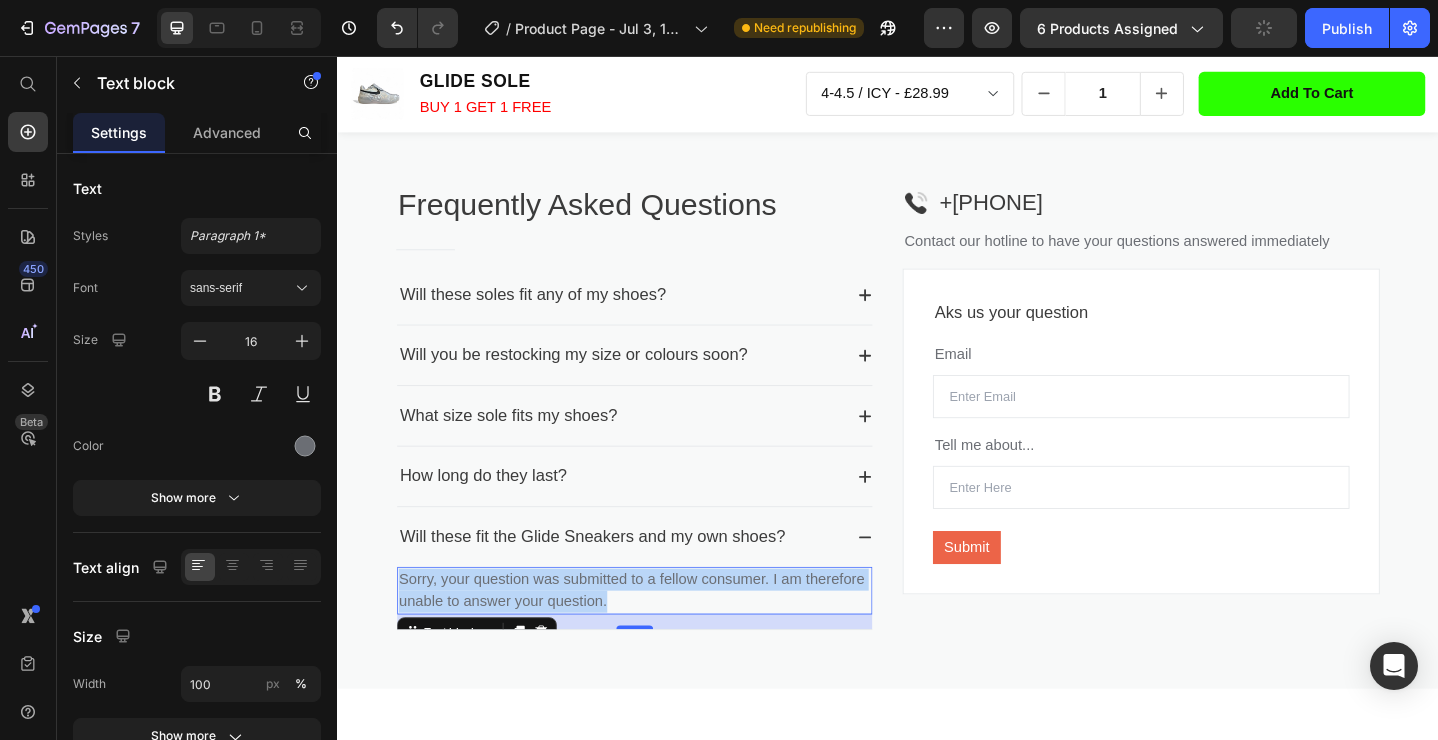 click on "Sorry, your question was submitted to a fellow consumer. I am therefore unable to answer your question." at bounding box center (661, 639) 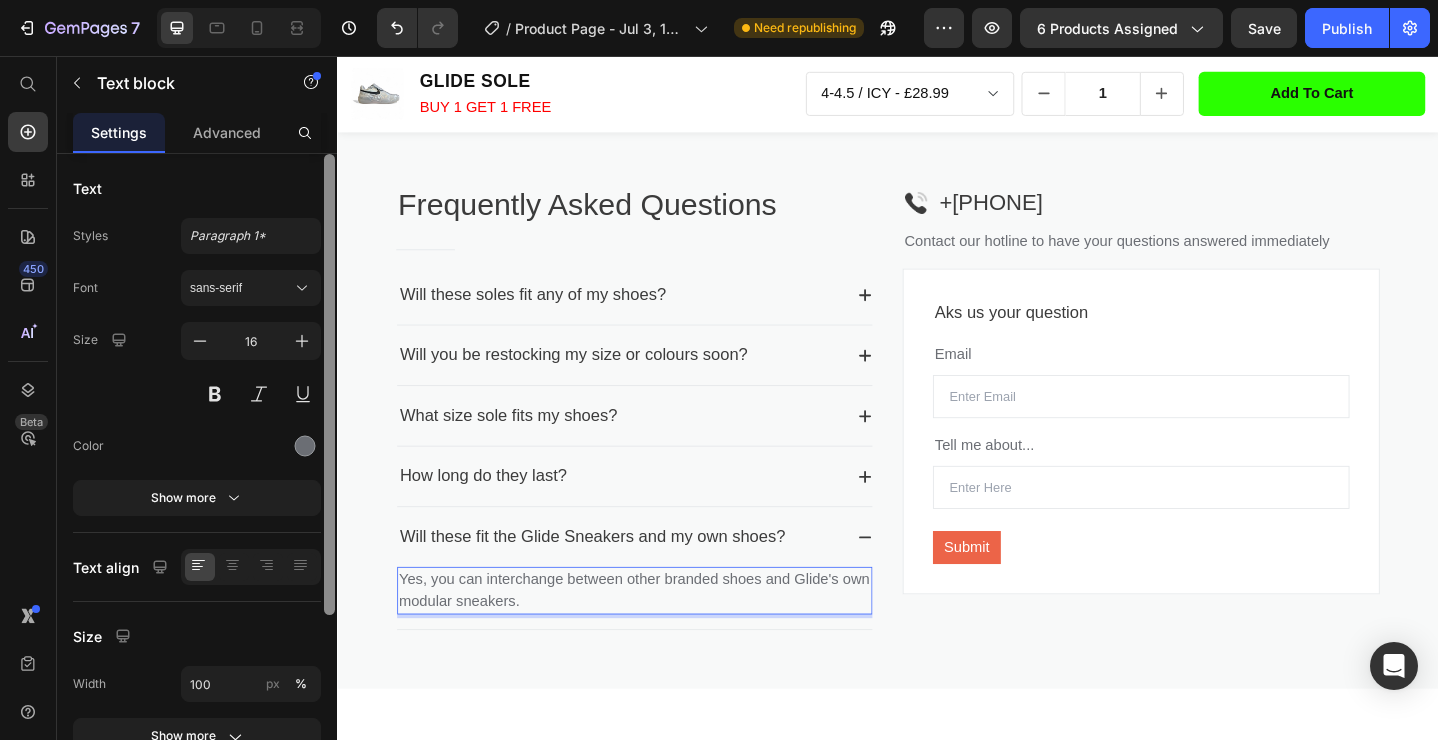 click at bounding box center [329, 475] 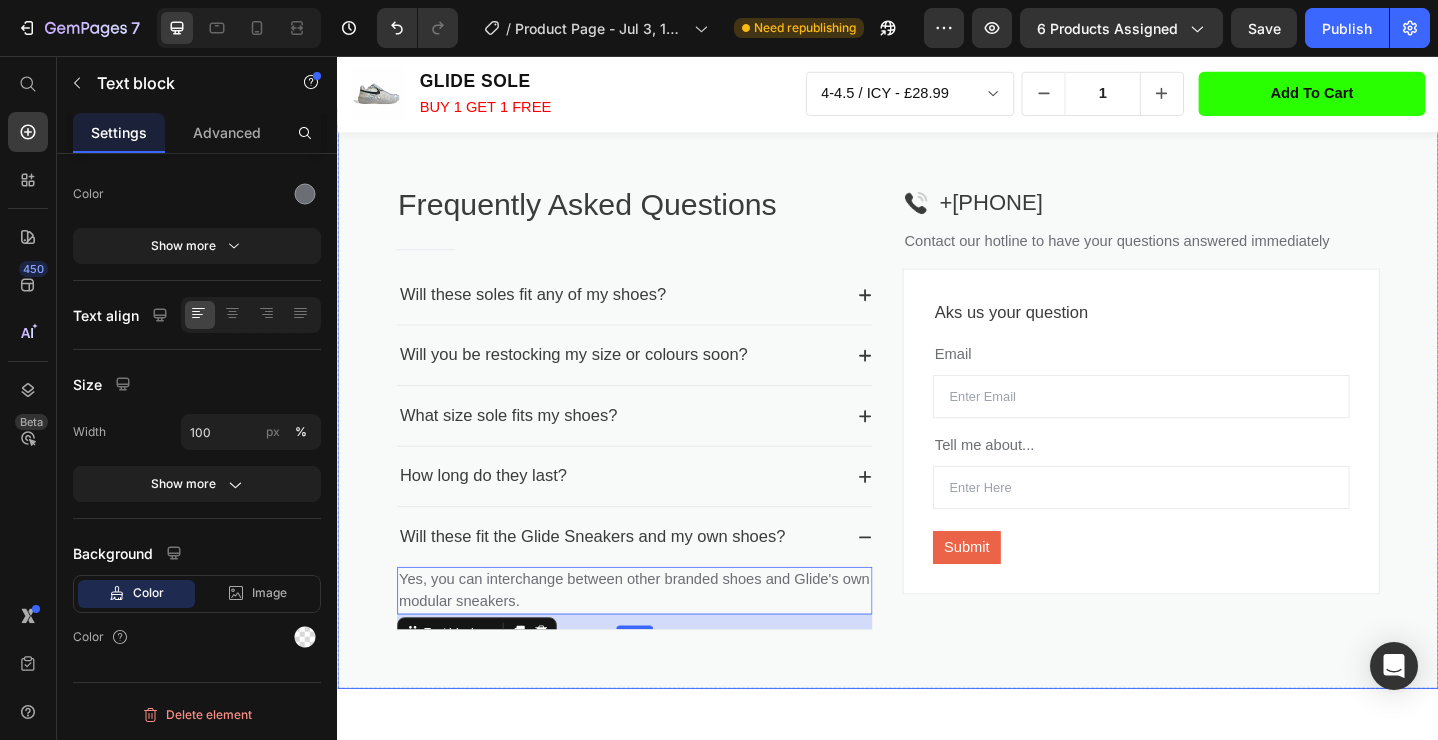 click on "Frequently Asked Questions  Heading                Title Line Will these soles fit any of my shoes? Will you be restocking my size or colours soon? What size sole fits my shoes? How long do they last? Will these fit the Glide Sneakers and my own shoes? Yes, you can interchange between other branded shoes and Glide's own modular sneakers. Text block   16 Accordion Image +[PHONE] Text block Row Contact our hotline to have your questions answered immediately  Text block Aks us your question Text block Email Text block Email Field Tell me about... Text block Text Field Submit Submit Button Contact Form Row Row Row" at bounding box center (937, 439) 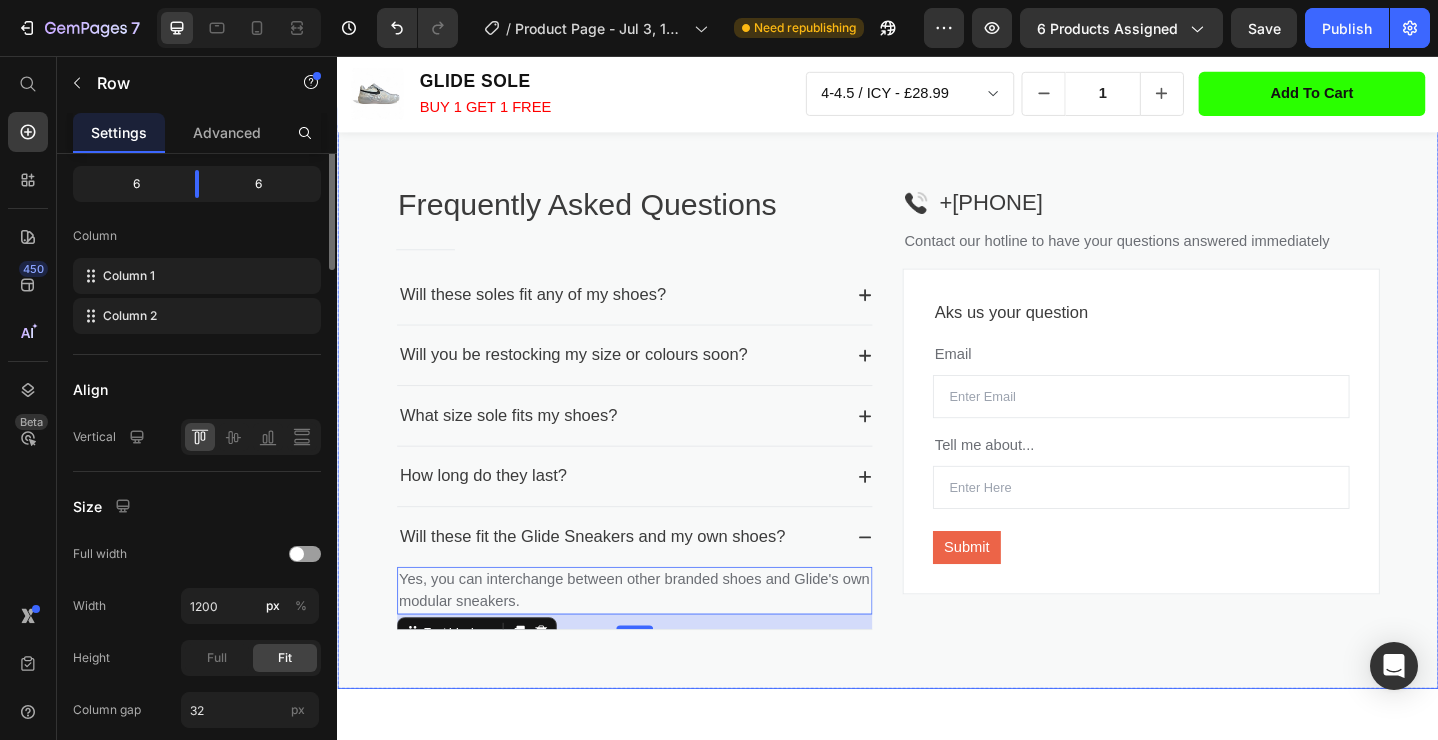 scroll, scrollTop: 0, scrollLeft: 0, axis: both 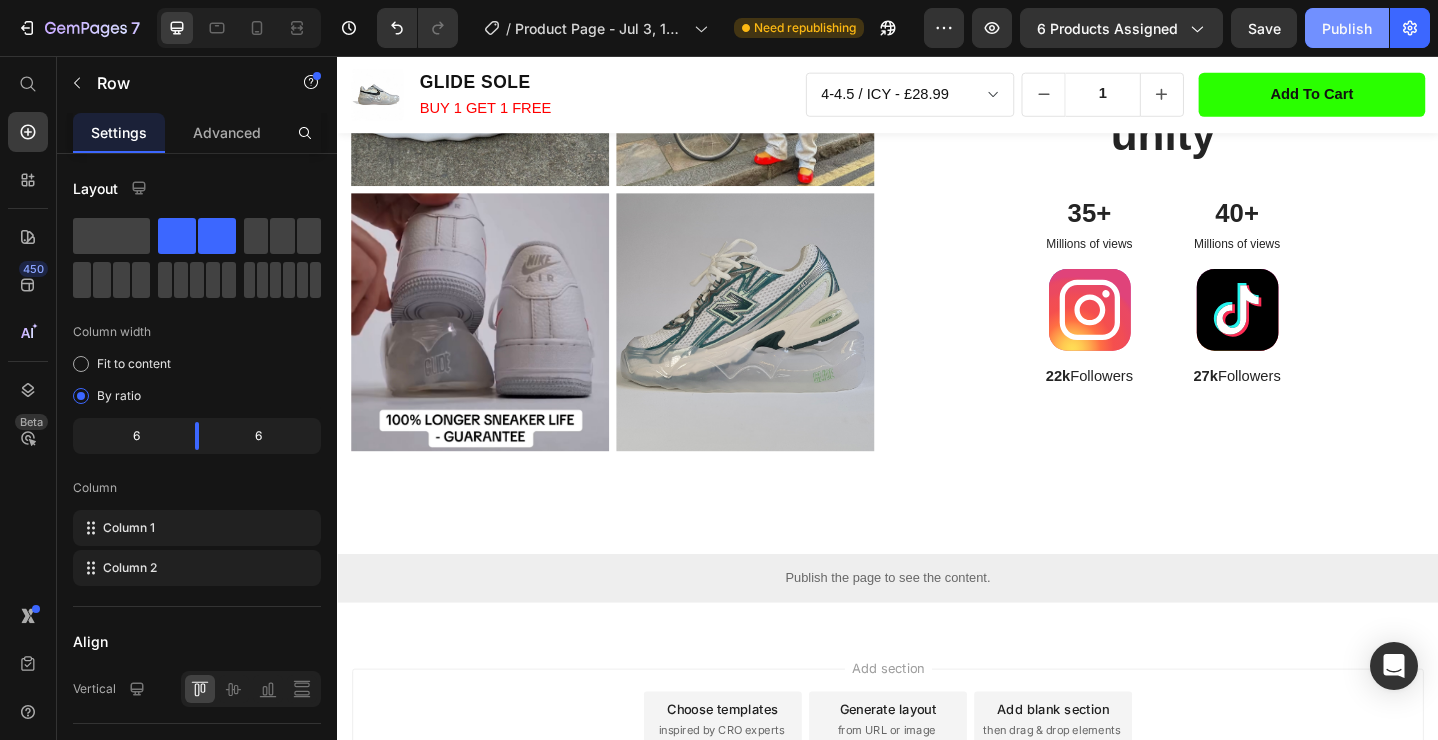 click on "Publish" at bounding box center [1347, 28] 